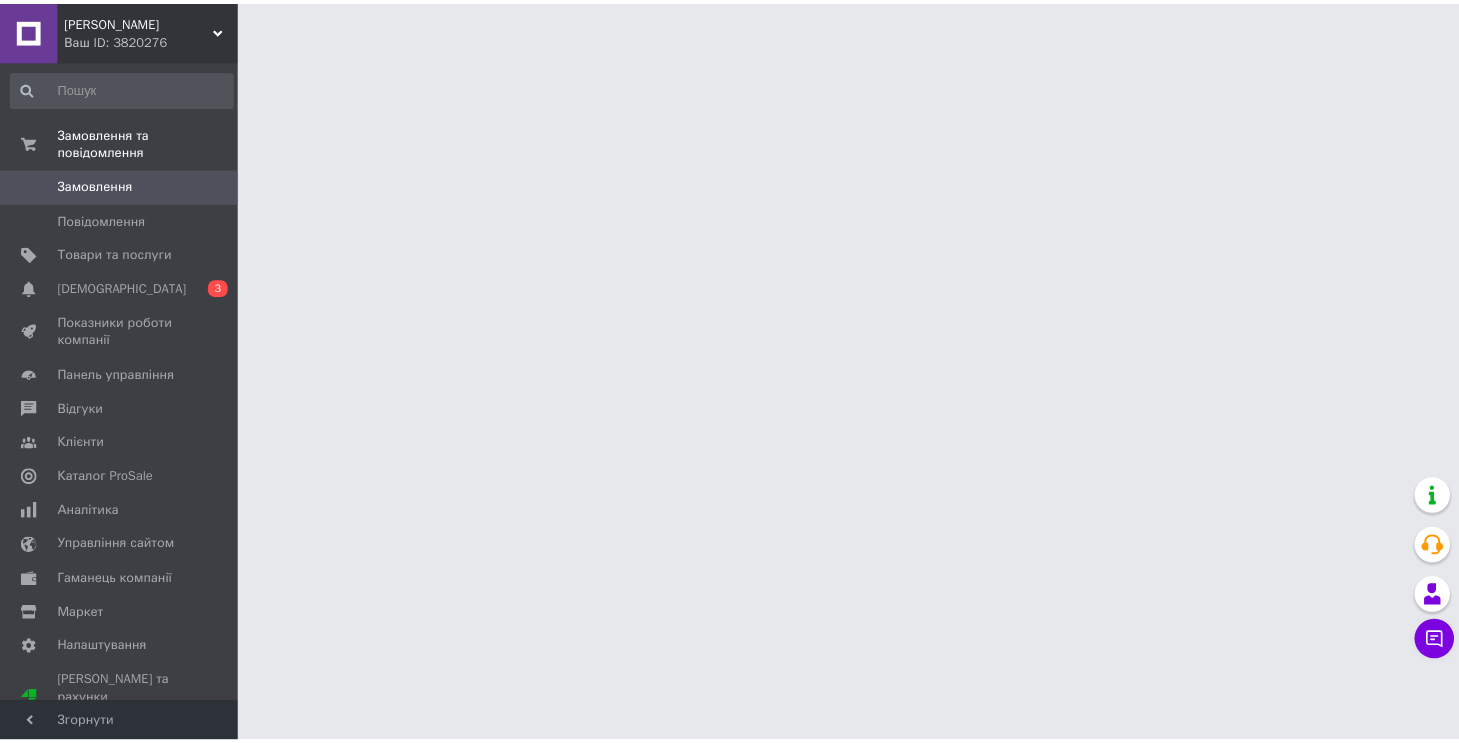 scroll, scrollTop: 0, scrollLeft: 0, axis: both 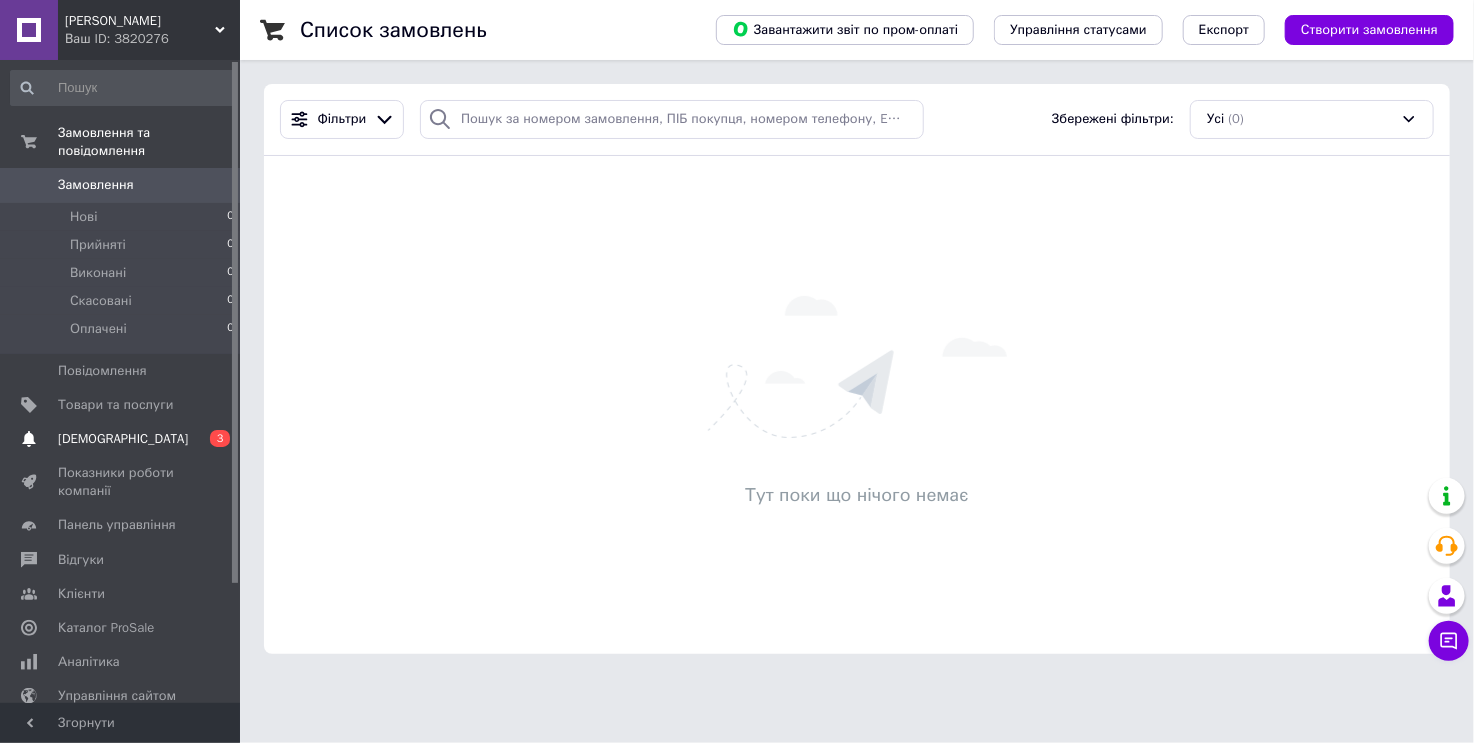 click on "[DEMOGRAPHIC_DATA]" at bounding box center (121, 439) 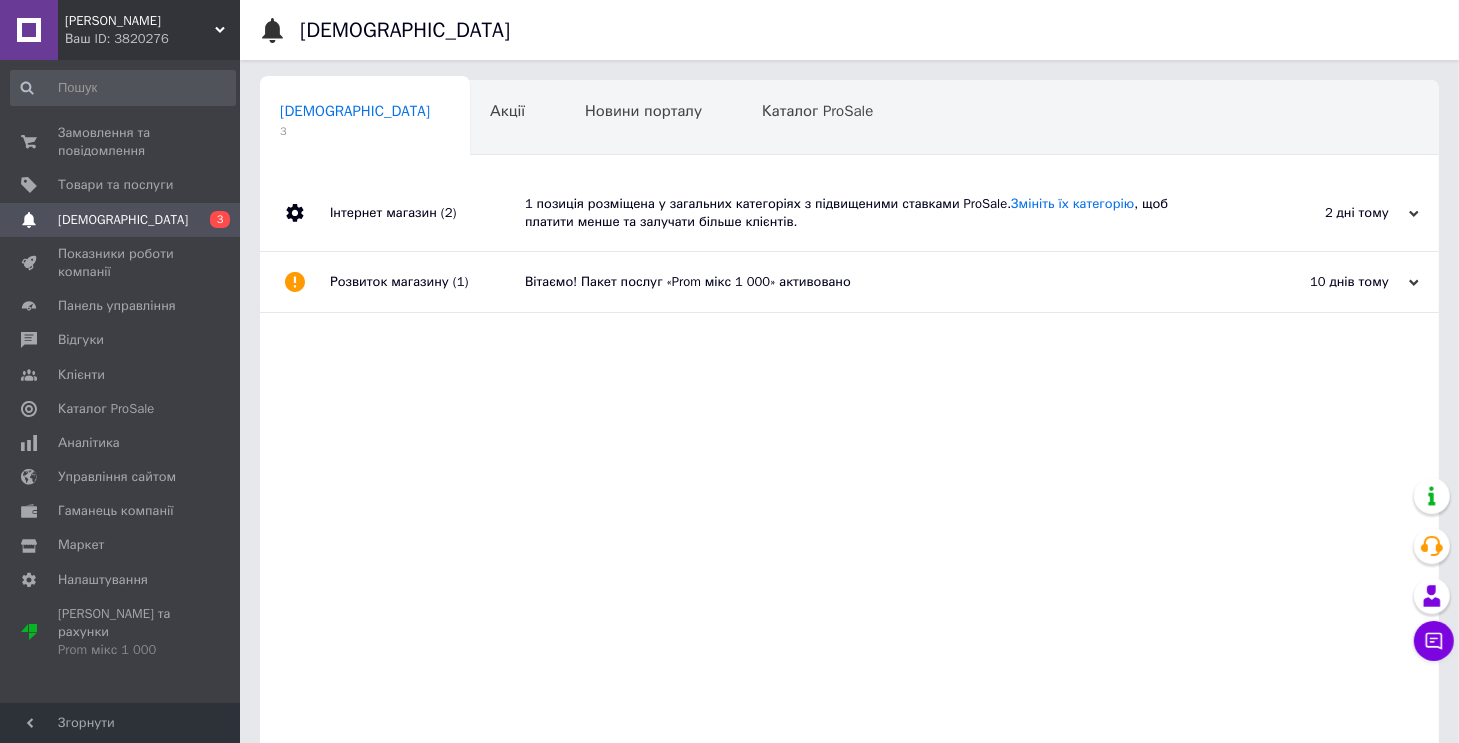 click on "Вітаємо! Пакет послуг «Prom мікс 1 000» активовано" at bounding box center (872, 282) 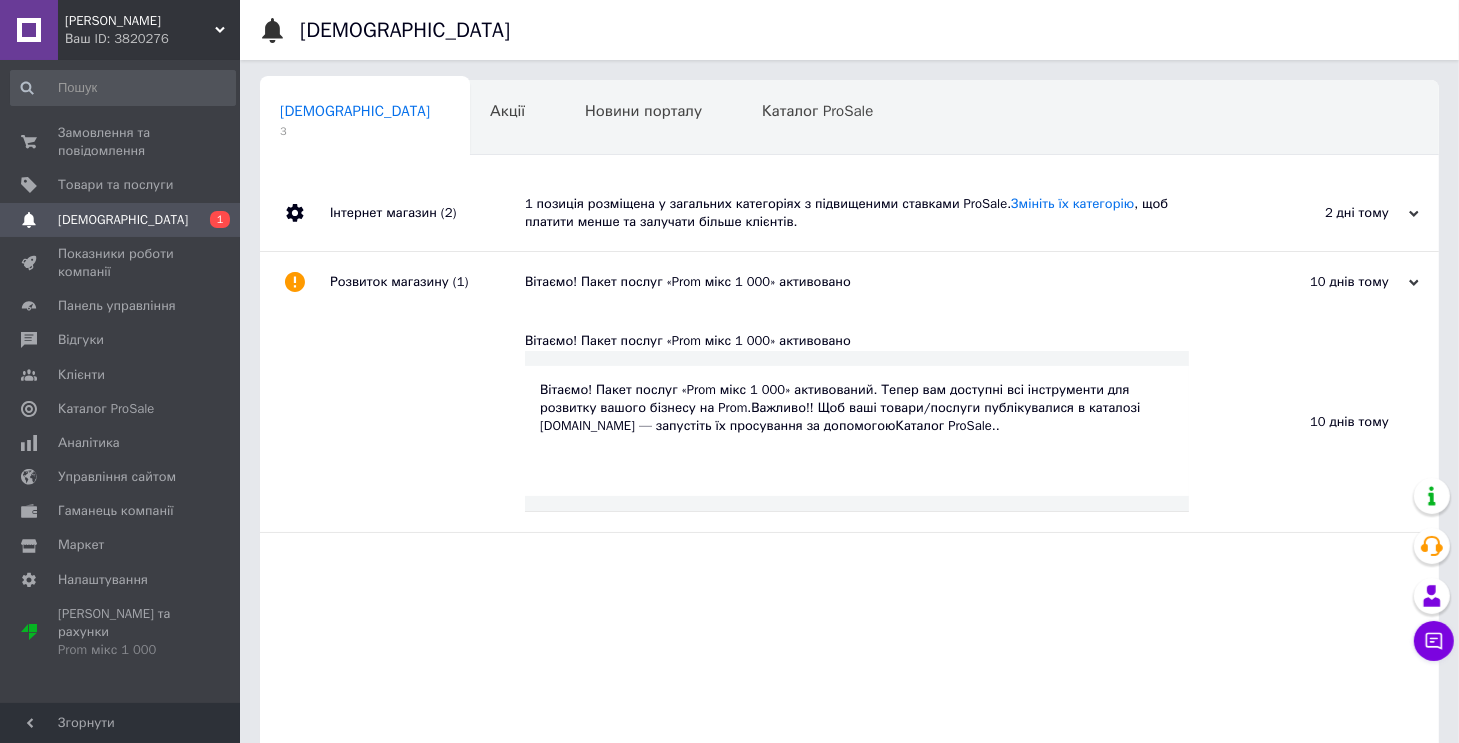 click on "1 позиція розміщена у загальних категоріях з підвищеними ставками ProSale.  Змініть їх категорію , щоб платити менше та залучати більше клієнтів." at bounding box center [872, 213] 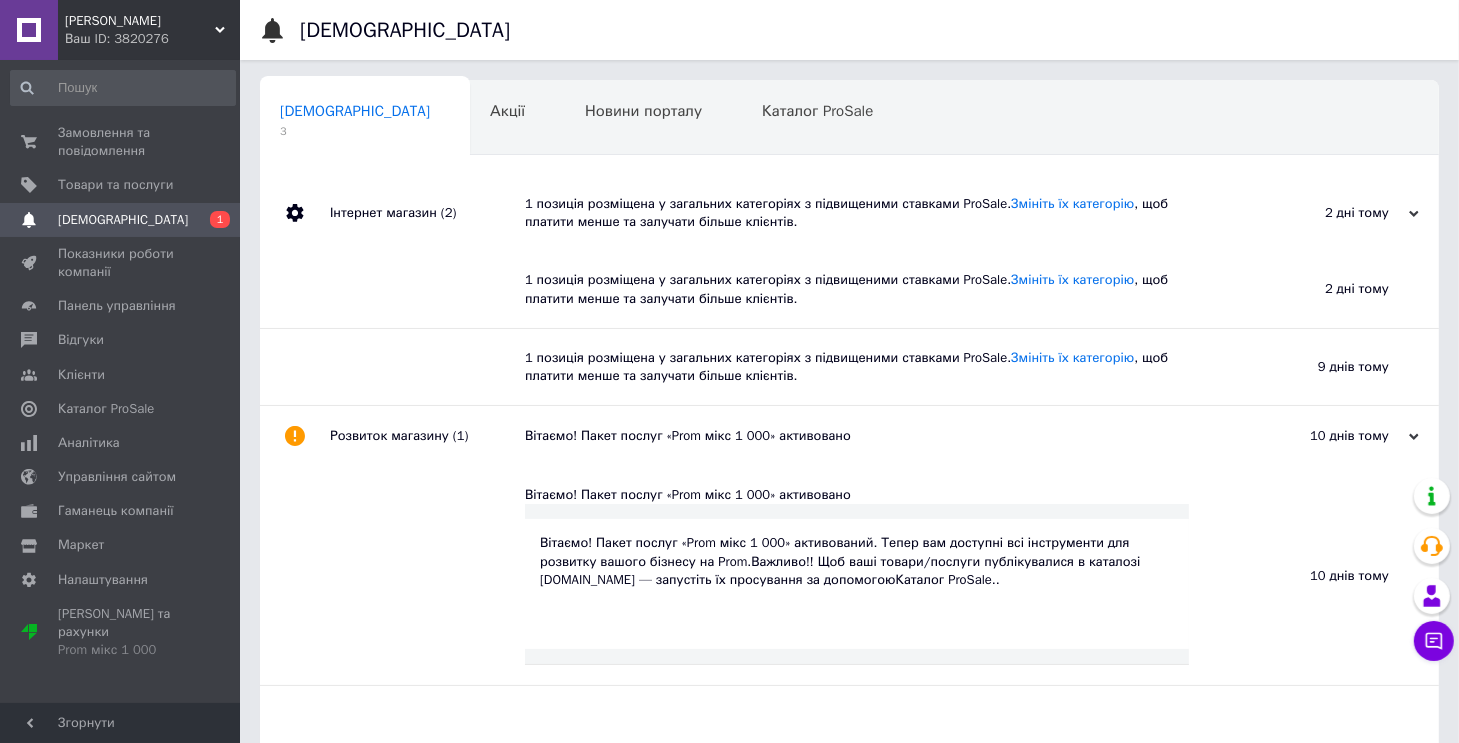 click on "1 позиція розміщена у загальних категоріях з підвищеними ставками ProSale.  Змініть їх категорію , щоб платити менше та залучати більше клієнтів." at bounding box center [872, 213] 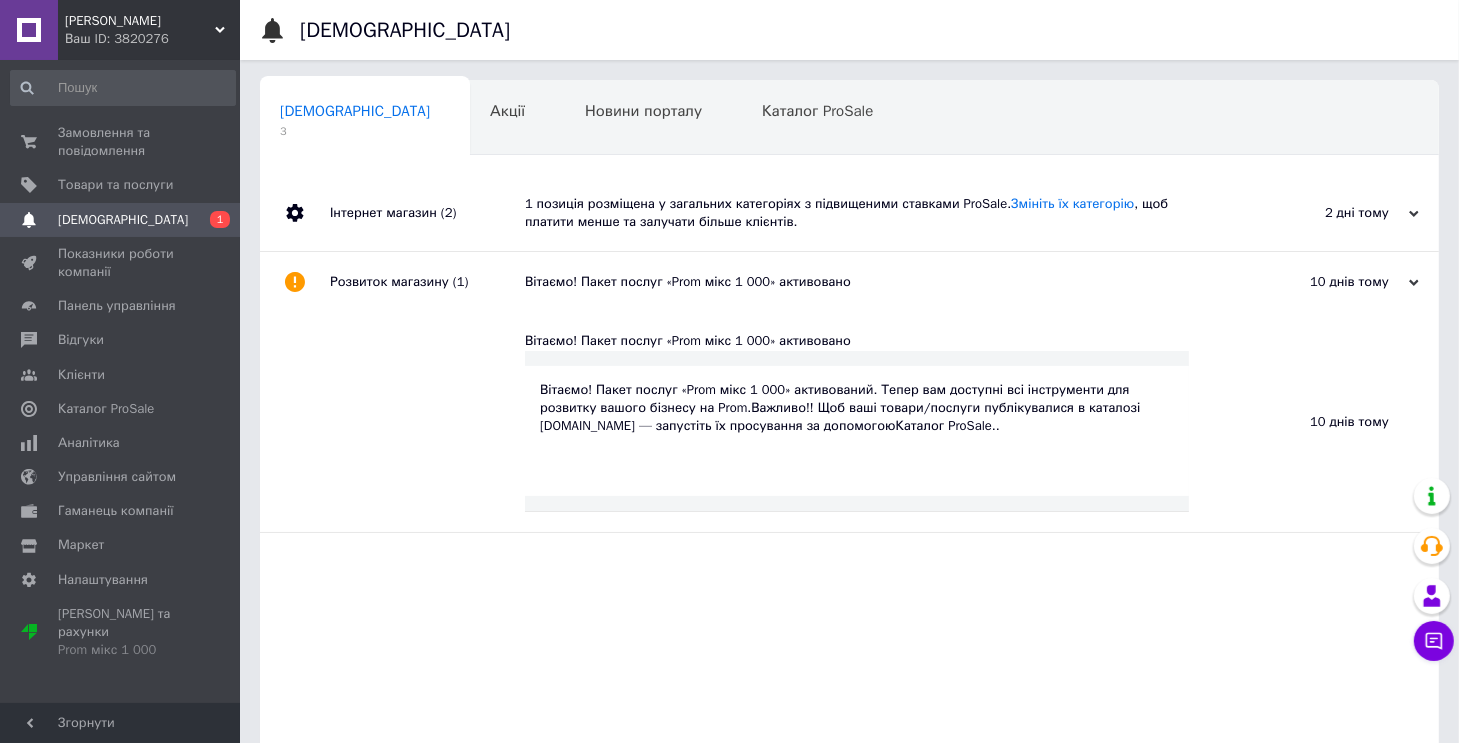 click on "Вітаємо! Пакет послуг «Prom мікс 1 000» активовано" at bounding box center (872, 282) 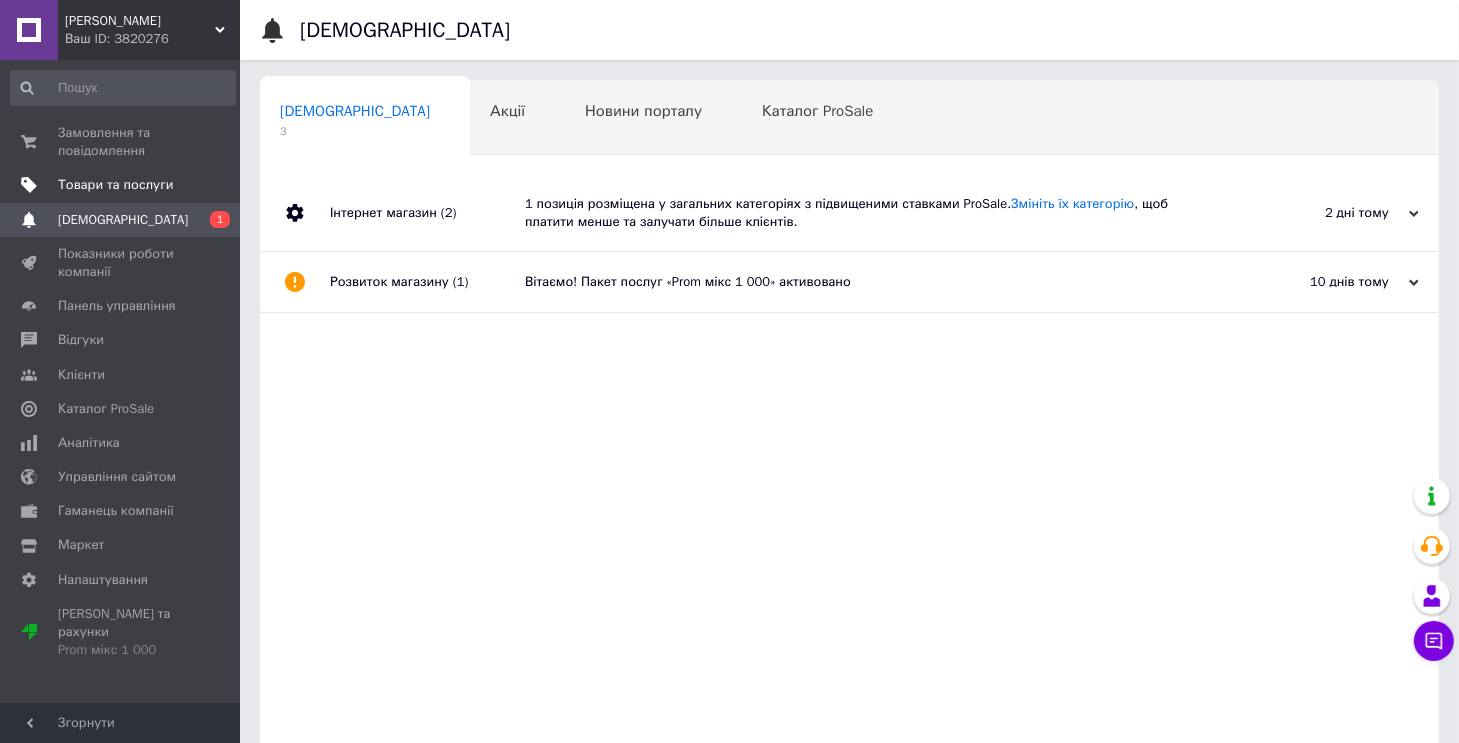 click on "Товари та послуги" at bounding box center (115, 185) 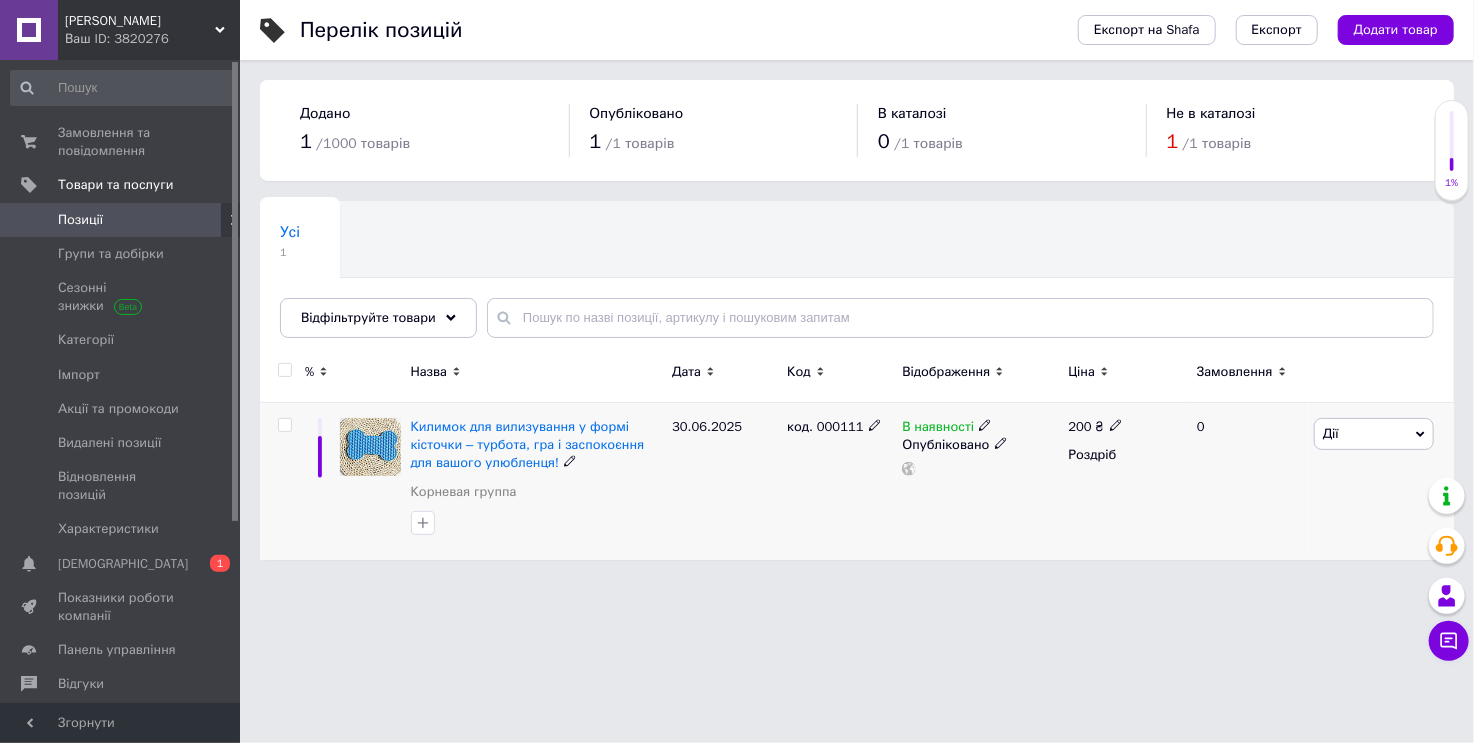 click on "Дії" at bounding box center [1374, 434] 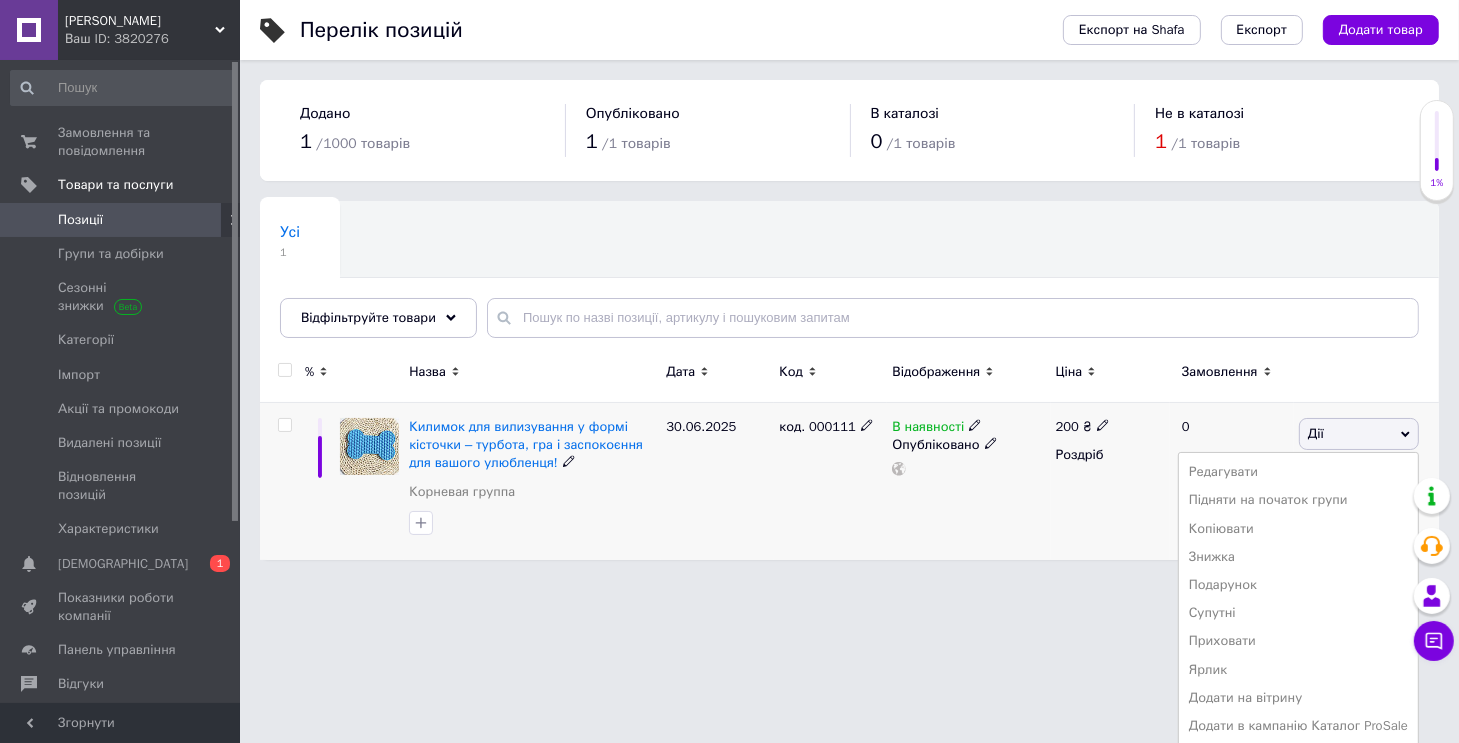 click on "Дії" at bounding box center (1359, 434) 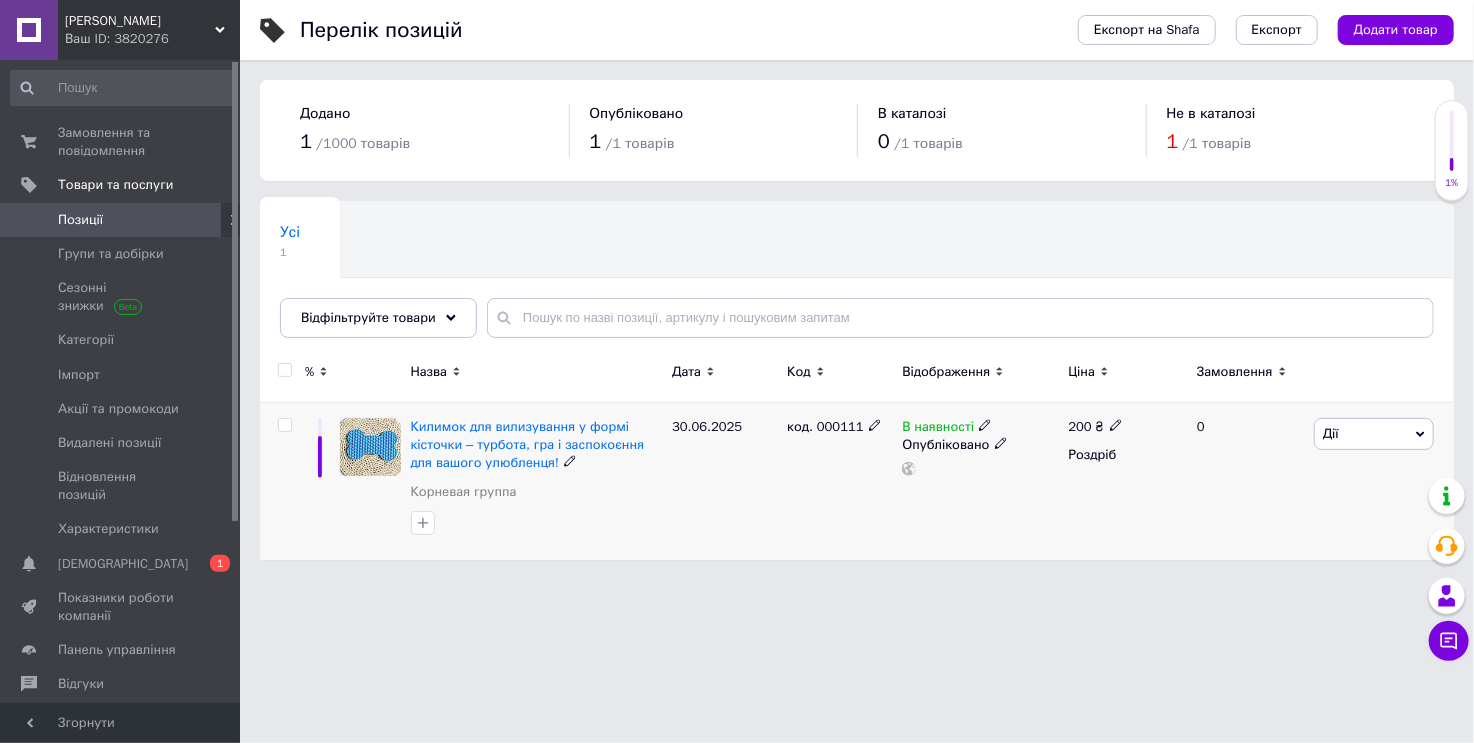 click on "Дії" at bounding box center (1374, 434) 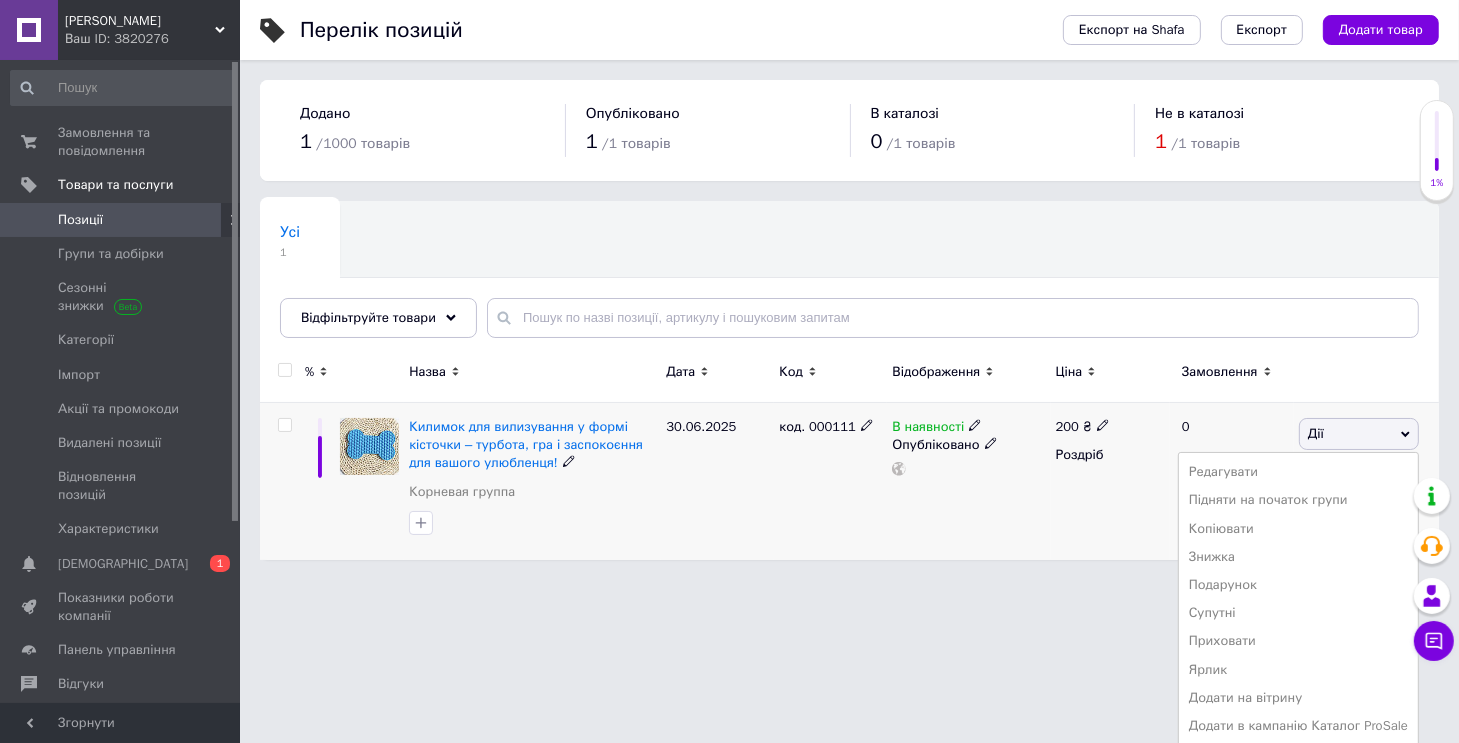 click on "Дії" at bounding box center [1359, 434] 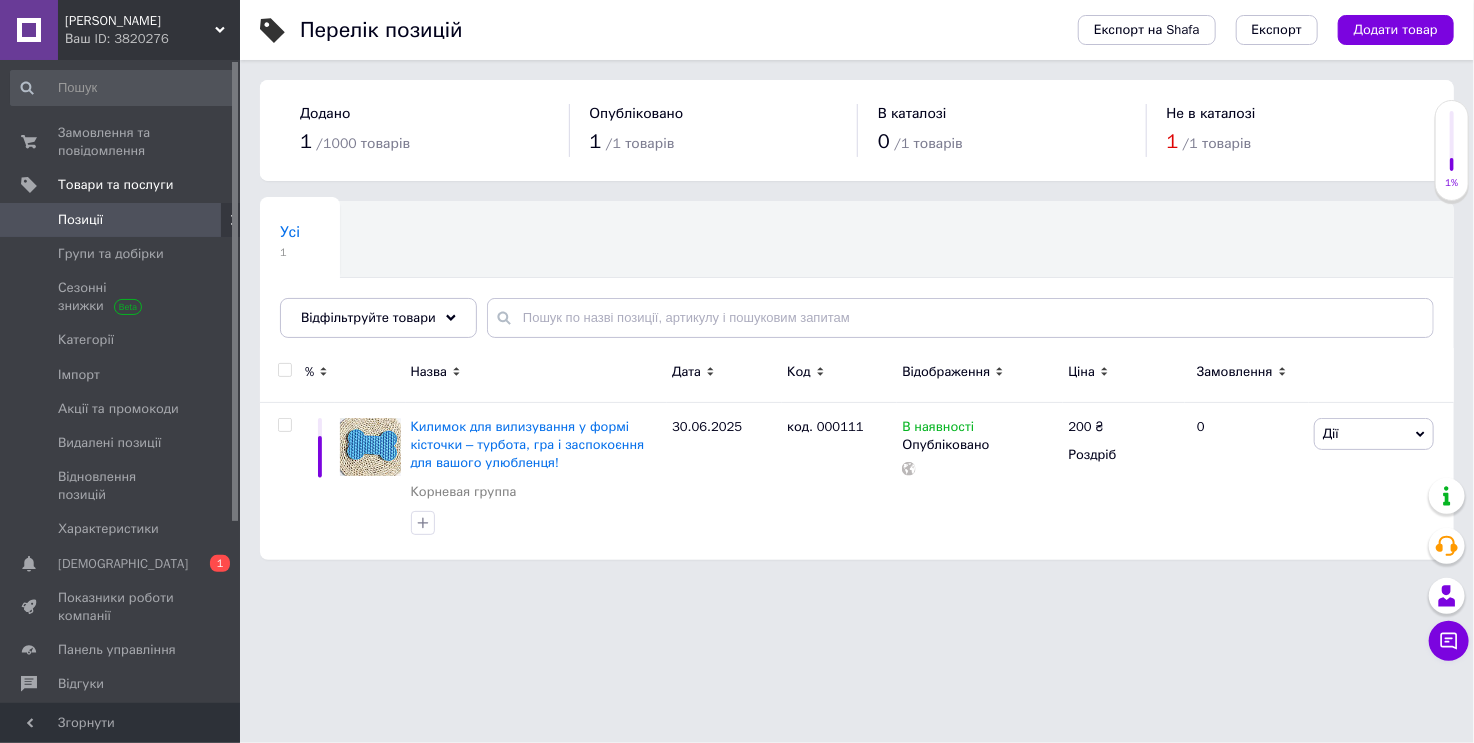 click at bounding box center [284, 370] 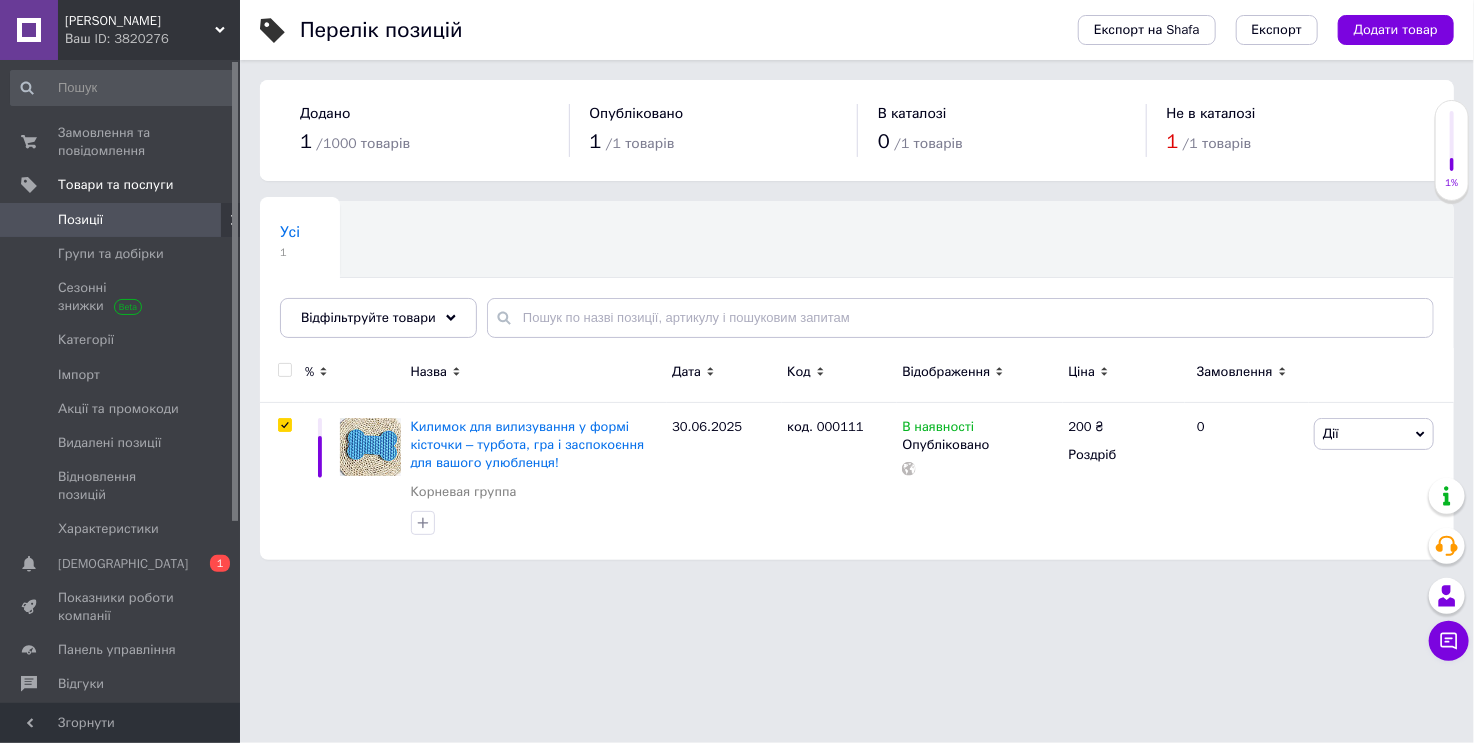 checkbox on "true" 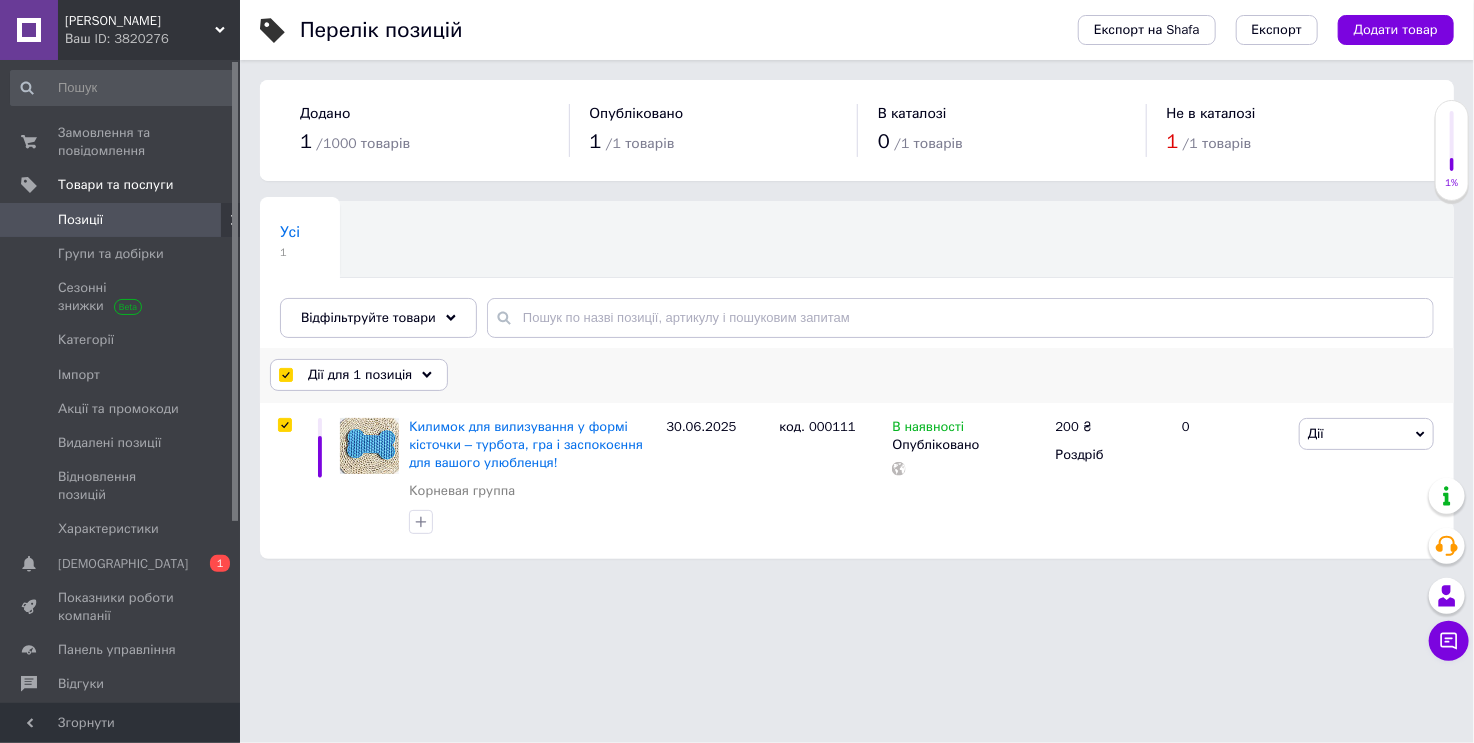 click 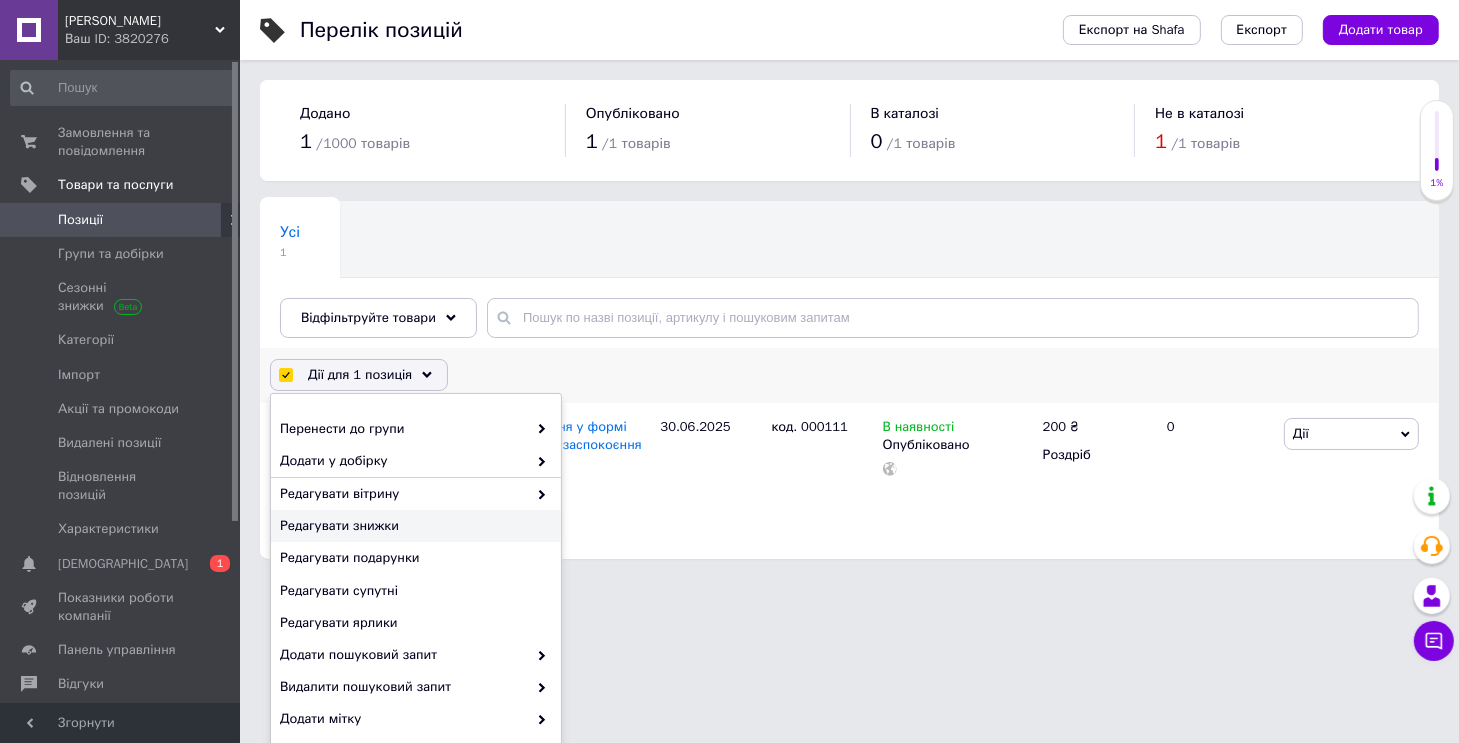 scroll, scrollTop: 121, scrollLeft: 0, axis: vertical 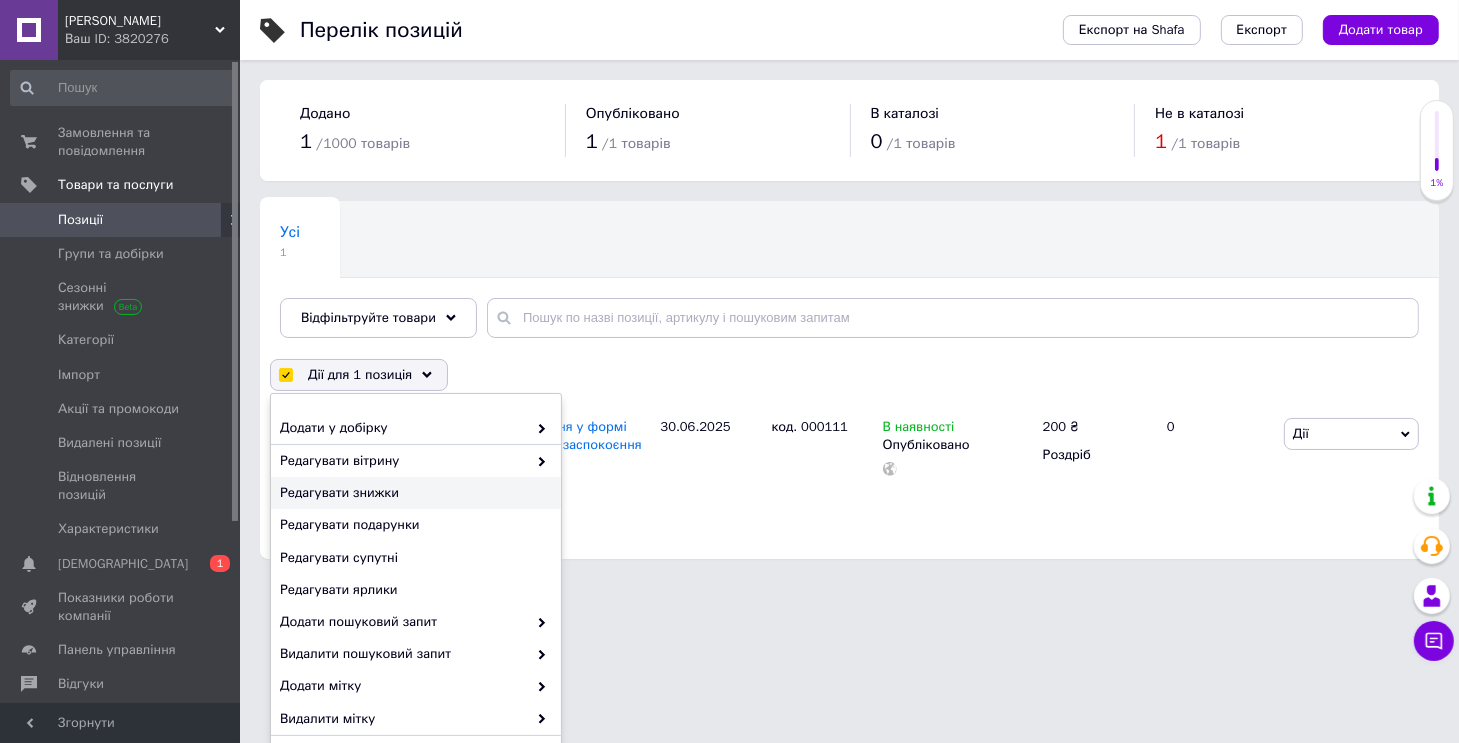click on "[PERSON_NAME] ID: 3820276 Сайт [PERSON_NAME] покупця Перевірити стан системи Сторінка на порталі Довідка Вийти Замовлення та повідомлення 0 0 Товари та послуги Позиції Групи та добірки Сезонні знижки Категорії Імпорт Акції та промокоди Видалені позиції Відновлення позицій Характеристики Сповіщення 0 1 Показники роботи компанії Панель управління Відгуки Клієнти Каталог ProSale Аналітика Управління сайтом Гаманець компанії [PERSON_NAME] Тарифи та рахунки Prom мікс 1 000 Згорнути
Перелік позицій Експорт 1   /" at bounding box center [729, 289] 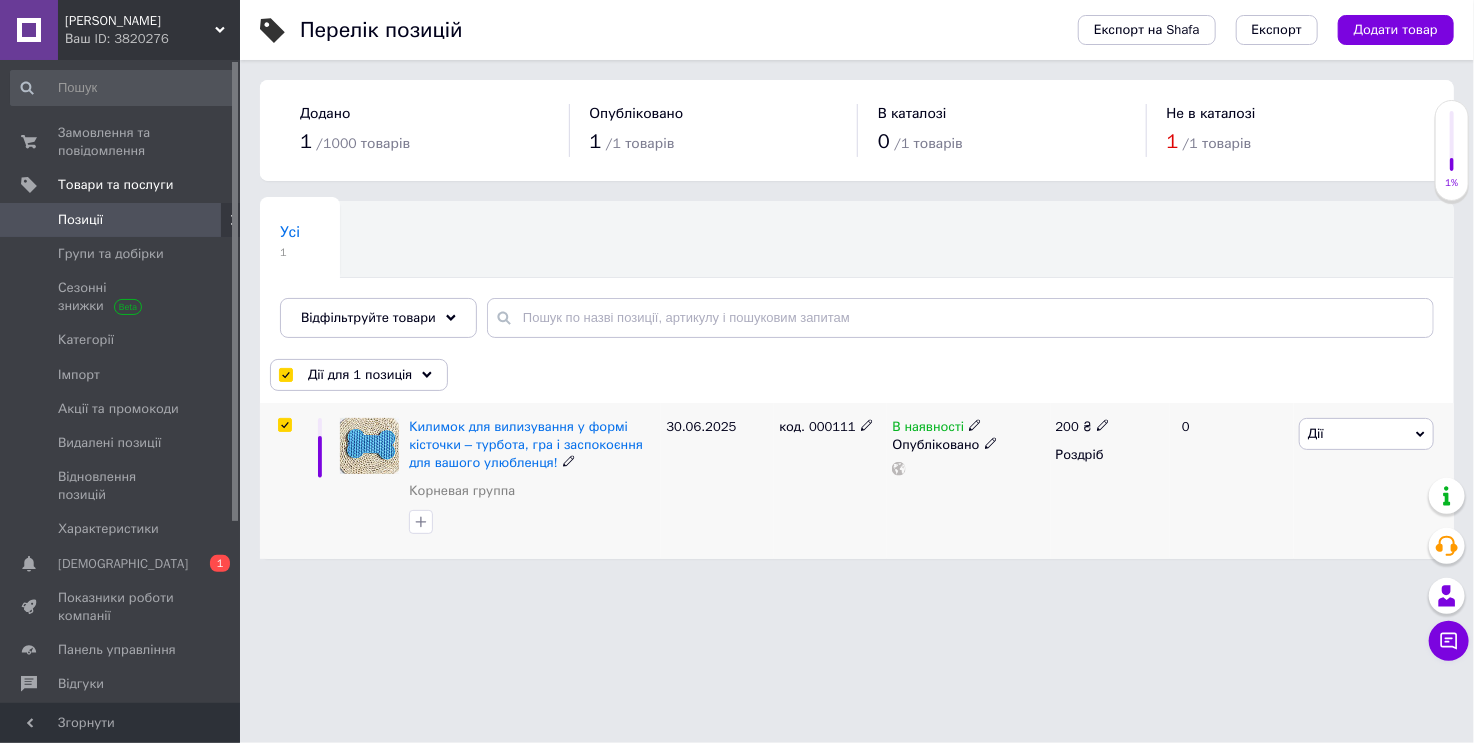 click on "код. 000111" at bounding box center [830, 481] 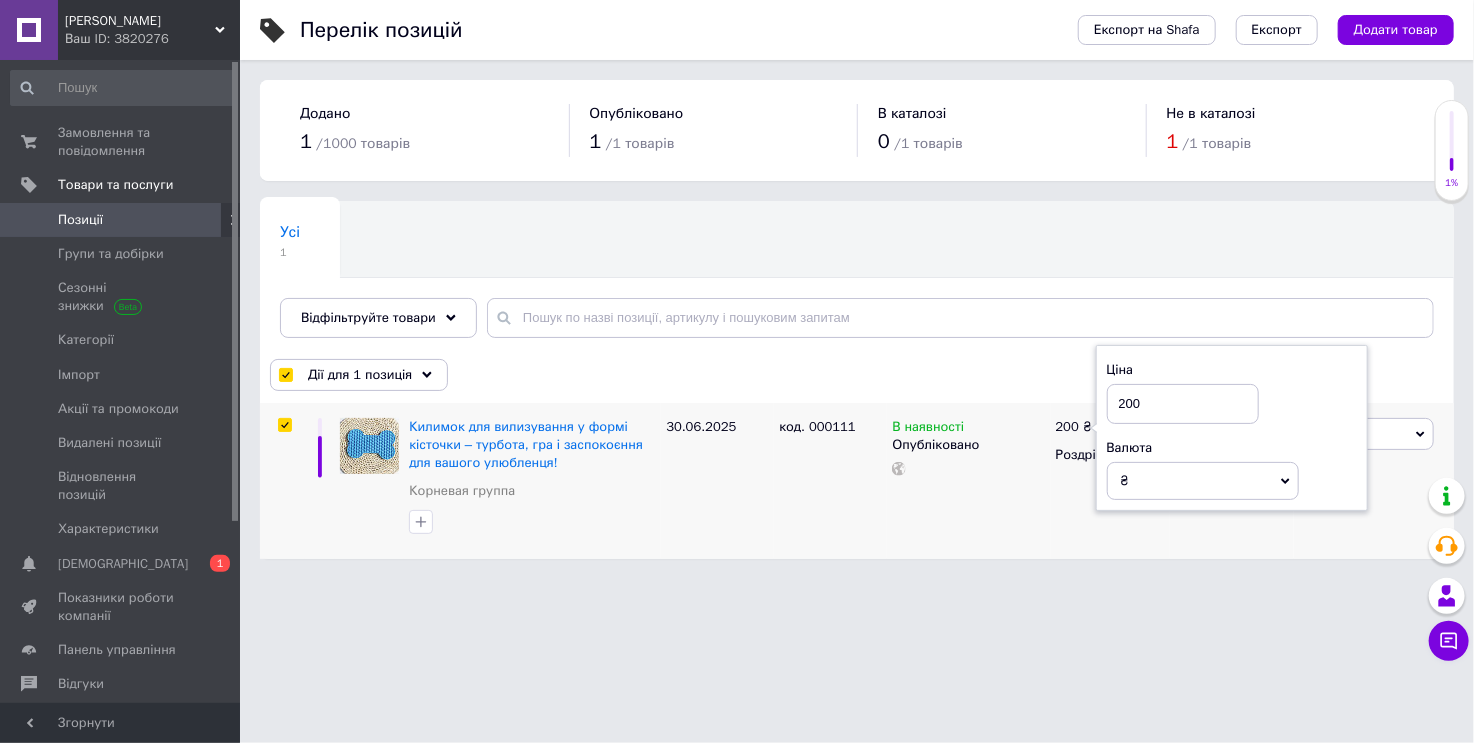 click on "[PERSON_NAME] ID: 3820276 Сайт [PERSON_NAME] покупця Перевірити стан системи Сторінка на порталі Довідка Вийти Замовлення та повідомлення 0 0 Товари та послуги Позиції Групи та добірки Сезонні знижки Категорії Імпорт Акції та промокоди Видалені позиції Відновлення позицій Характеристики Сповіщення 0 1 Показники роботи компанії Панель управління Відгуки Клієнти Каталог ProSale Аналітика Управління сайтом Гаманець компанії [PERSON_NAME] Тарифи та рахунки Prom мікс 1 000 Згорнути
Перелік позицій Експорт 1   /" at bounding box center (737, 289) 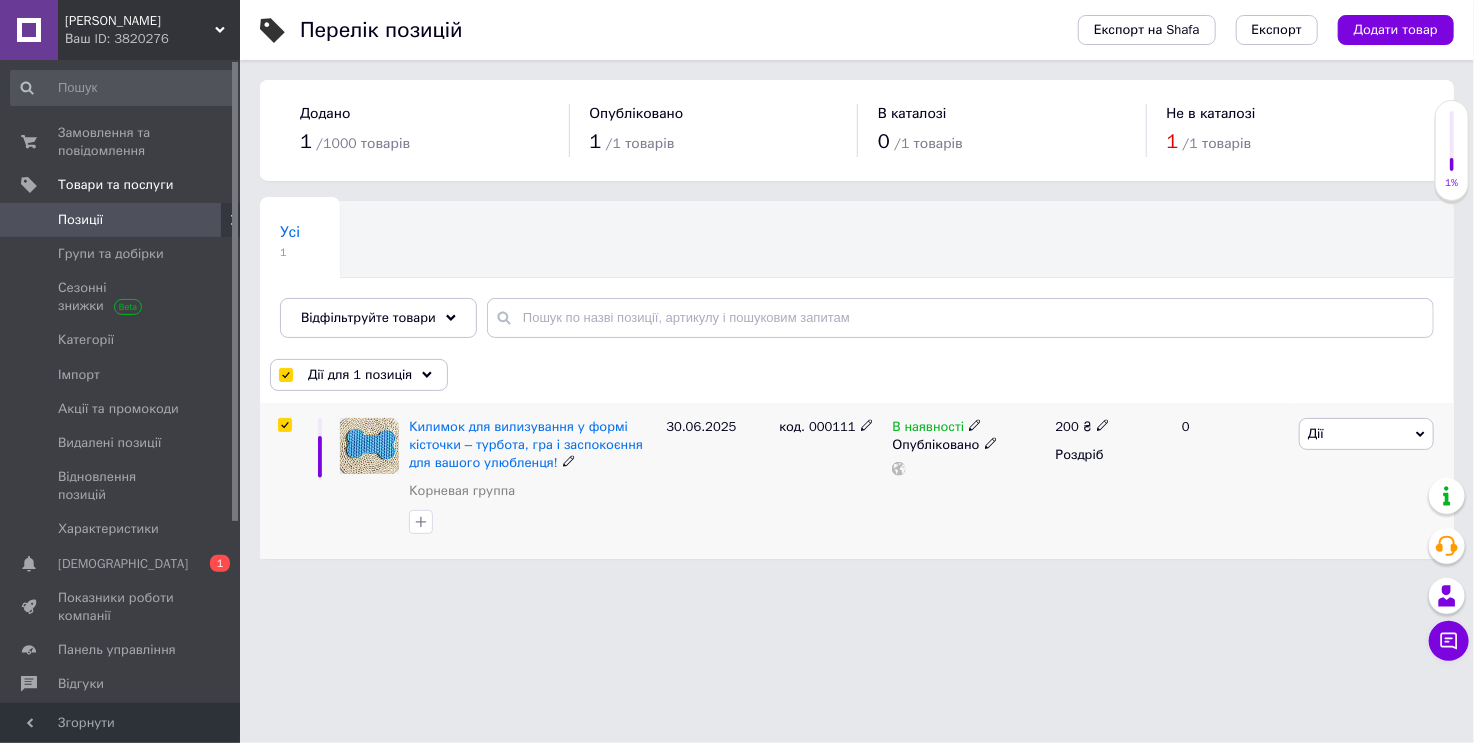 click at bounding box center (369, 446) 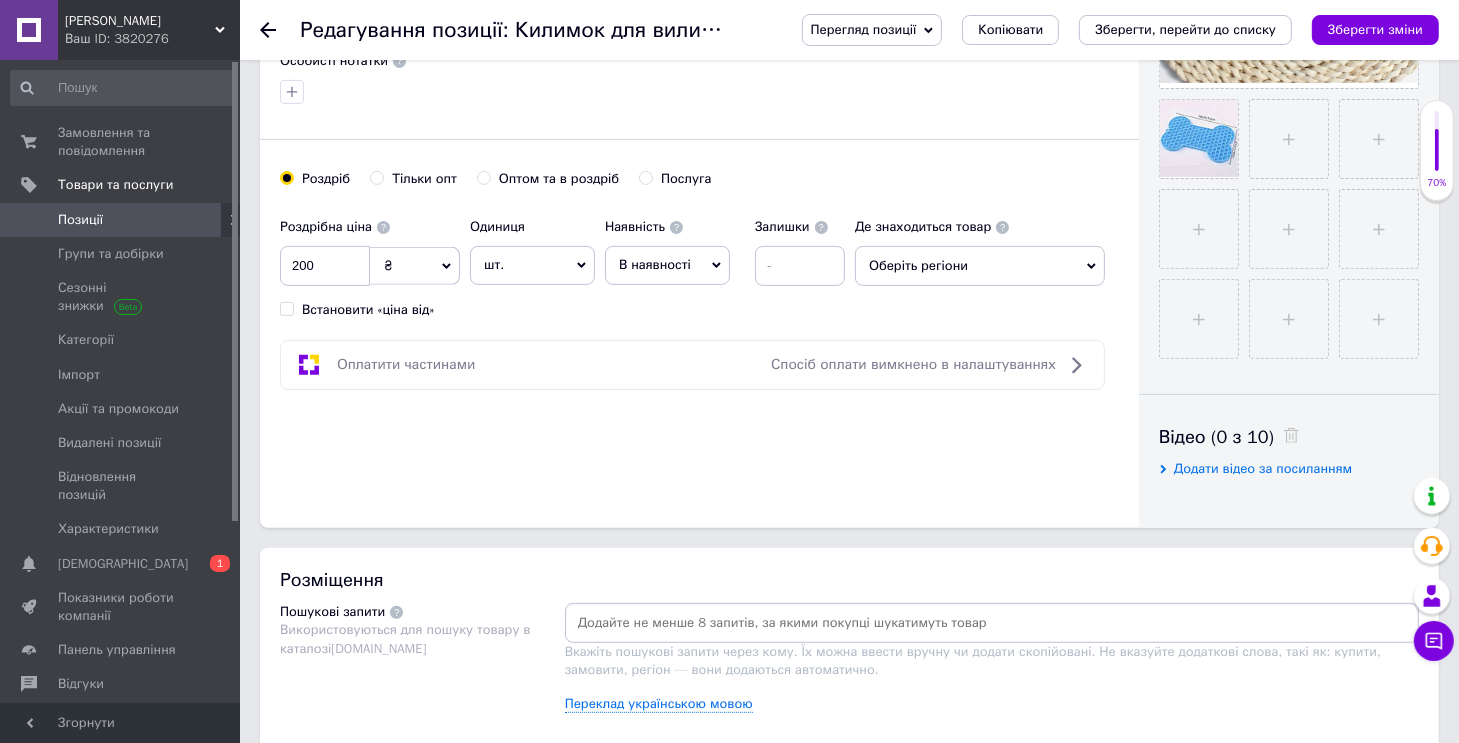 scroll, scrollTop: 672, scrollLeft: 0, axis: vertical 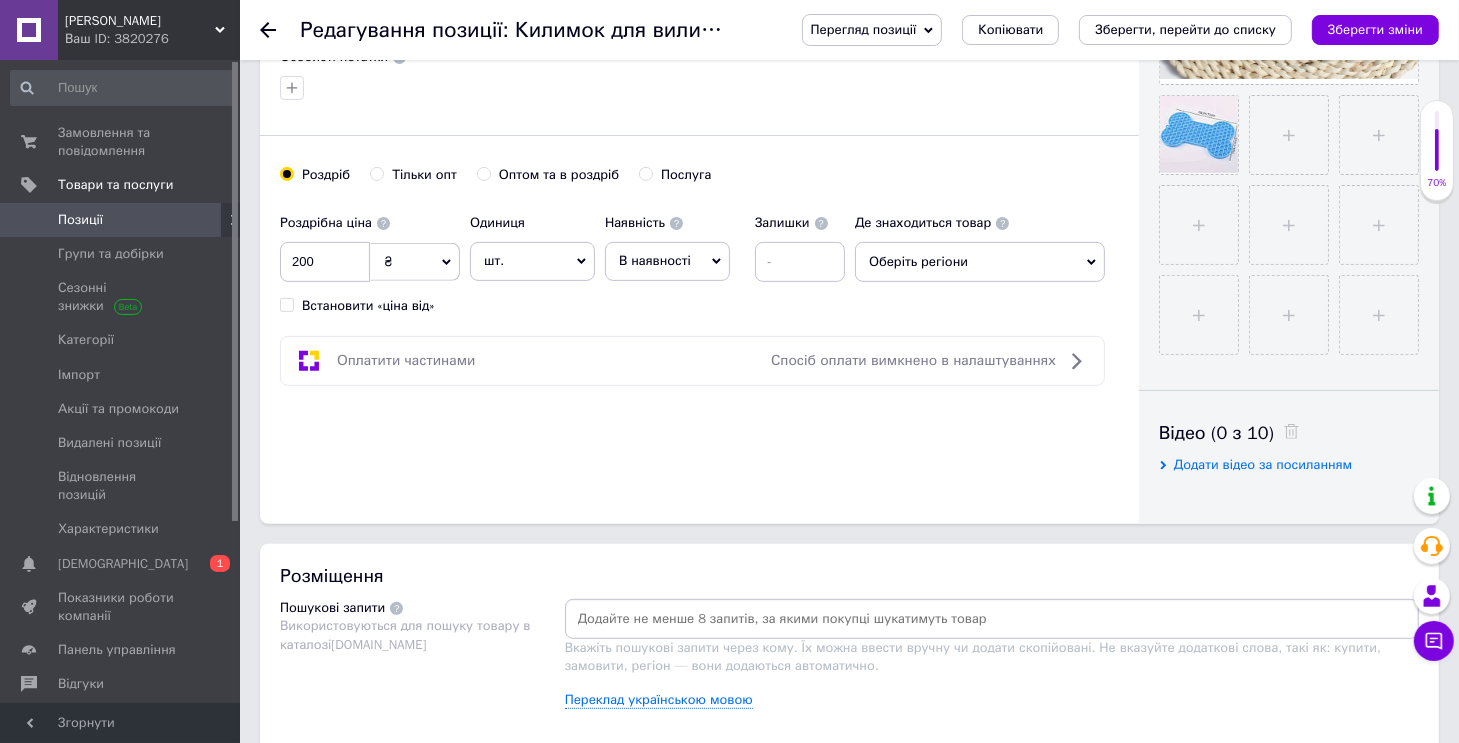 click 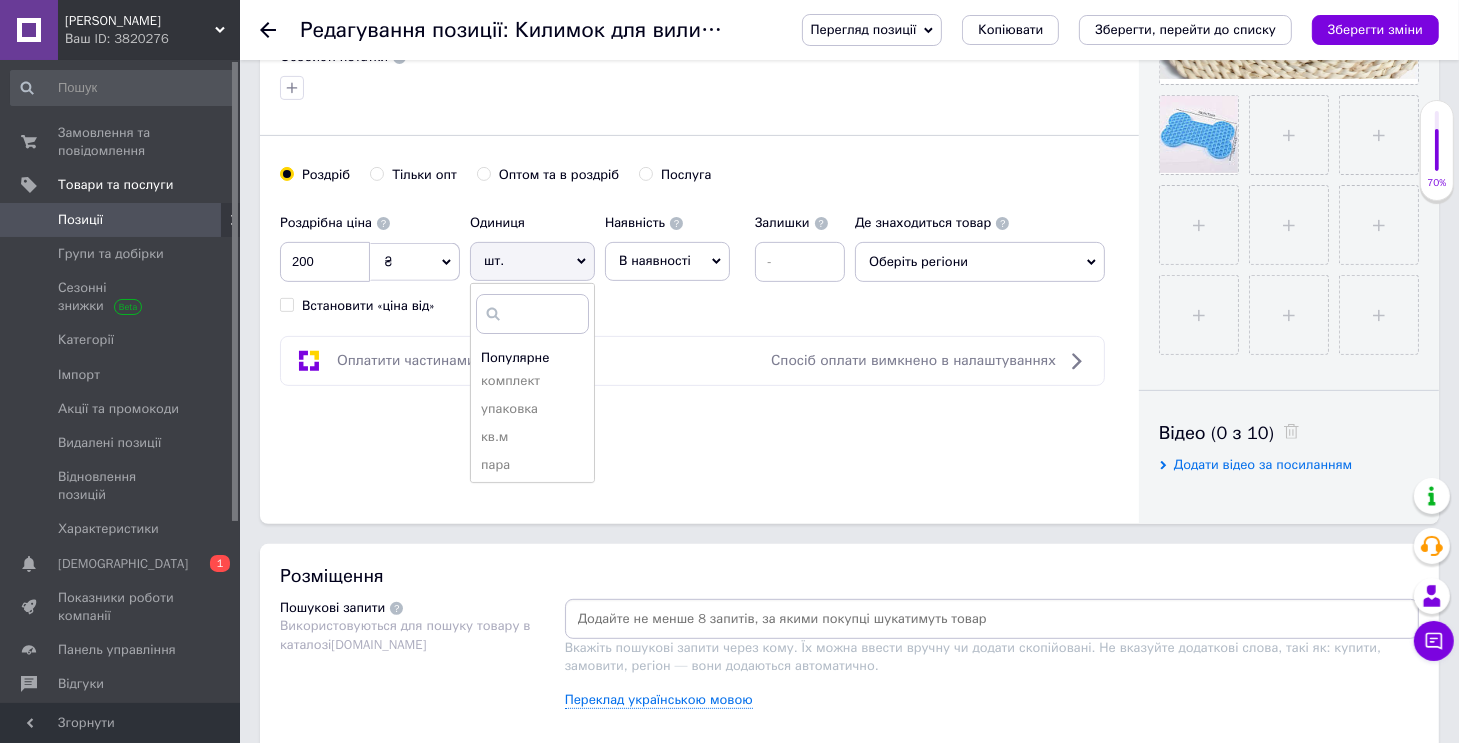 click 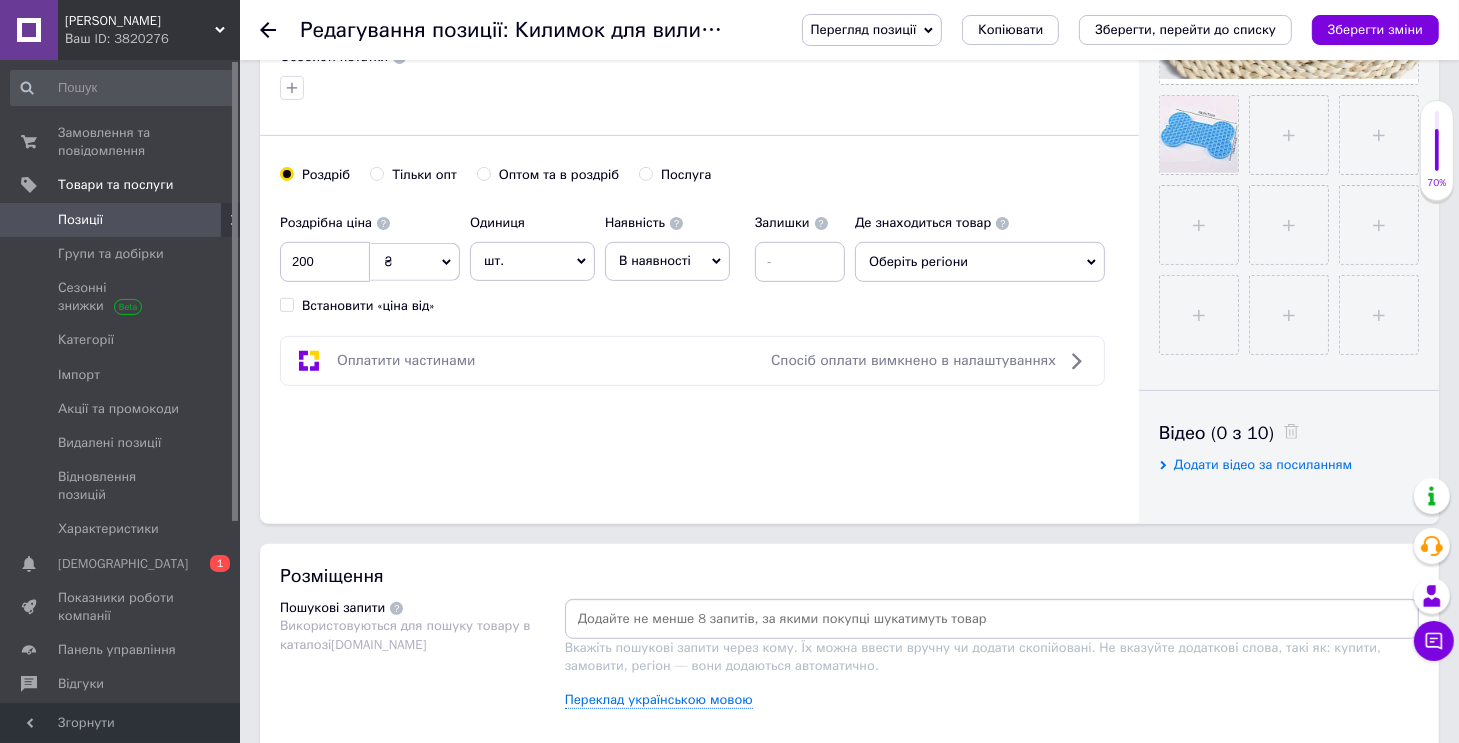 click on "Оплатити частинами Спосіб оплати вимкнено в налаштуваннях" at bounding box center (692, 361) 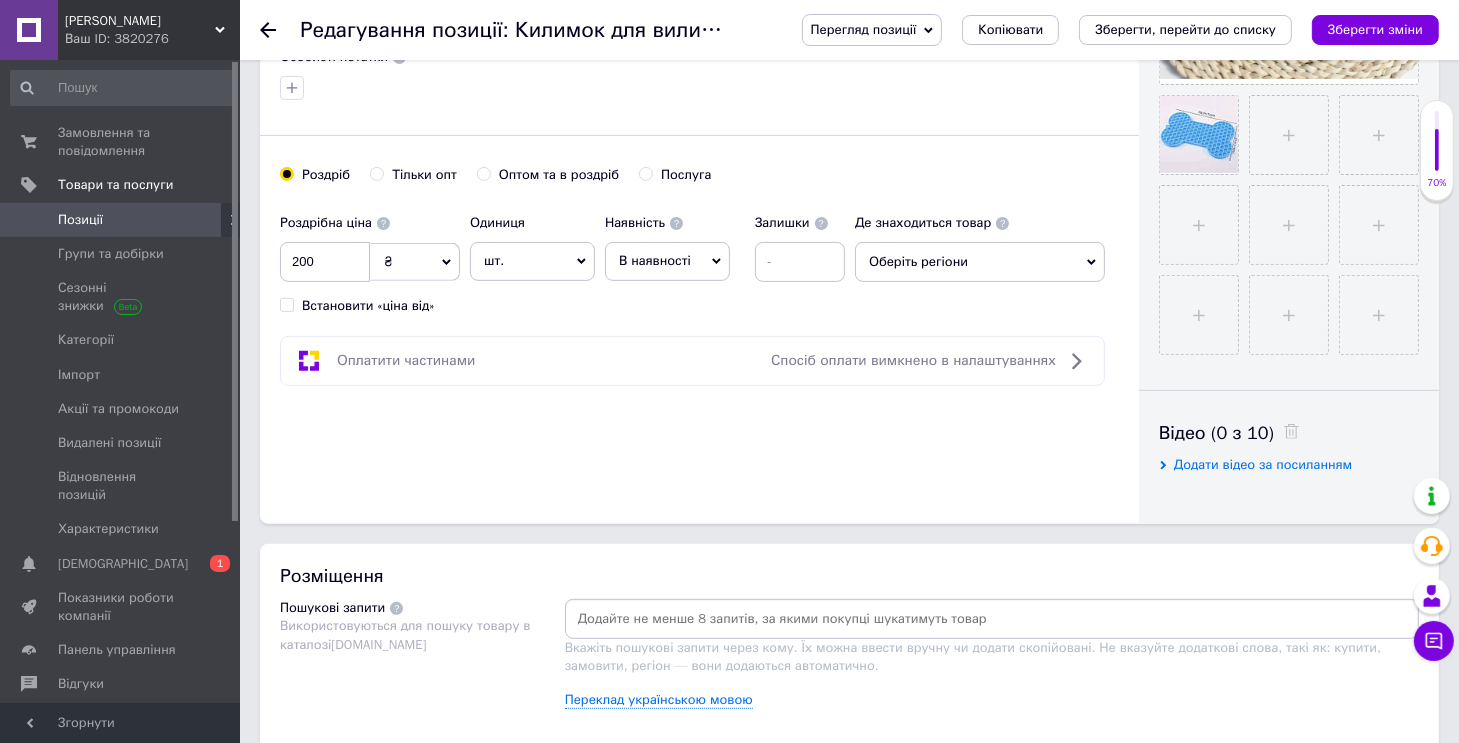 click on "Оберіть регіони" at bounding box center (980, 262) 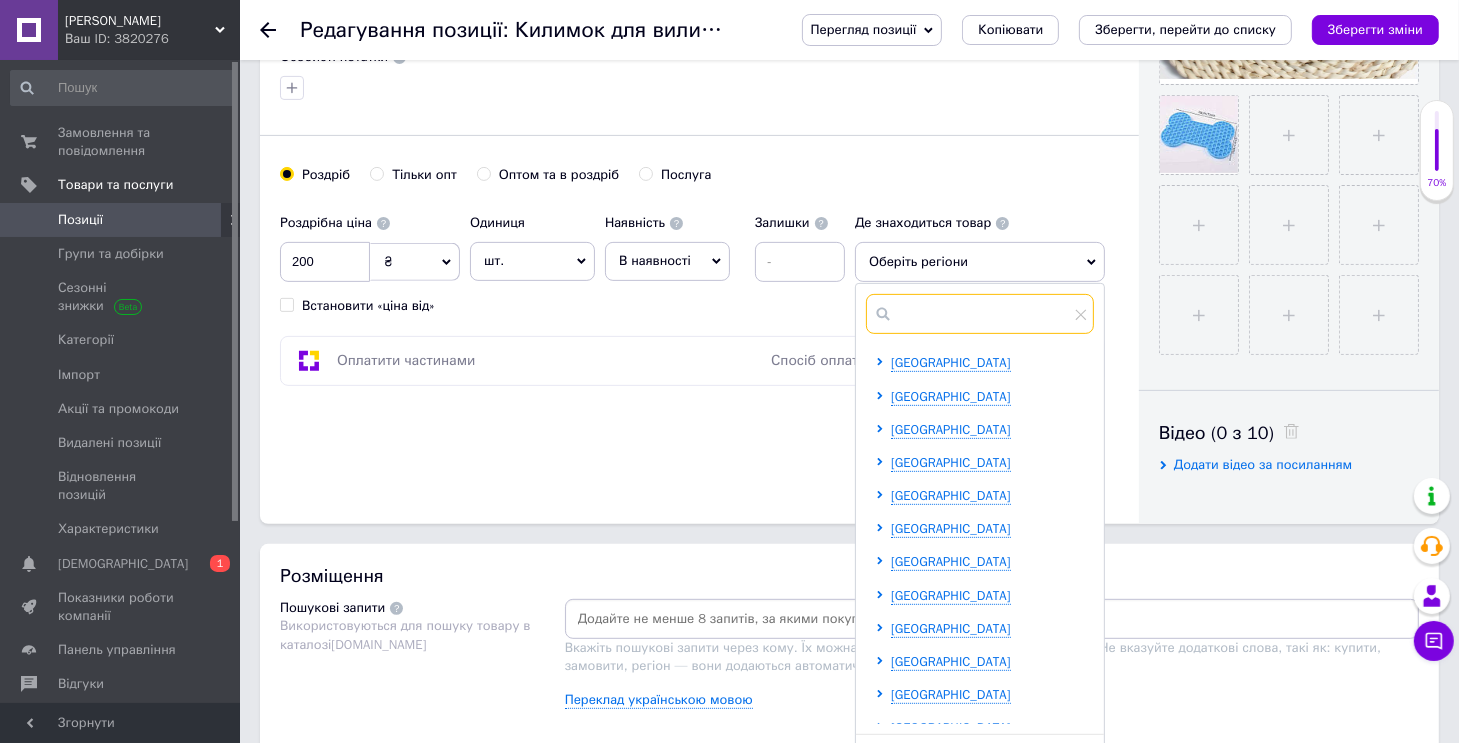 click at bounding box center [980, 314] 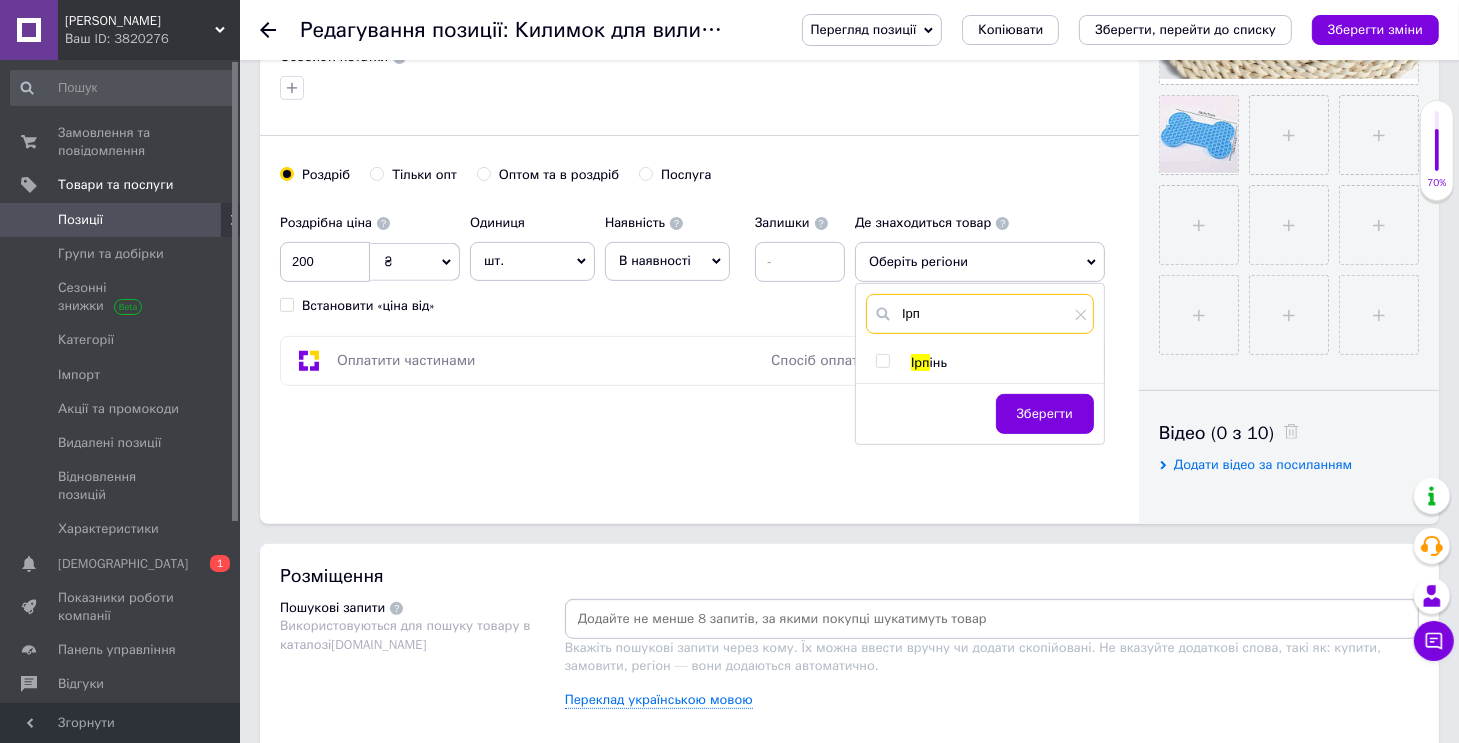 drag, startPoint x: 916, startPoint y: 313, endPoint x: 876, endPoint y: 351, distance: 55.17246 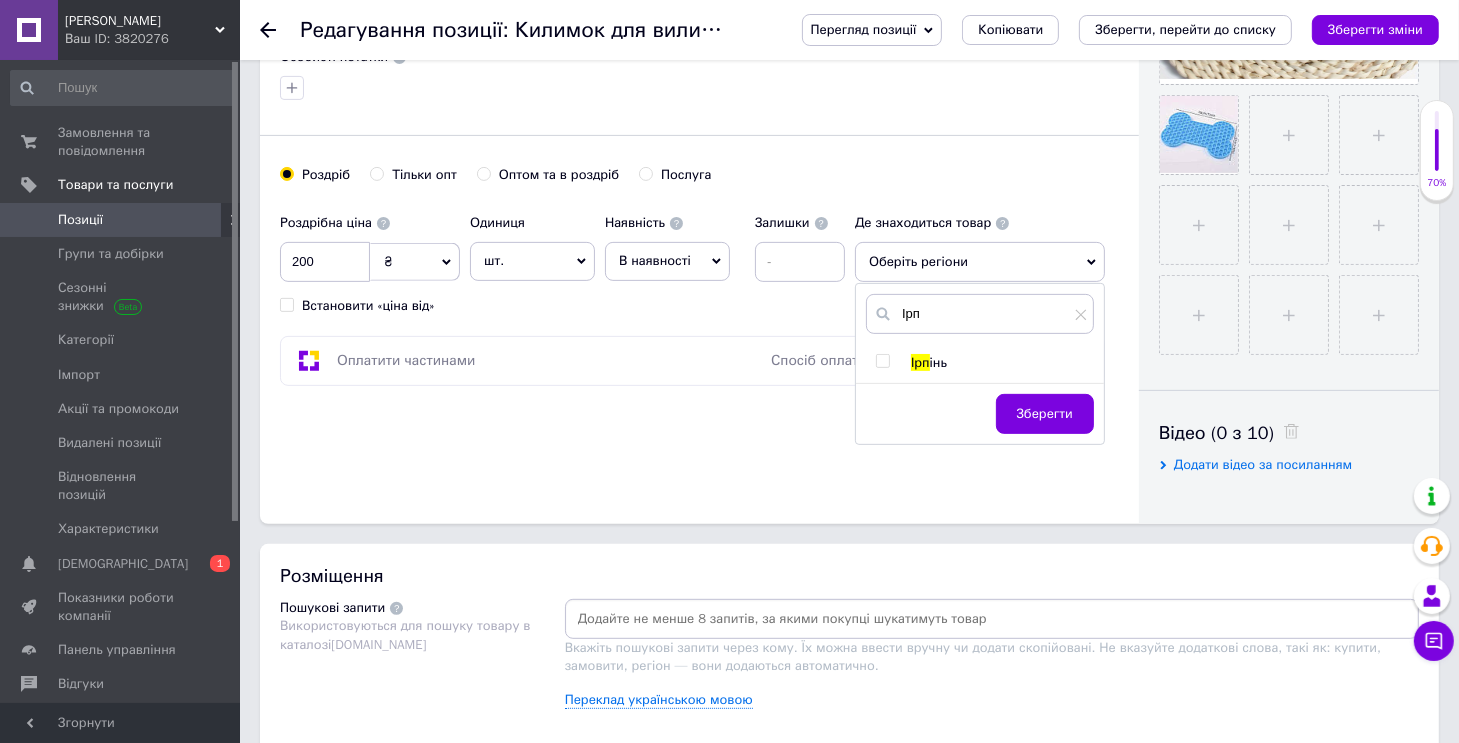 click at bounding box center (882, 361) 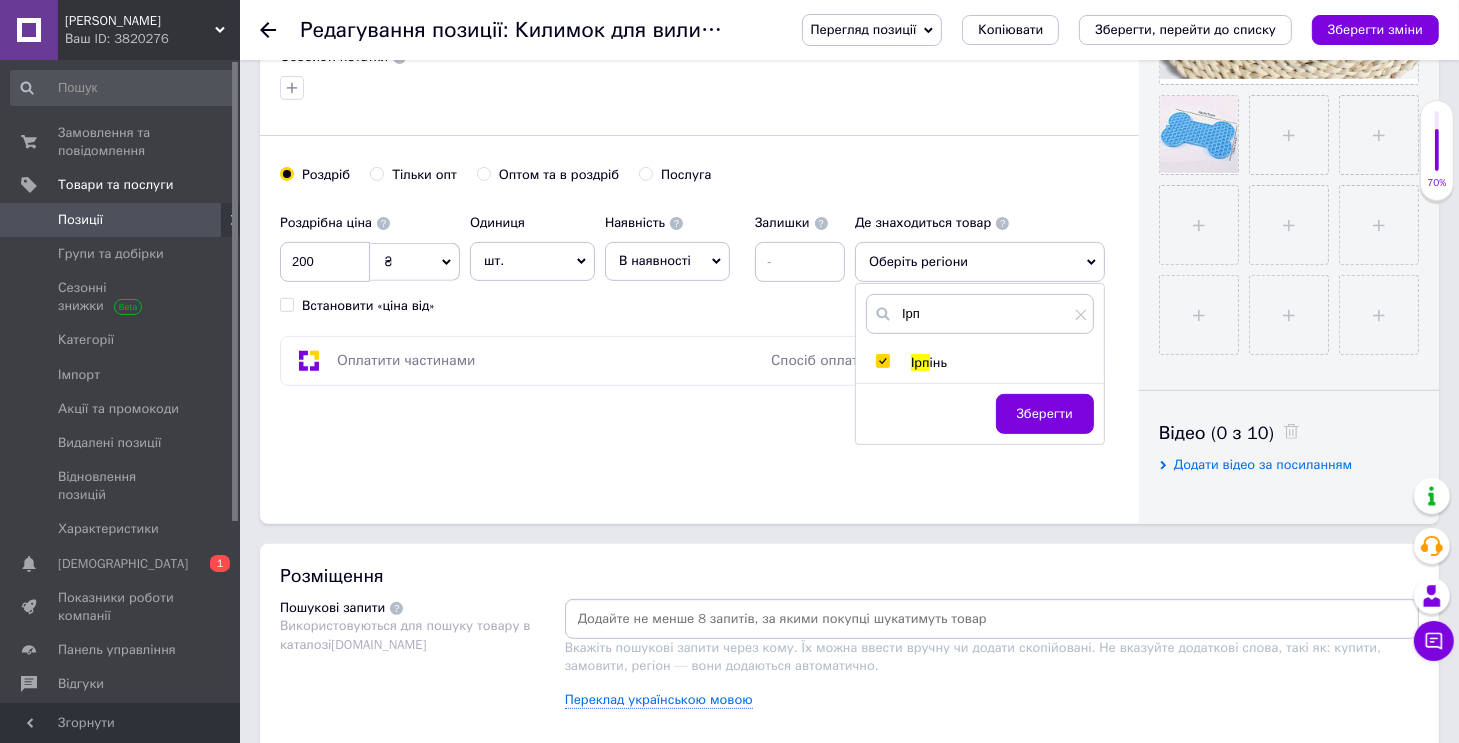 checkbox on "true" 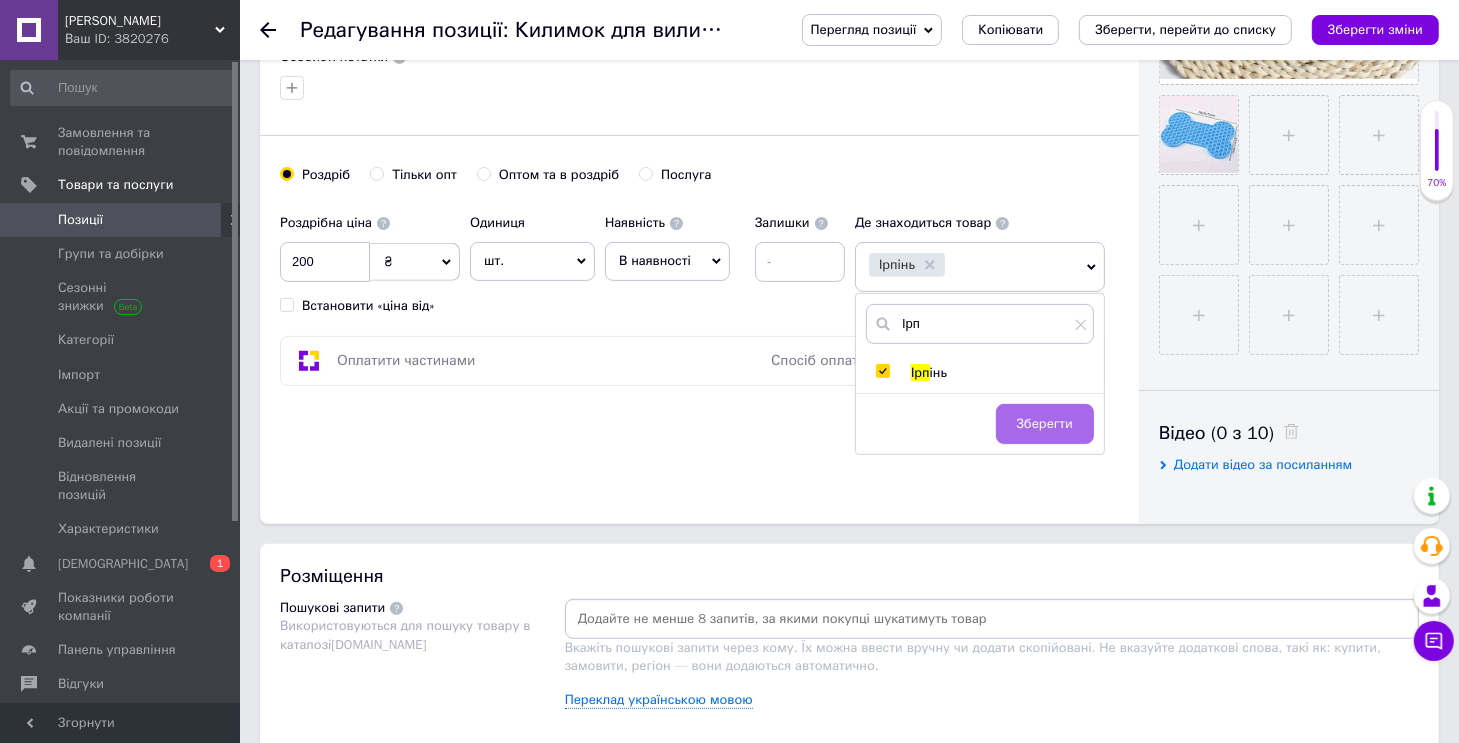 click on "Зберегти" at bounding box center [1045, 424] 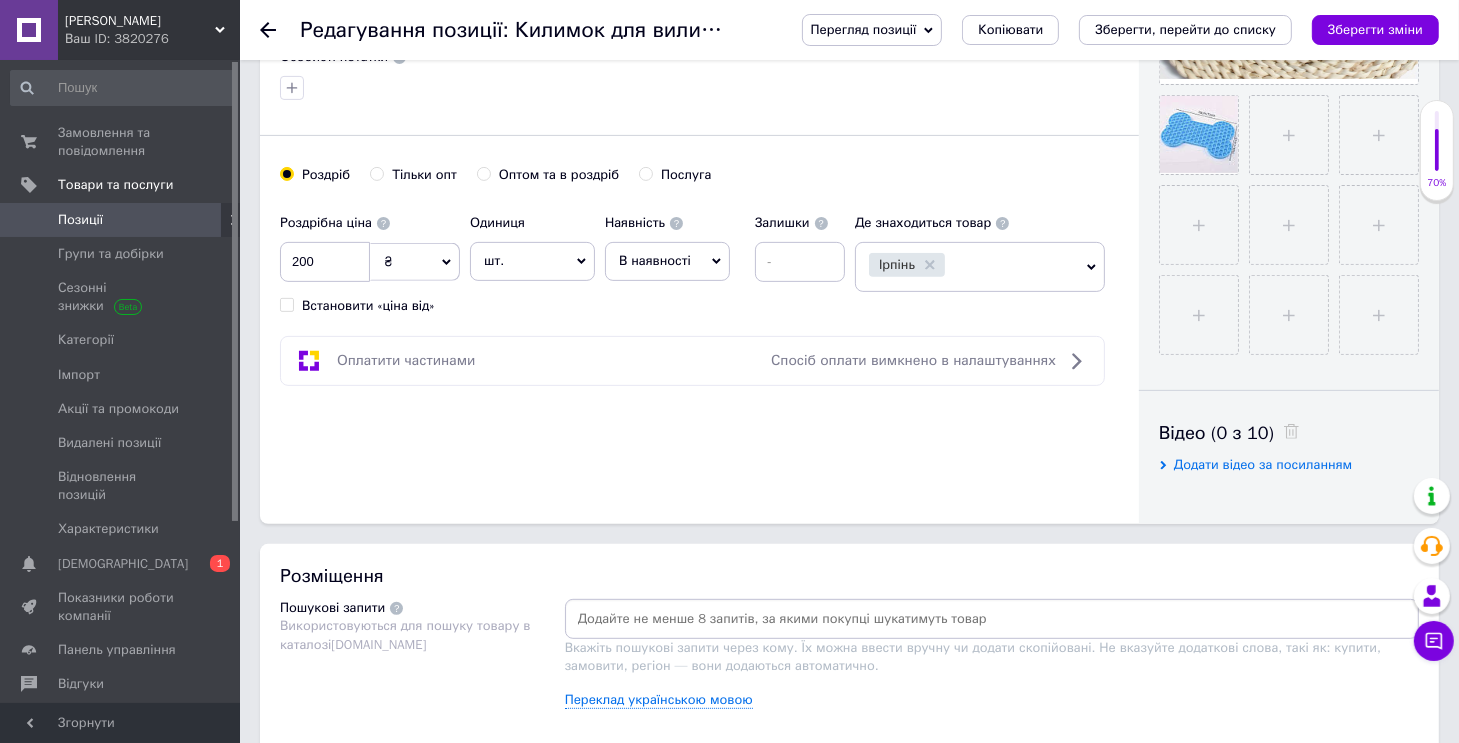 click on "Основна інформація Назва позиції (Російська) ✱ Килимок для вилизування у формі кісточки – турбота, гра і заспокоєння для вашого улюбленця! Код/Артикул код. 000111 Опис (Російська) ✱ Килимок для вилизування у формі кісточки – турбота, гра і заспокоєння для вашого улюбленця!
Зручний і корисний килимок для вилизування у вигляді кісточки стане улюбленим аксесуаром вашого собаки чи кота. Ідеально підходить для повсякденного використання під час годування, дресирування або візитів до грумера.
🔹 Матеріал: харчовий силікон, безпечний для тварин" at bounding box center [699, -34] 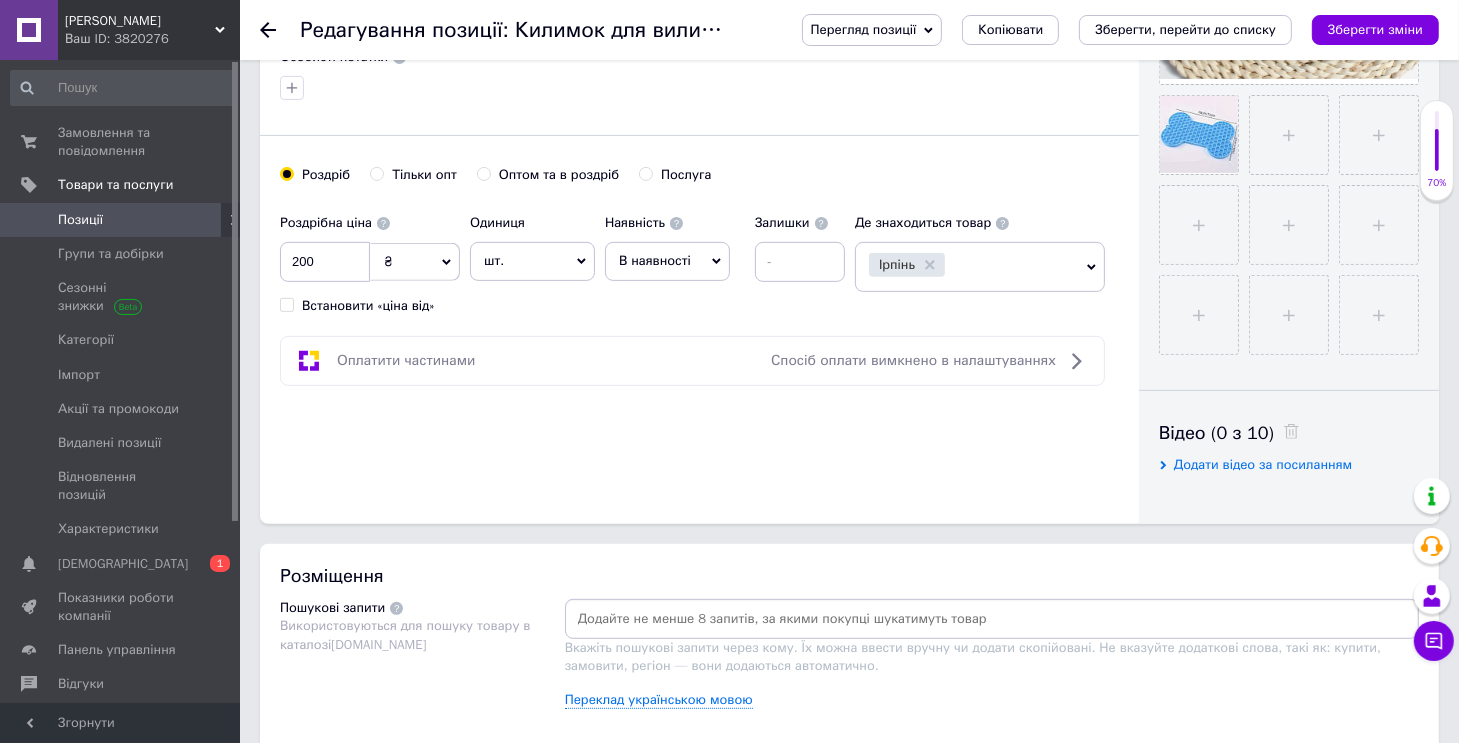 click on "Оплатити частинами Спосіб оплати вимкнено в налаштуваннях" at bounding box center (692, 361) 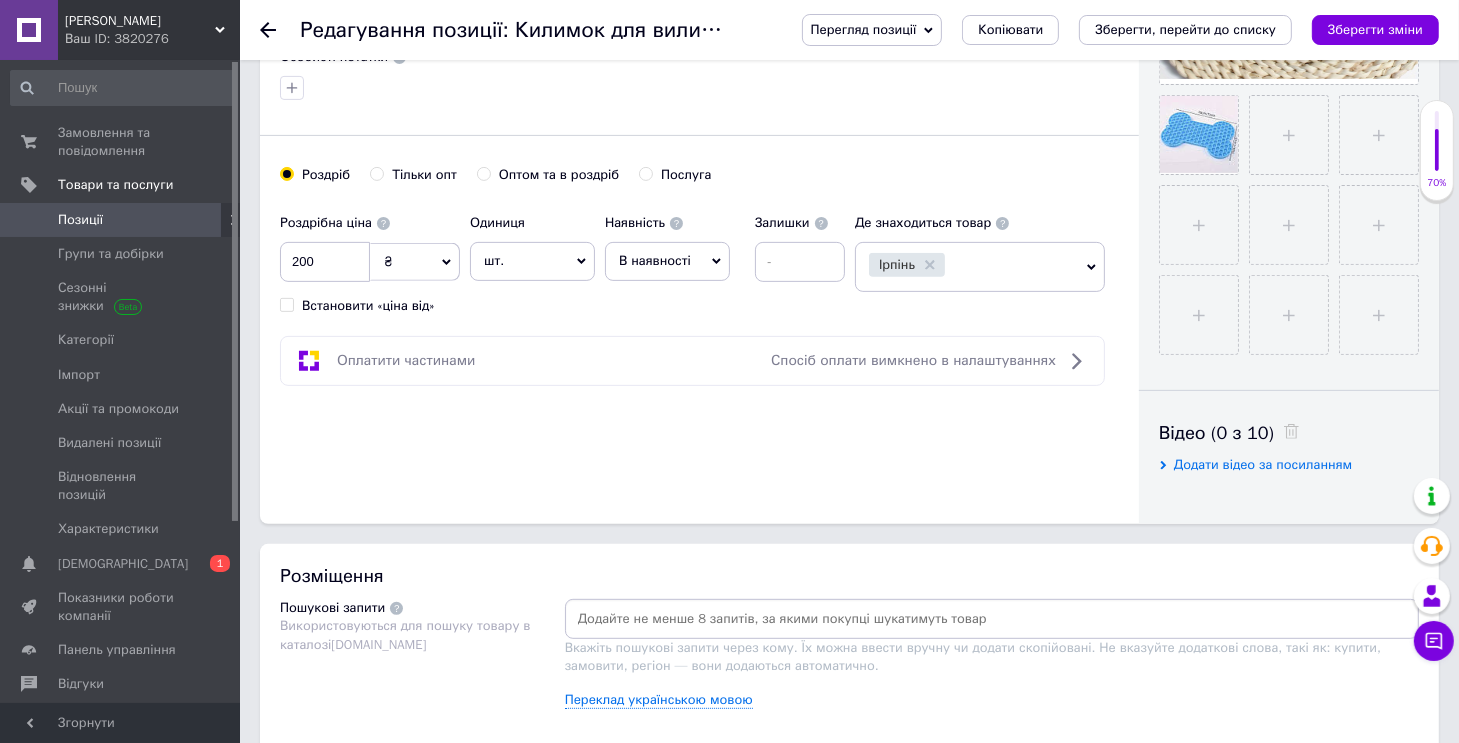 click on "Спосіб оплати вимкнено в налаштуваннях" at bounding box center [913, 360] 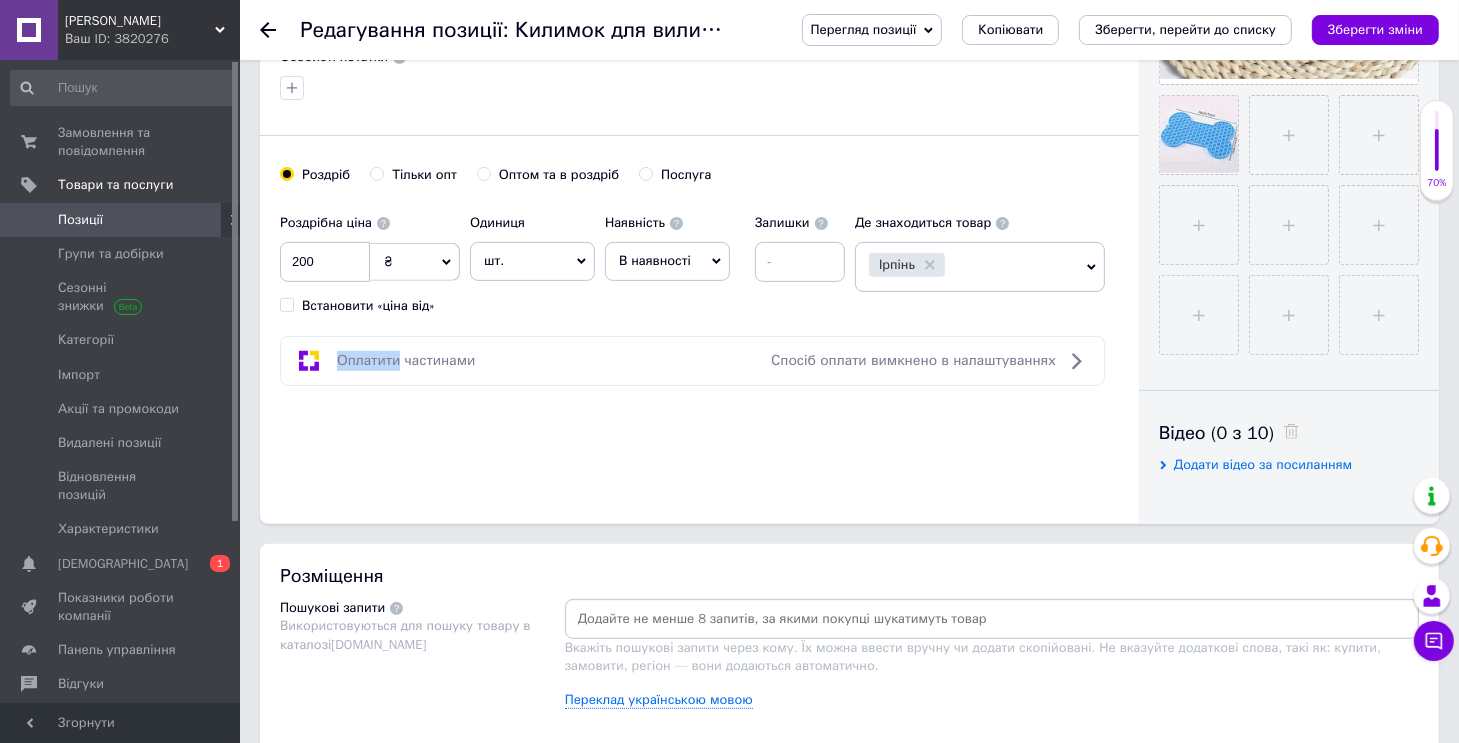 click on "Оплатити частинами" at bounding box center [406, 360] 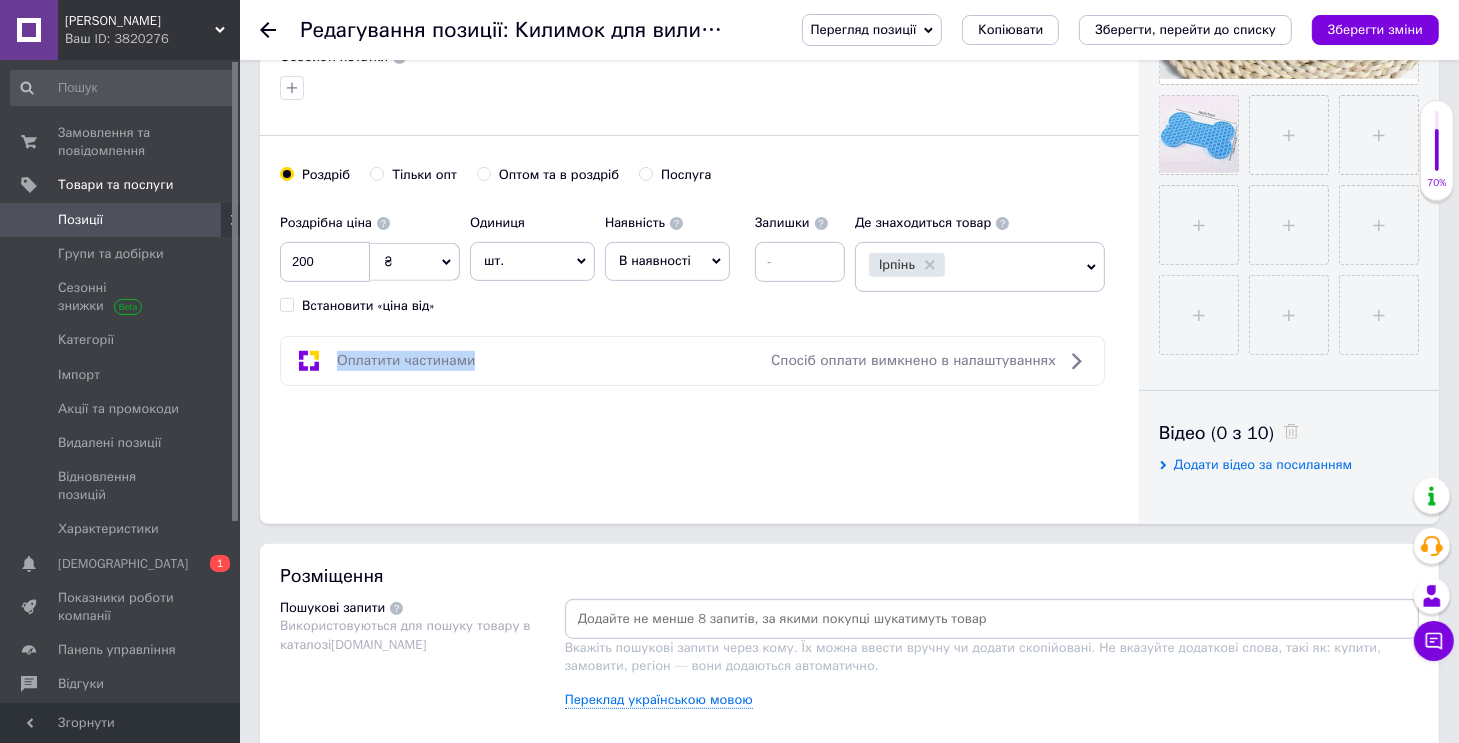 click on "Оплатити частинами" at bounding box center [406, 360] 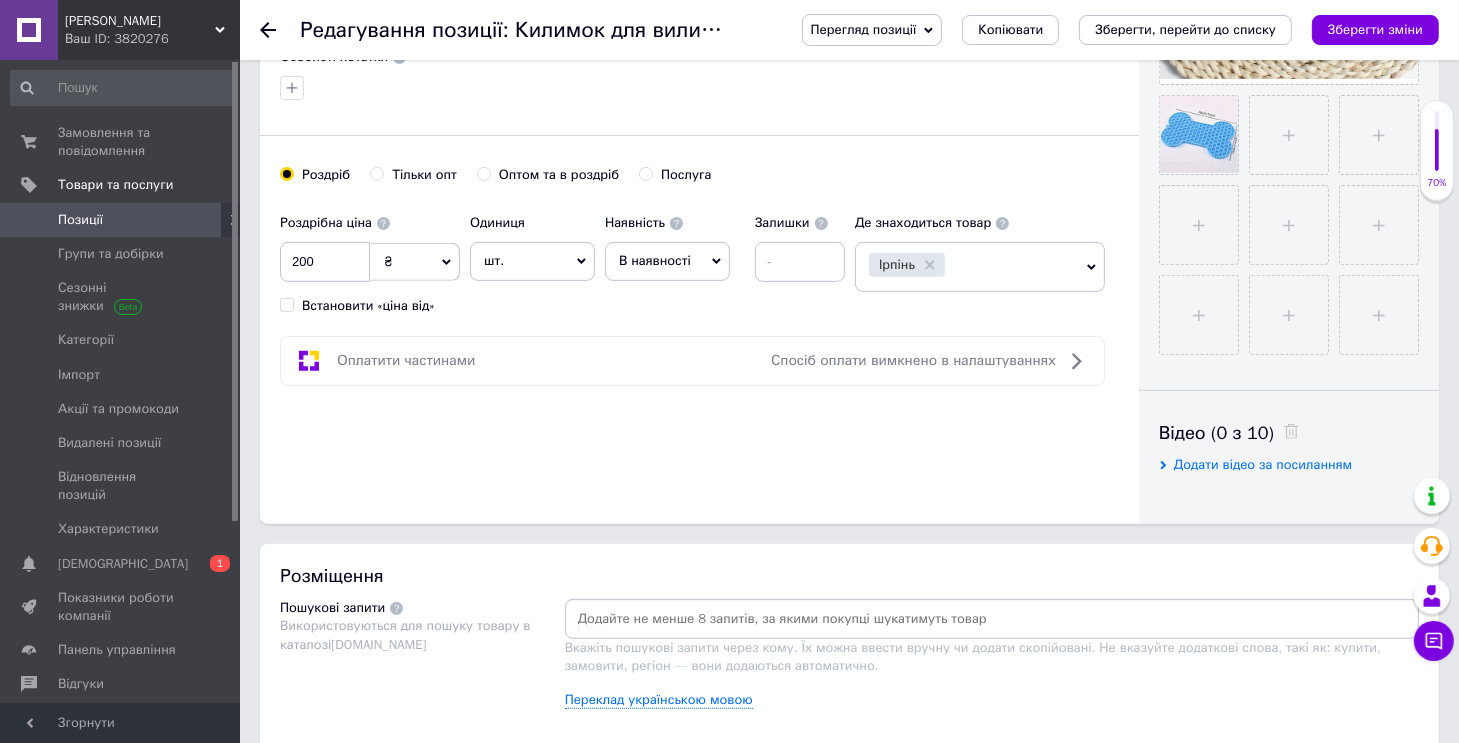 click on "Встановити «ціна від»" at bounding box center (286, 304) 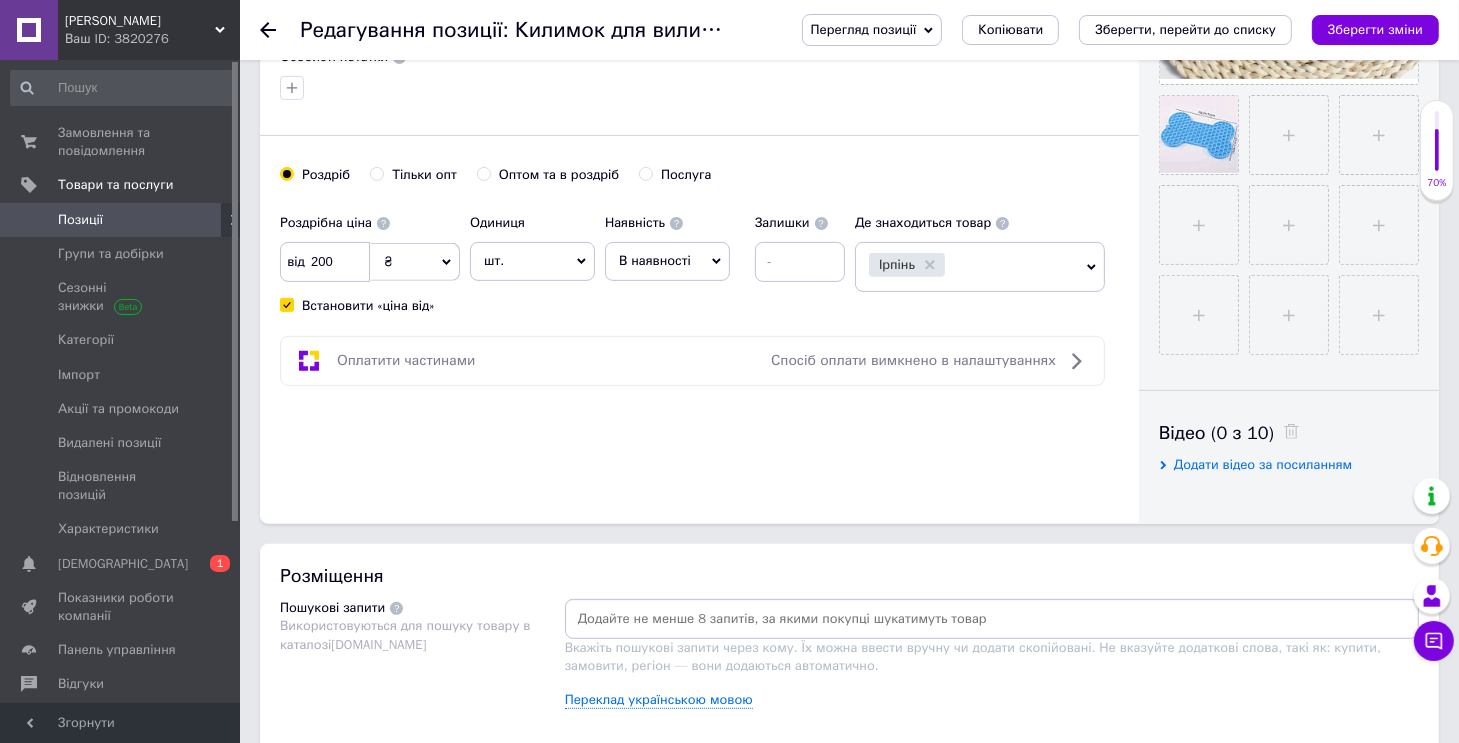click on "Встановити «ціна від»" at bounding box center (286, 304) 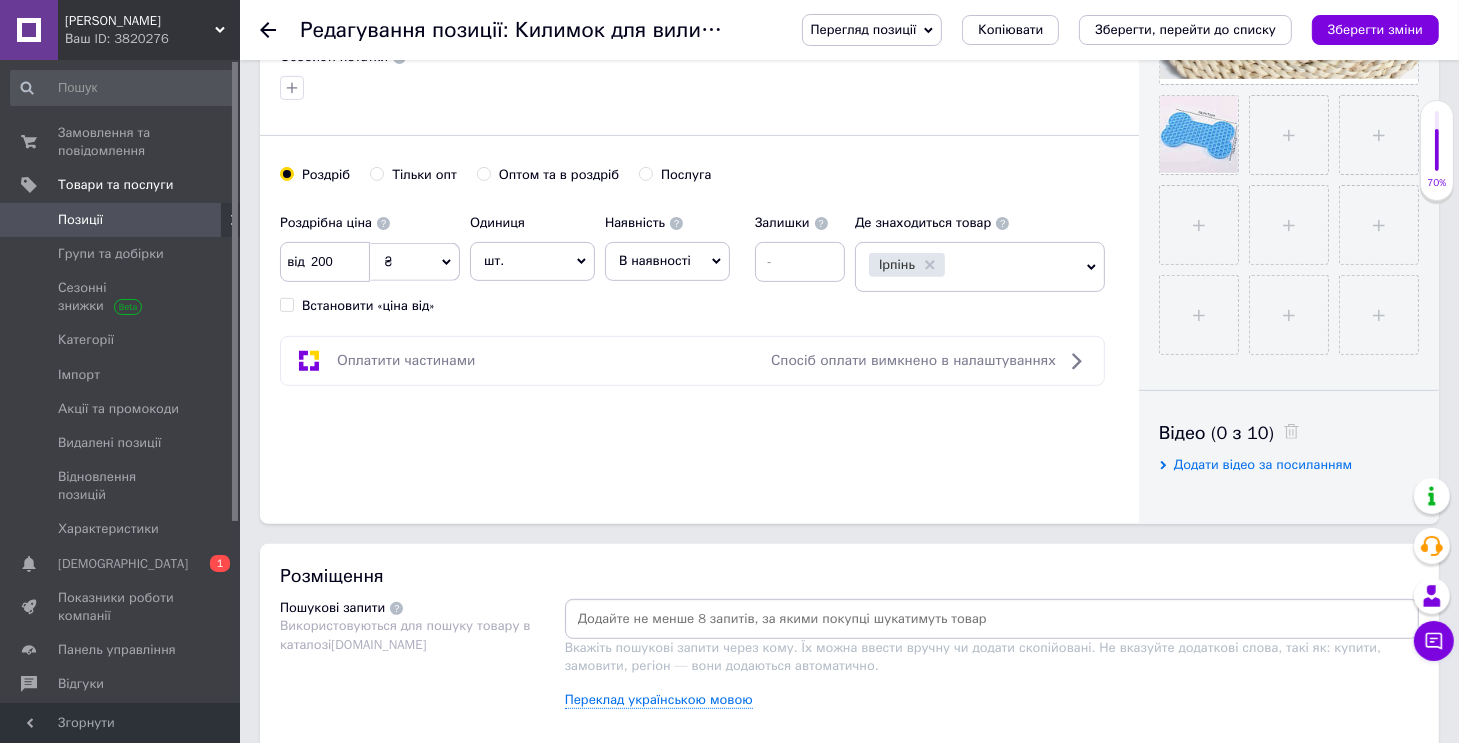 checkbox on "false" 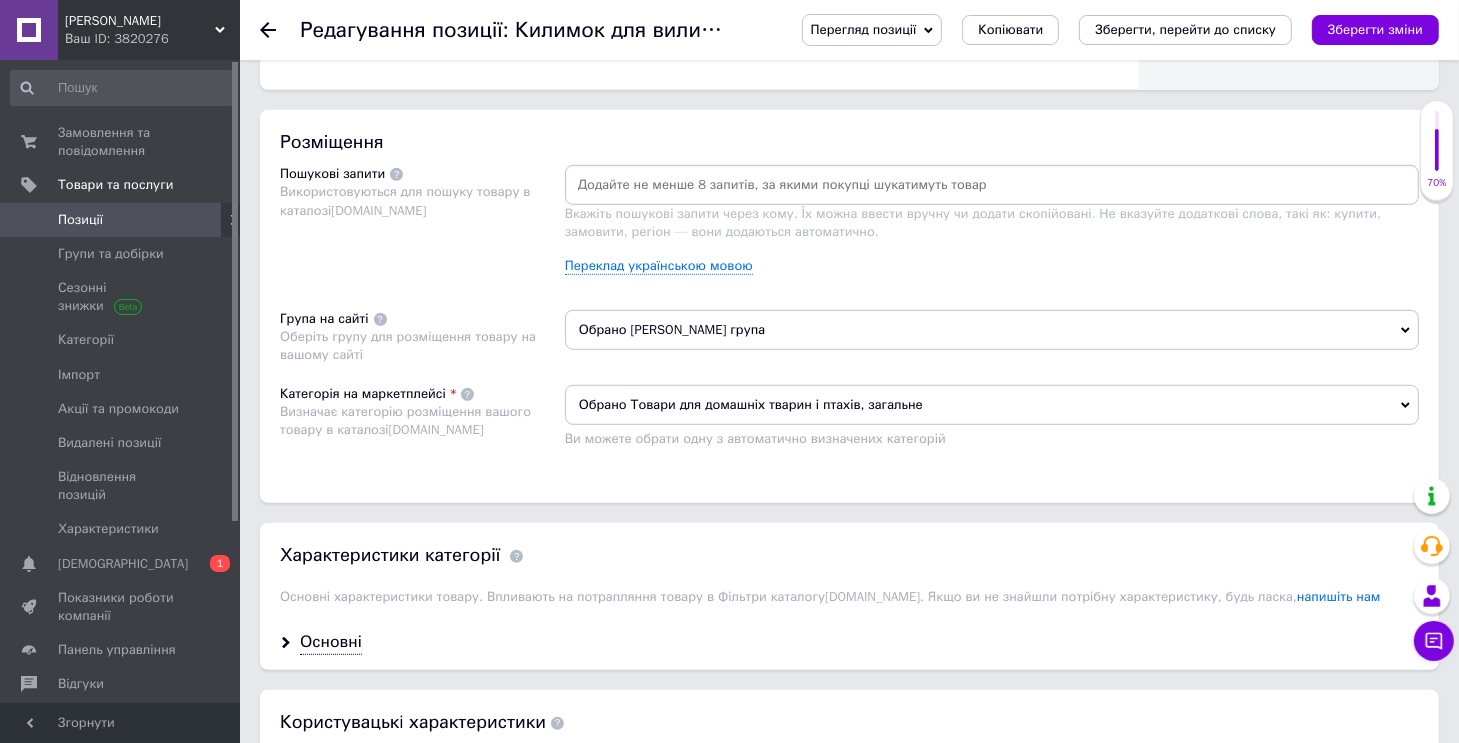 scroll, scrollTop: 1107, scrollLeft: 0, axis: vertical 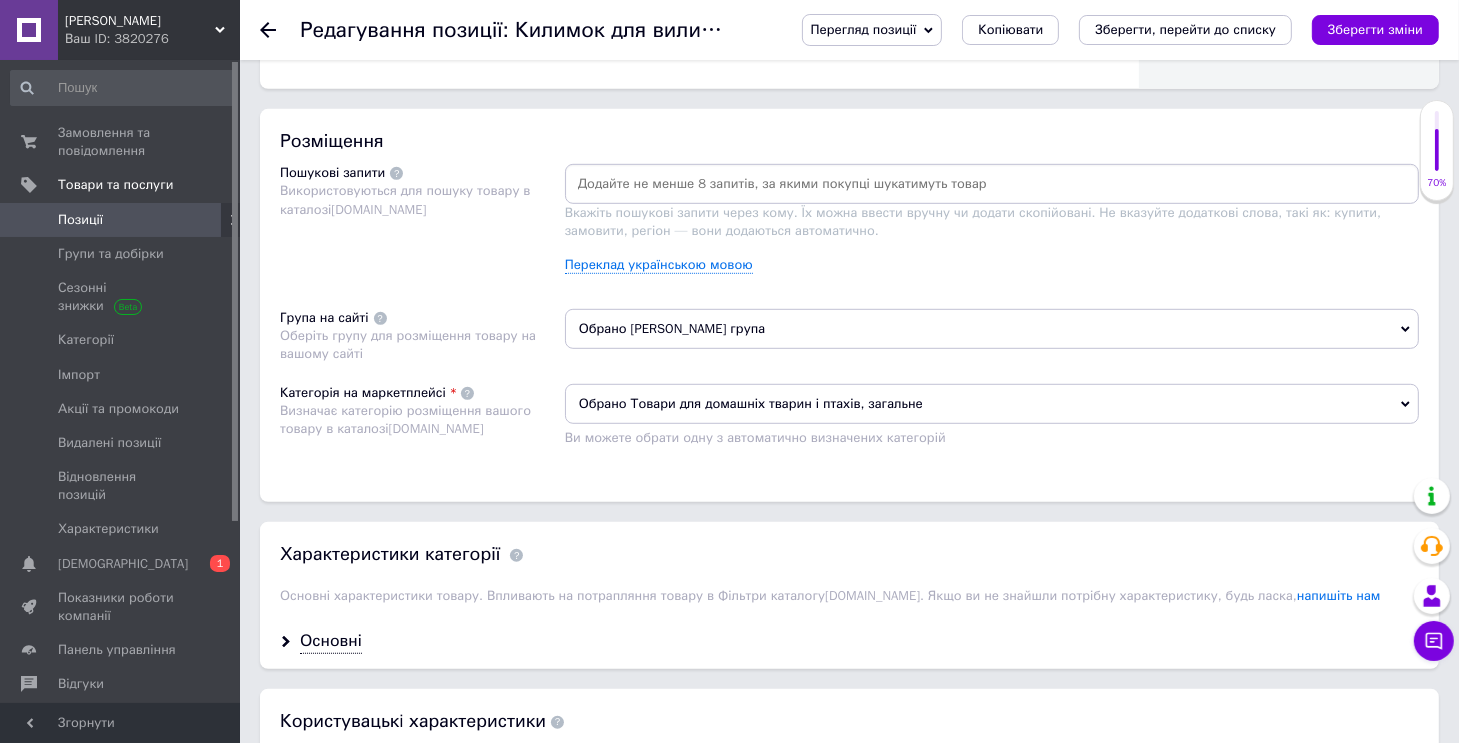 click on "Обрано [PERSON_NAME] група" at bounding box center (992, 329) 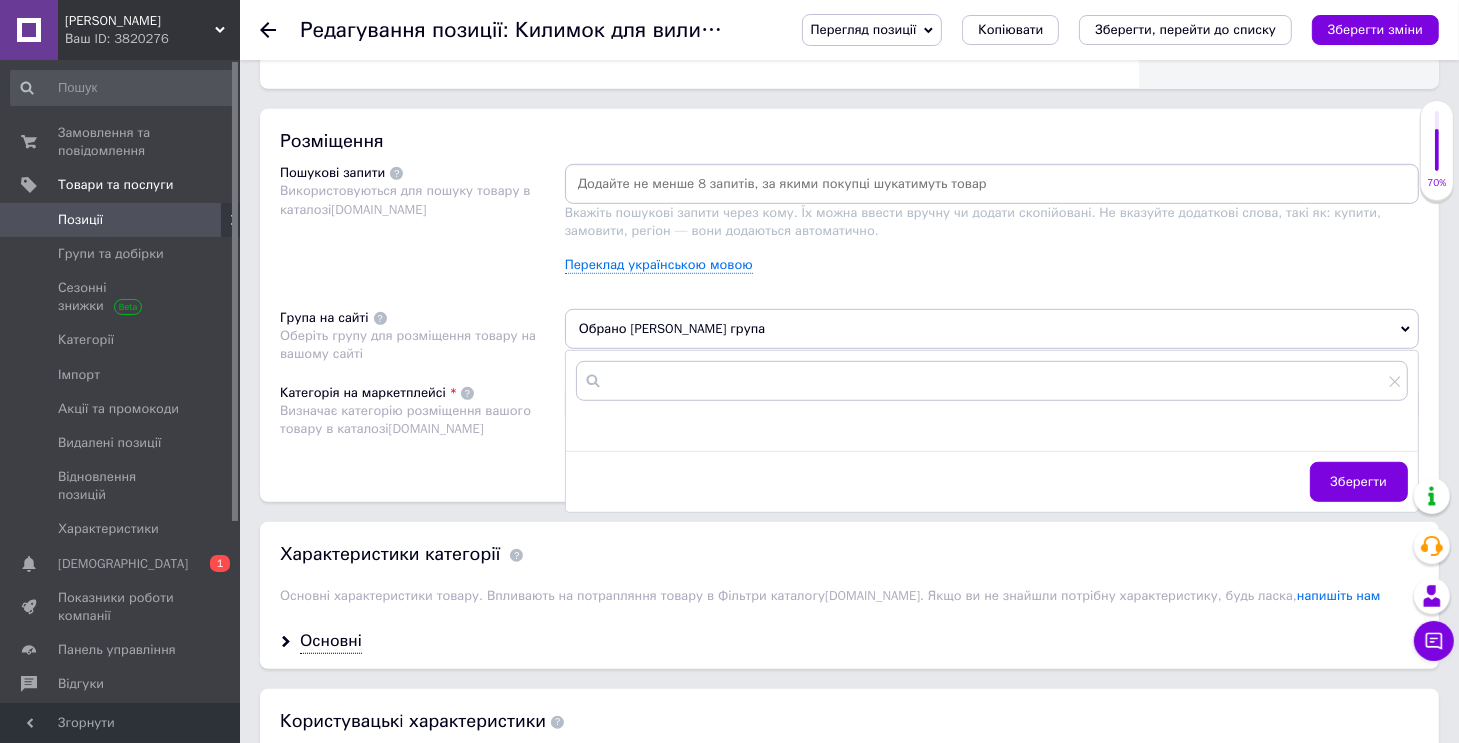click on "Обрано [PERSON_NAME] група" at bounding box center (992, 329) 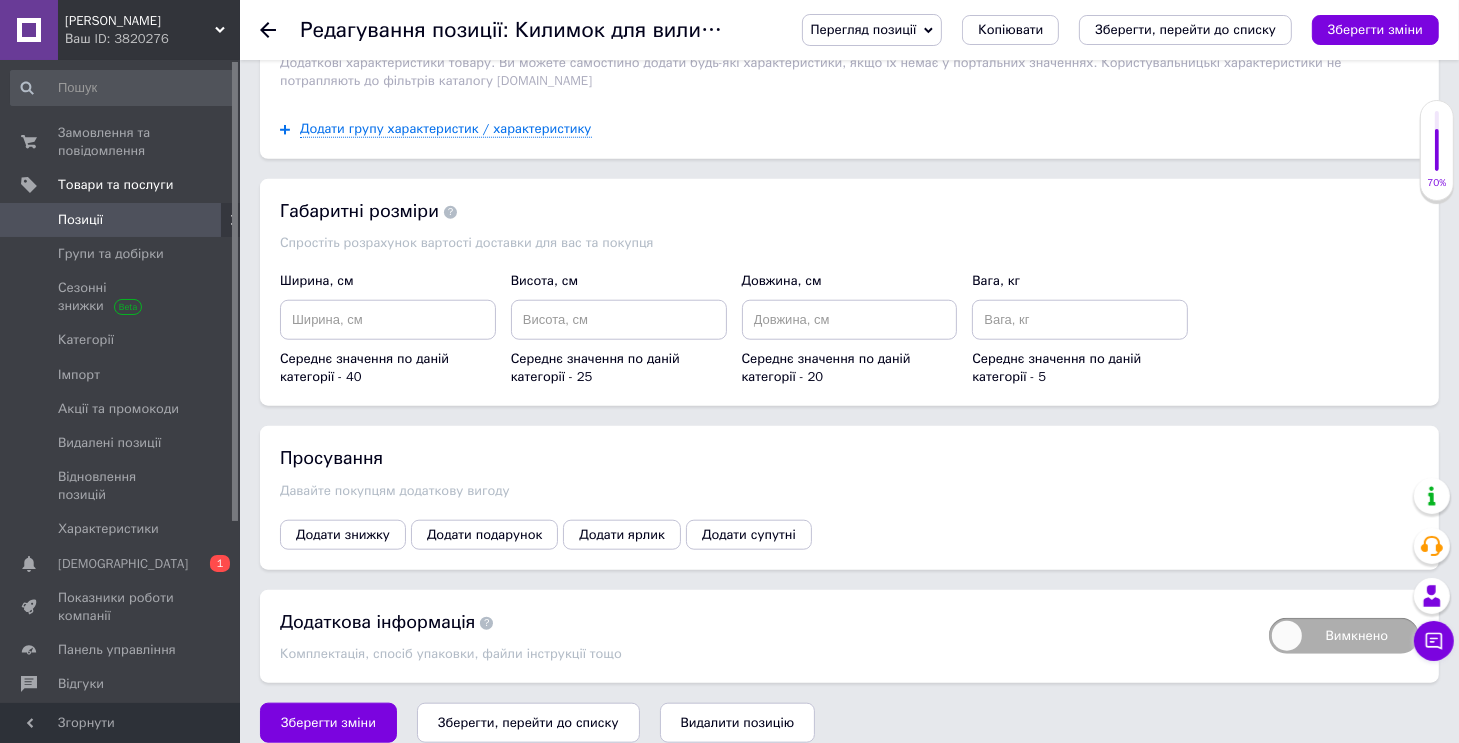 scroll, scrollTop: 1821, scrollLeft: 0, axis: vertical 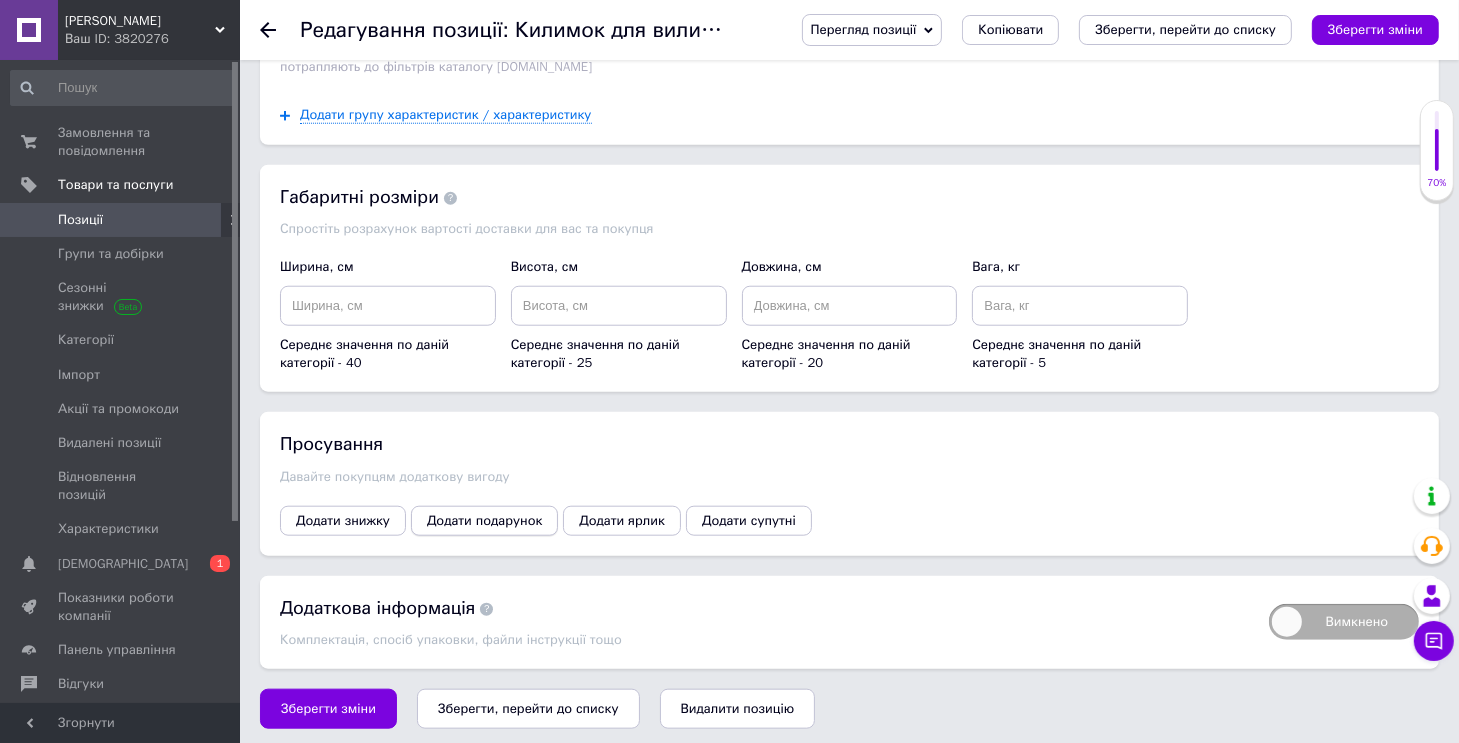 click on "Додати подарунок" at bounding box center (484, 521) 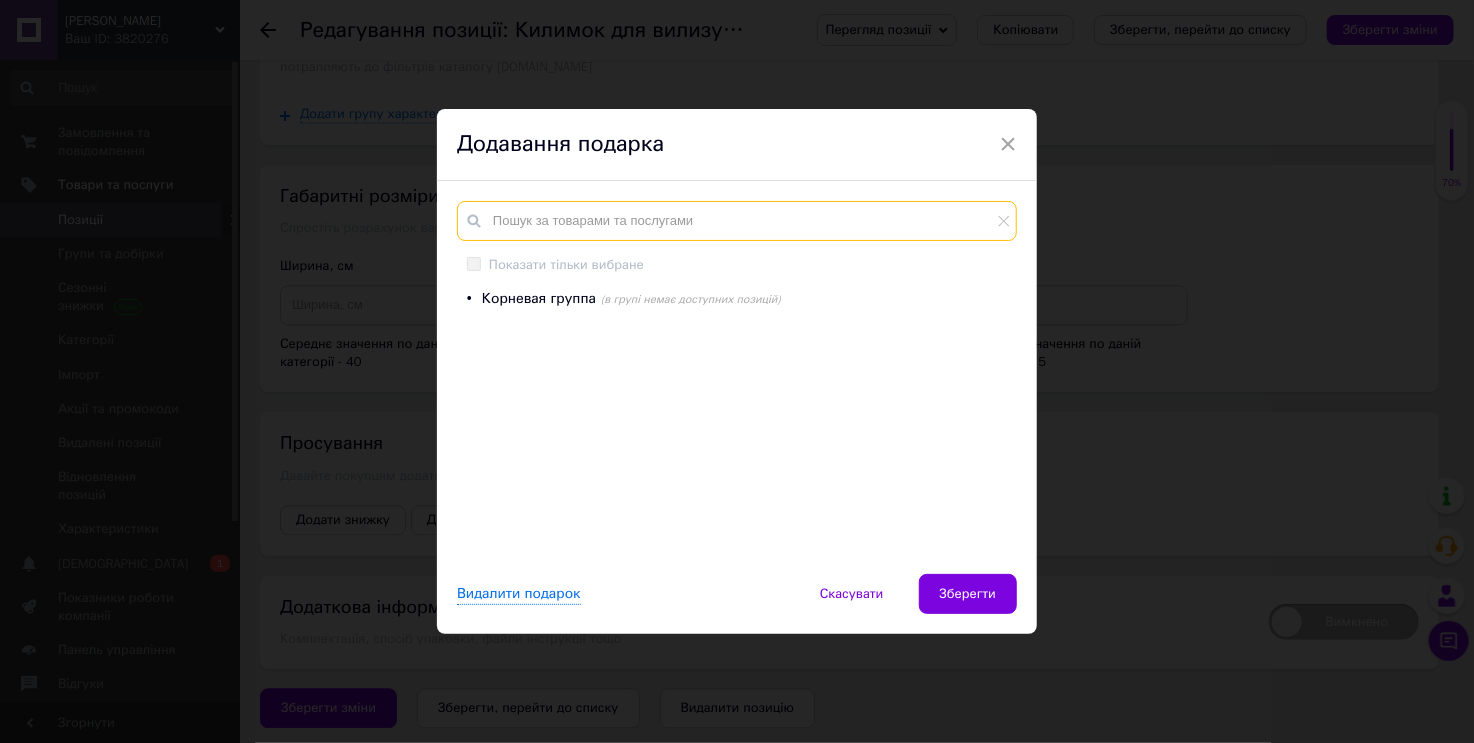 click at bounding box center (737, 221) 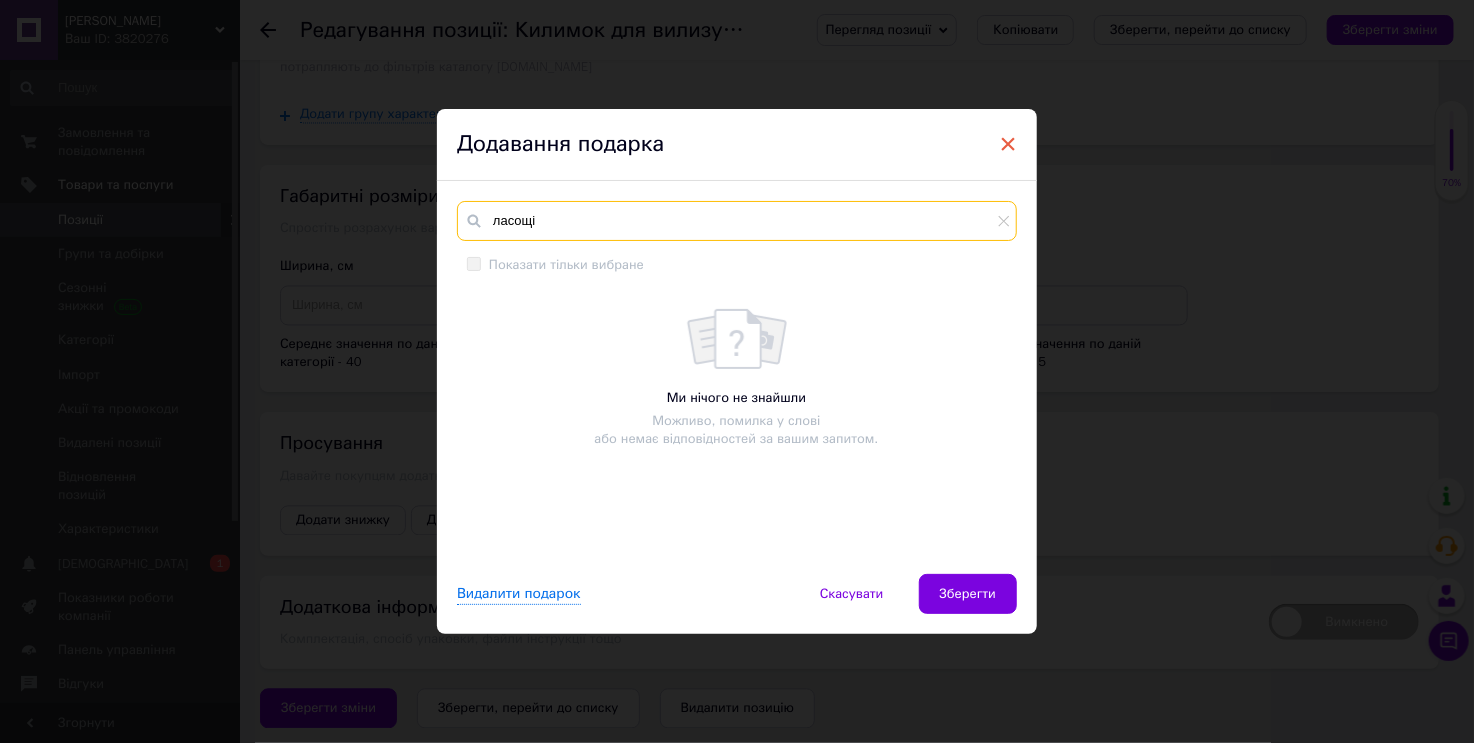 type on "ласощі" 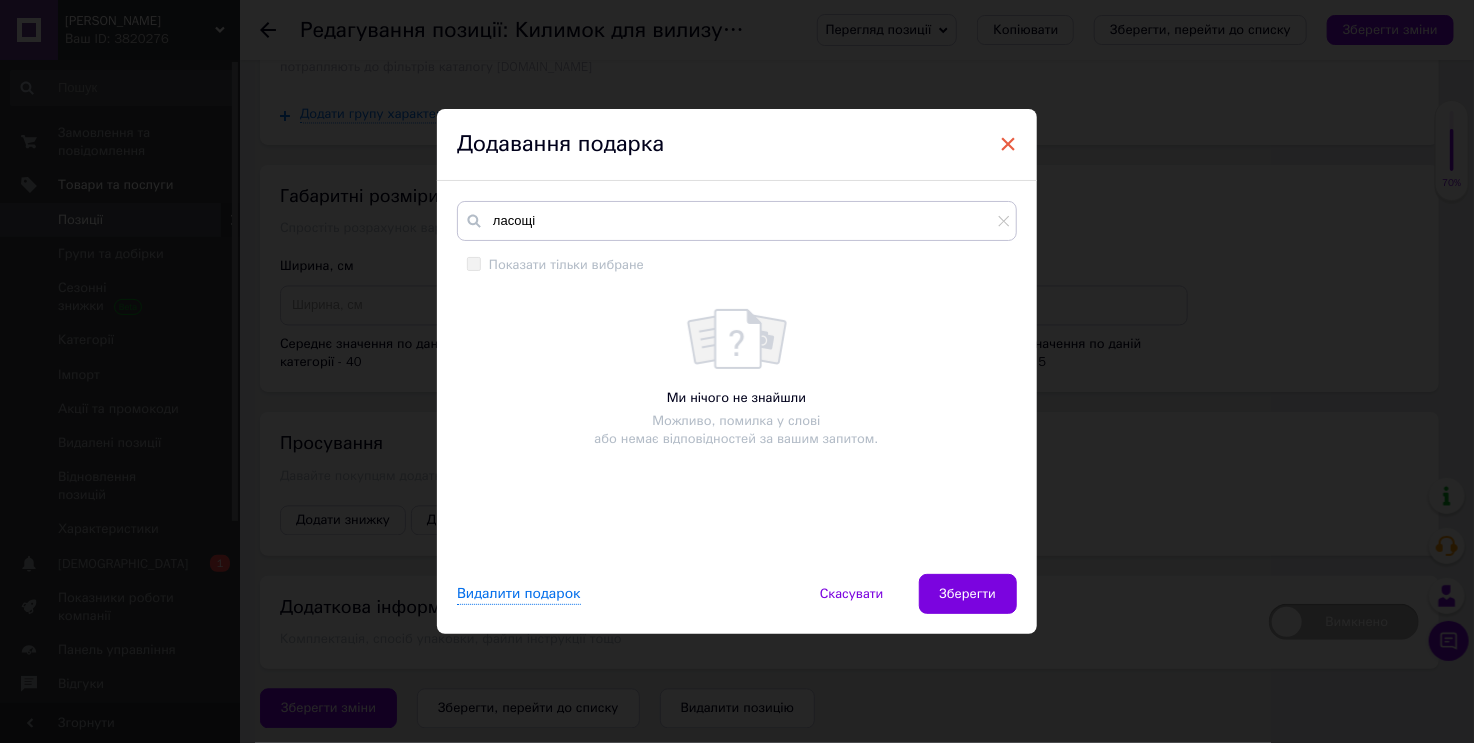 click on "×" at bounding box center (1008, 144) 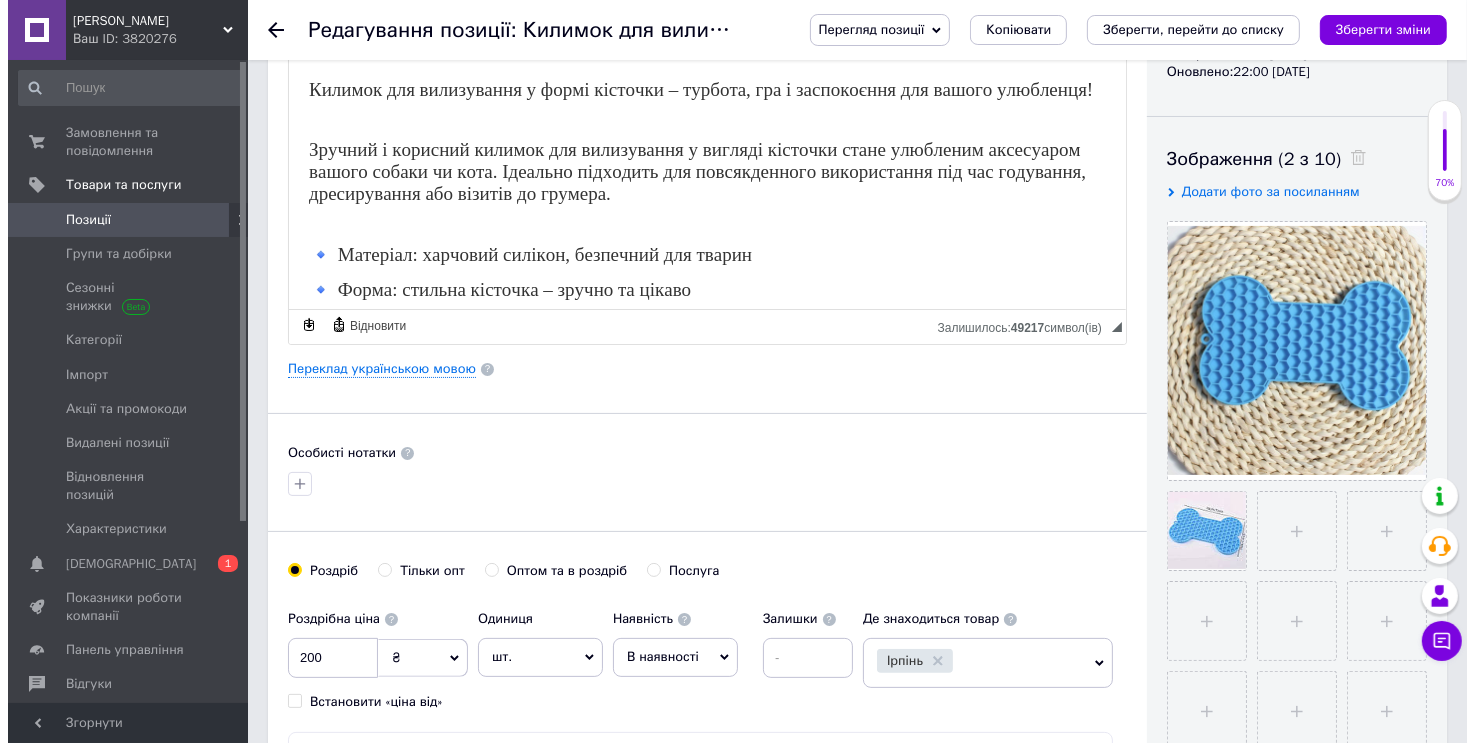 scroll, scrollTop: 278, scrollLeft: 0, axis: vertical 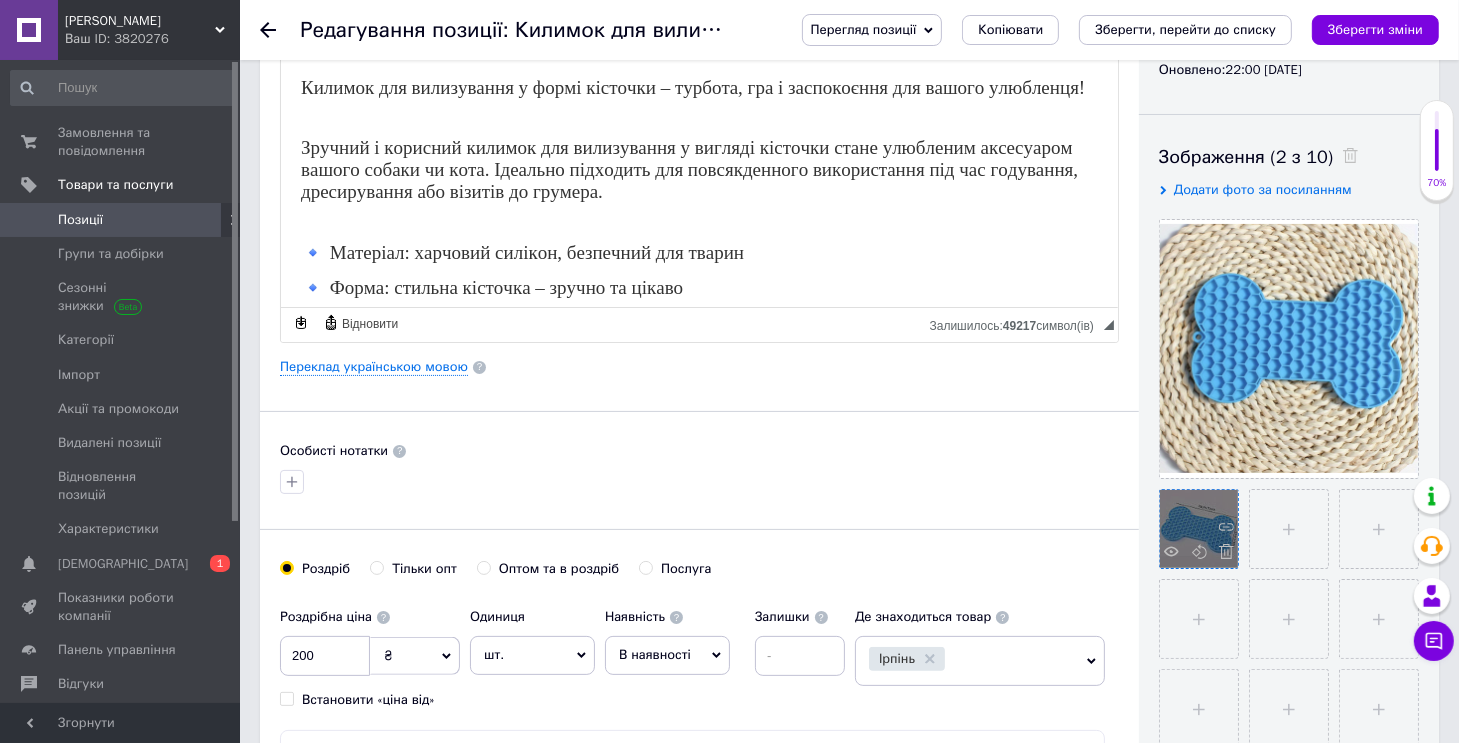 click at bounding box center (1199, 529) 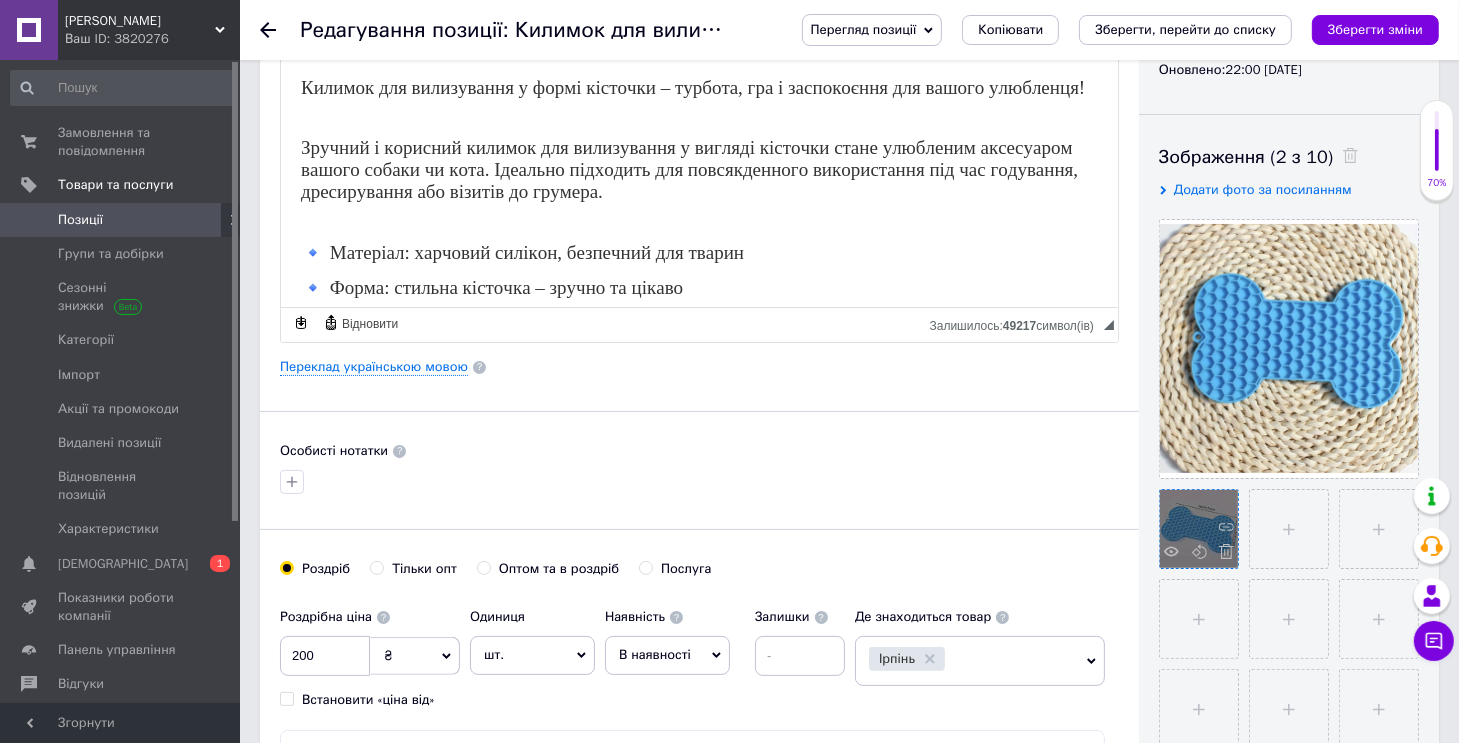 click at bounding box center (1199, 529) 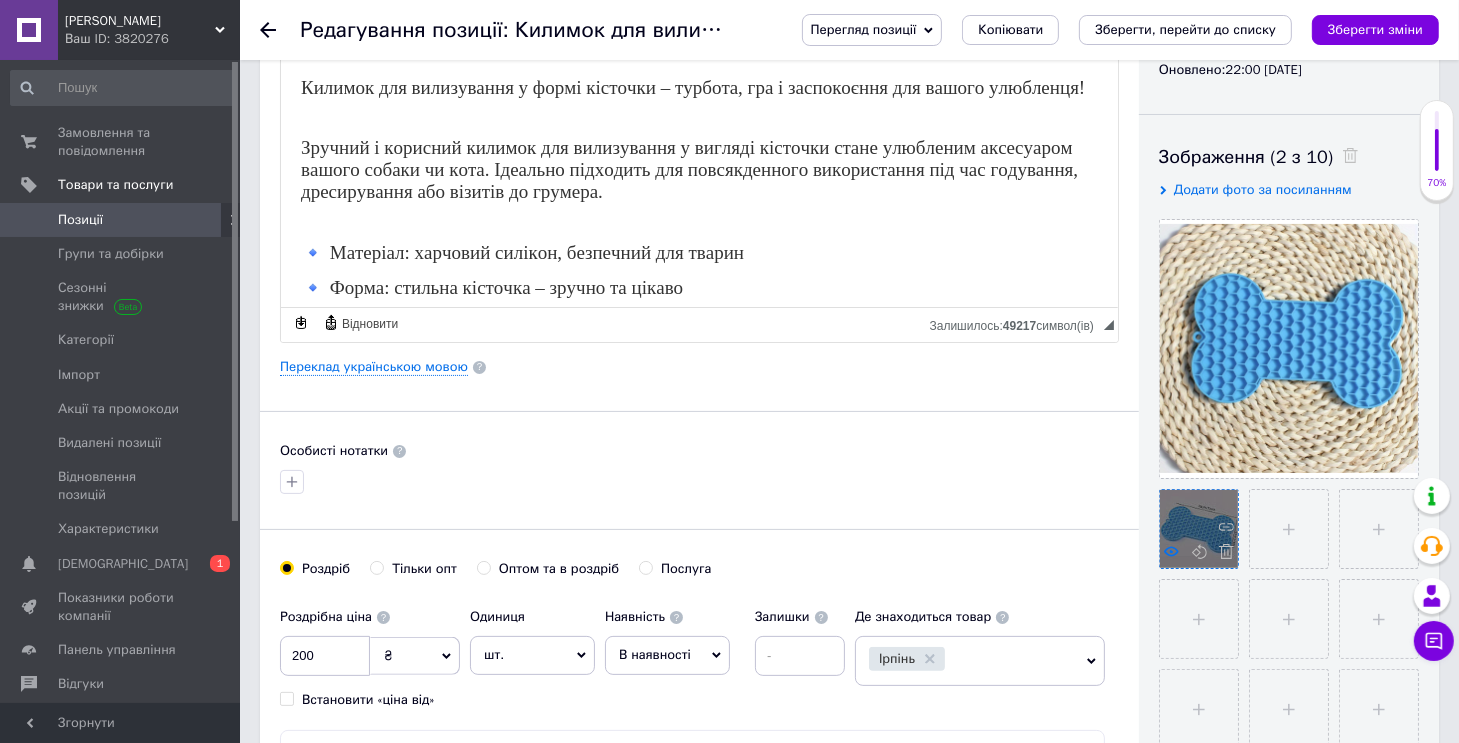 click 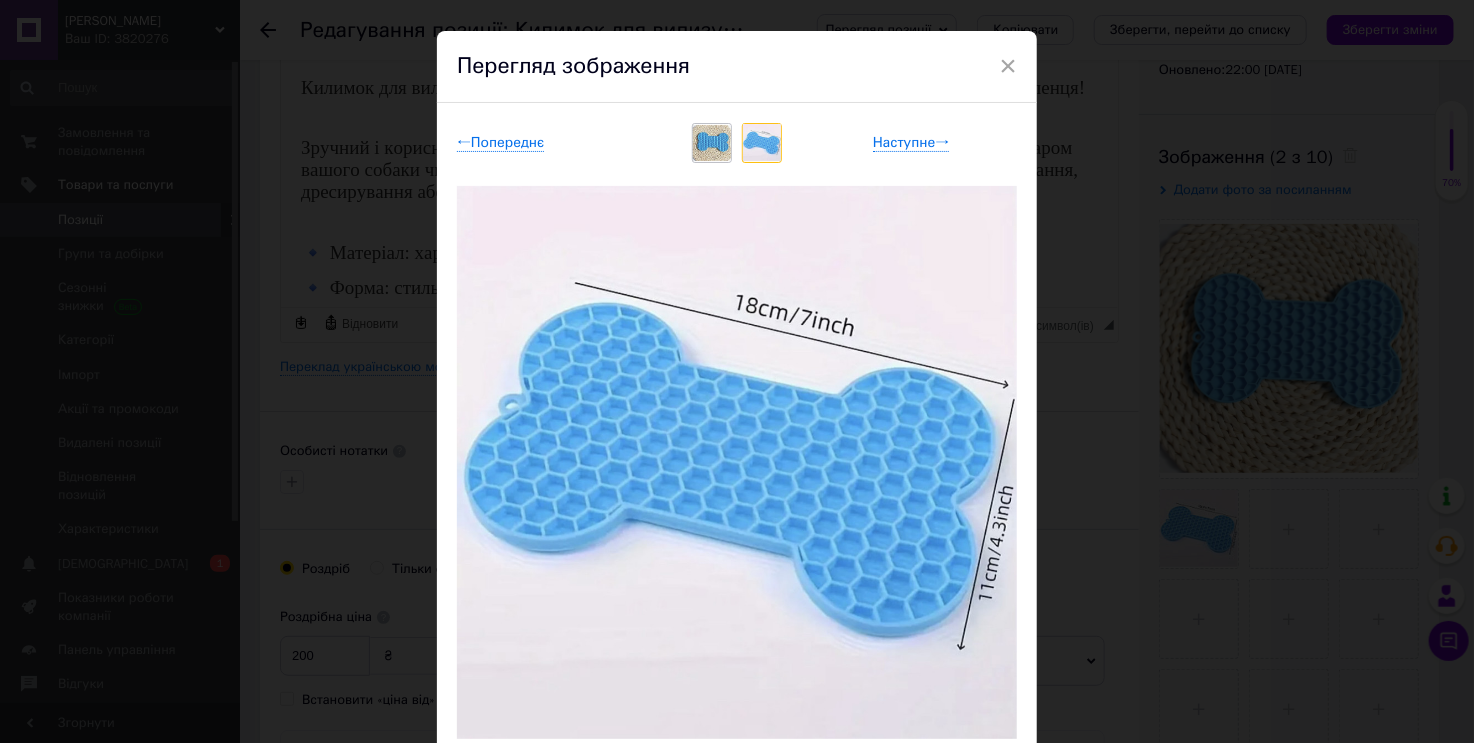 scroll, scrollTop: 42, scrollLeft: 0, axis: vertical 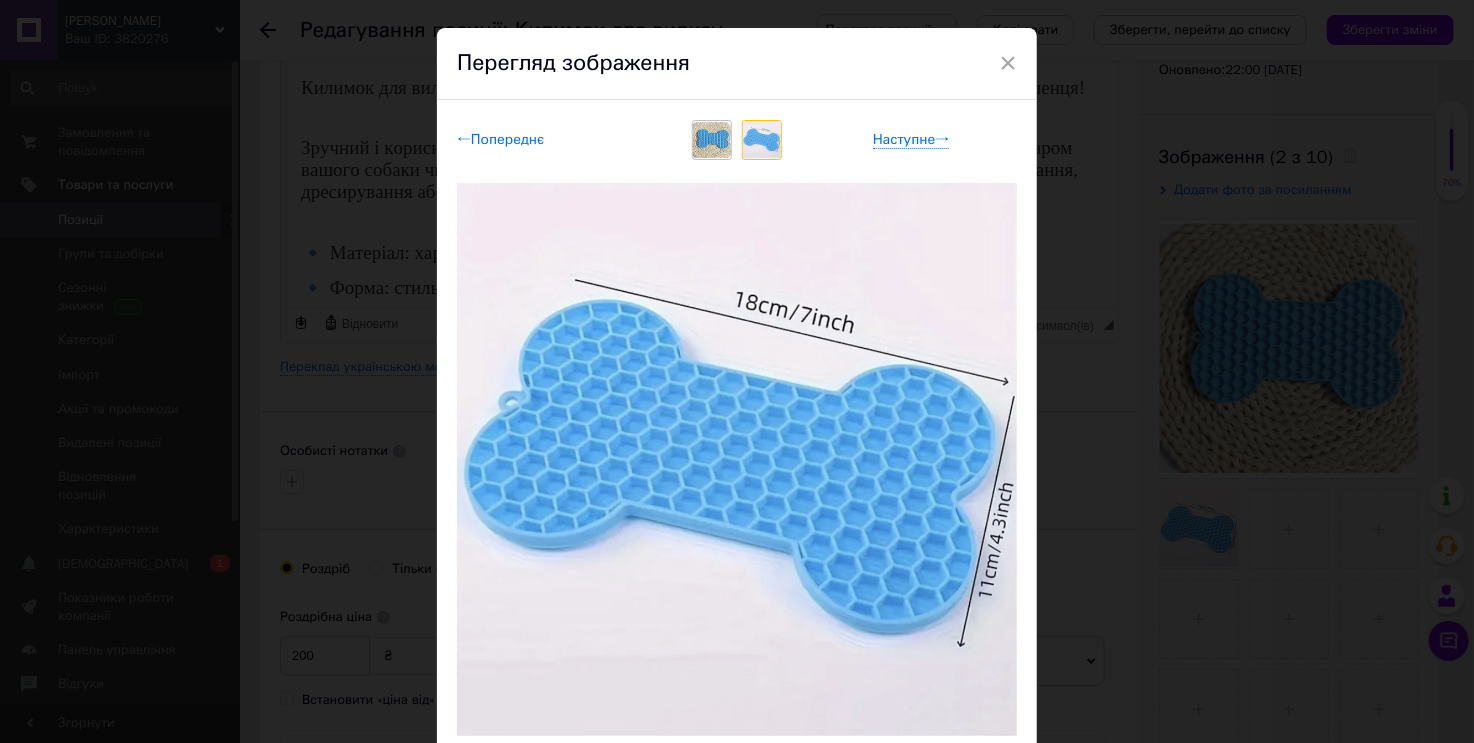 click on "← Попереднє" at bounding box center [500, 140] 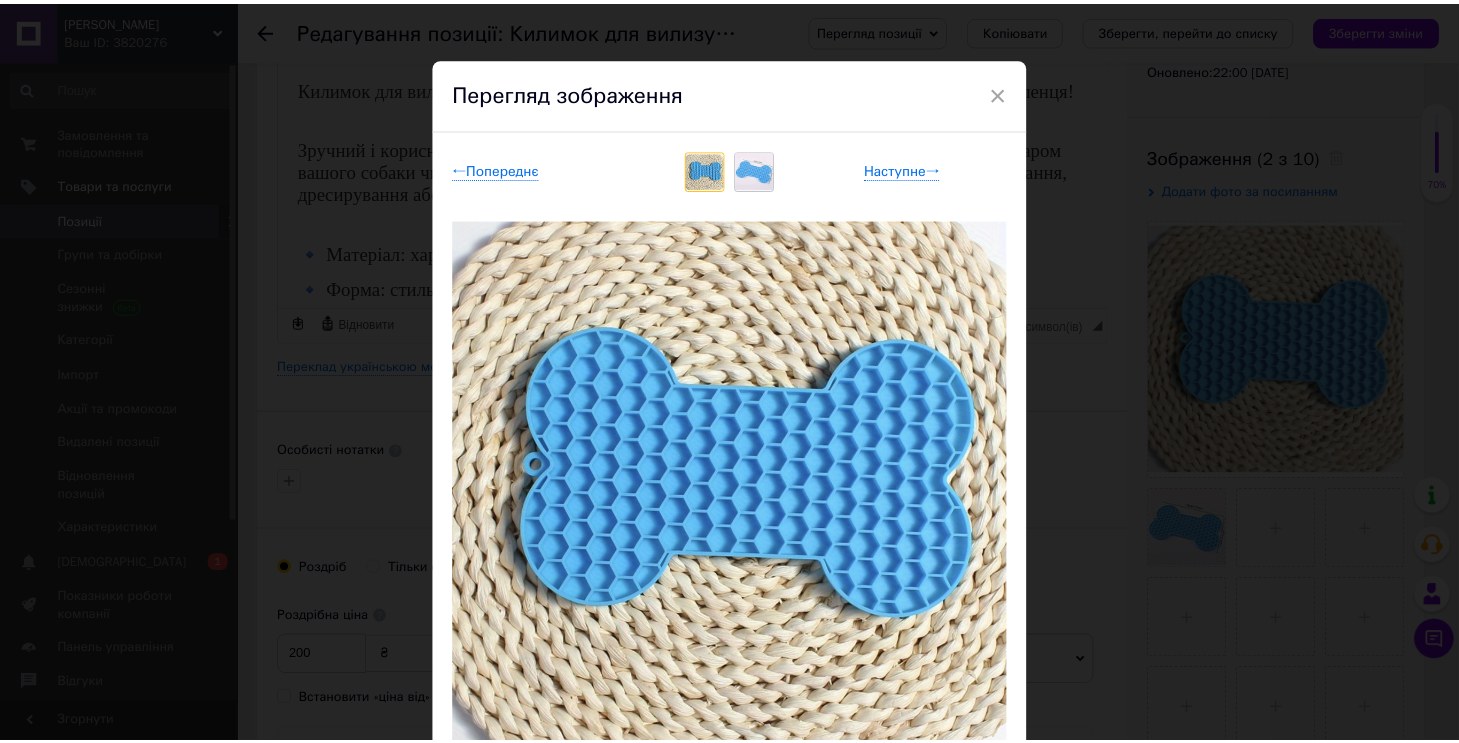 scroll, scrollTop: 7, scrollLeft: 0, axis: vertical 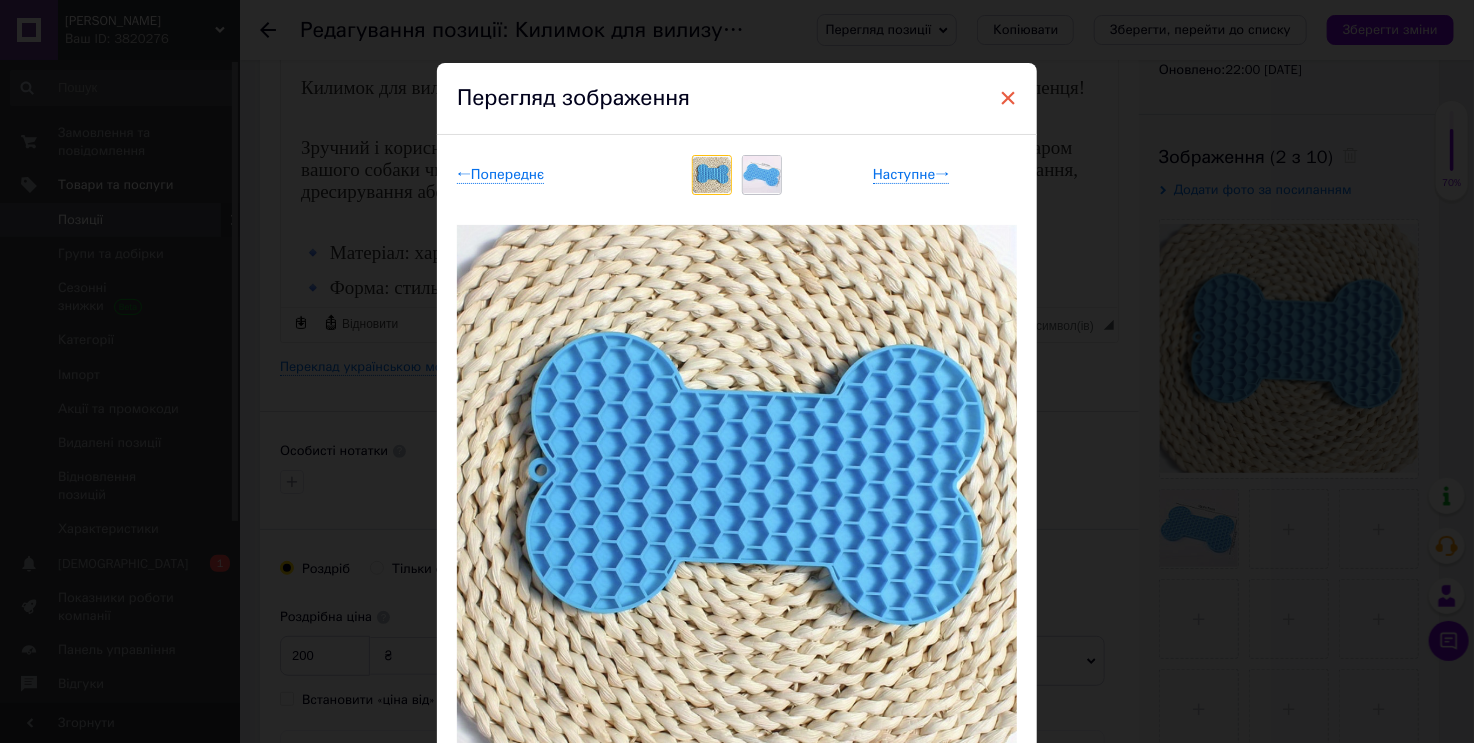 click on "×" at bounding box center (1008, 98) 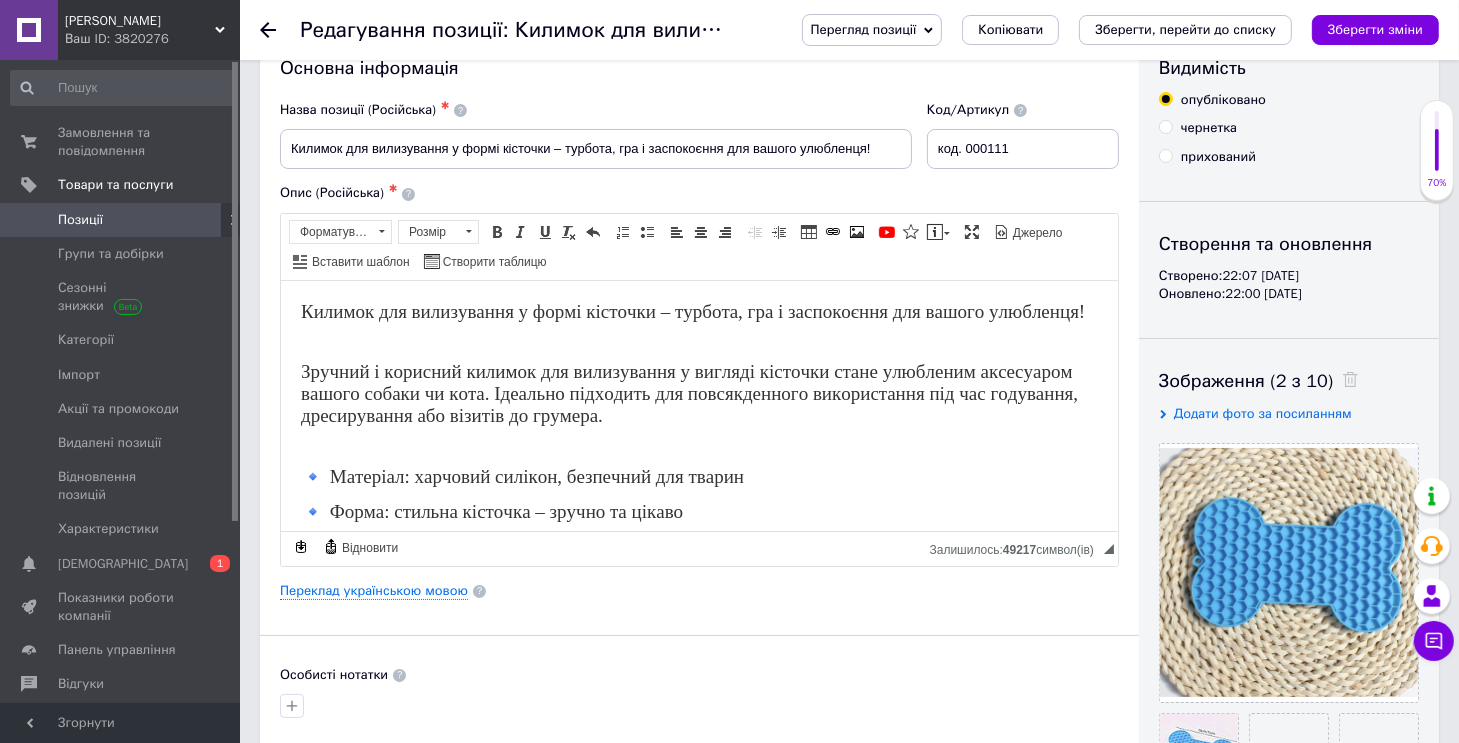 scroll, scrollTop: 0, scrollLeft: 0, axis: both 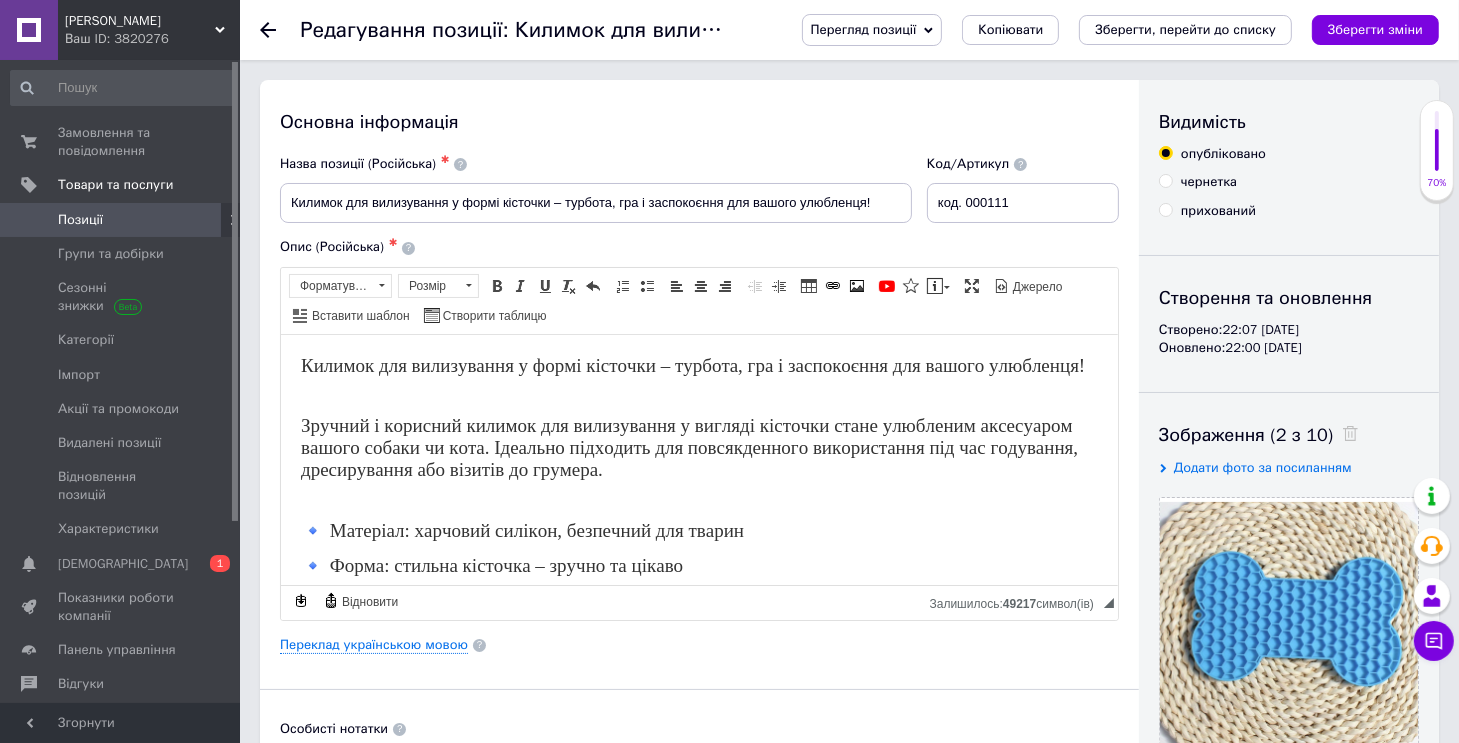 click on "Основна інформація" at bounding box center [699, 122] 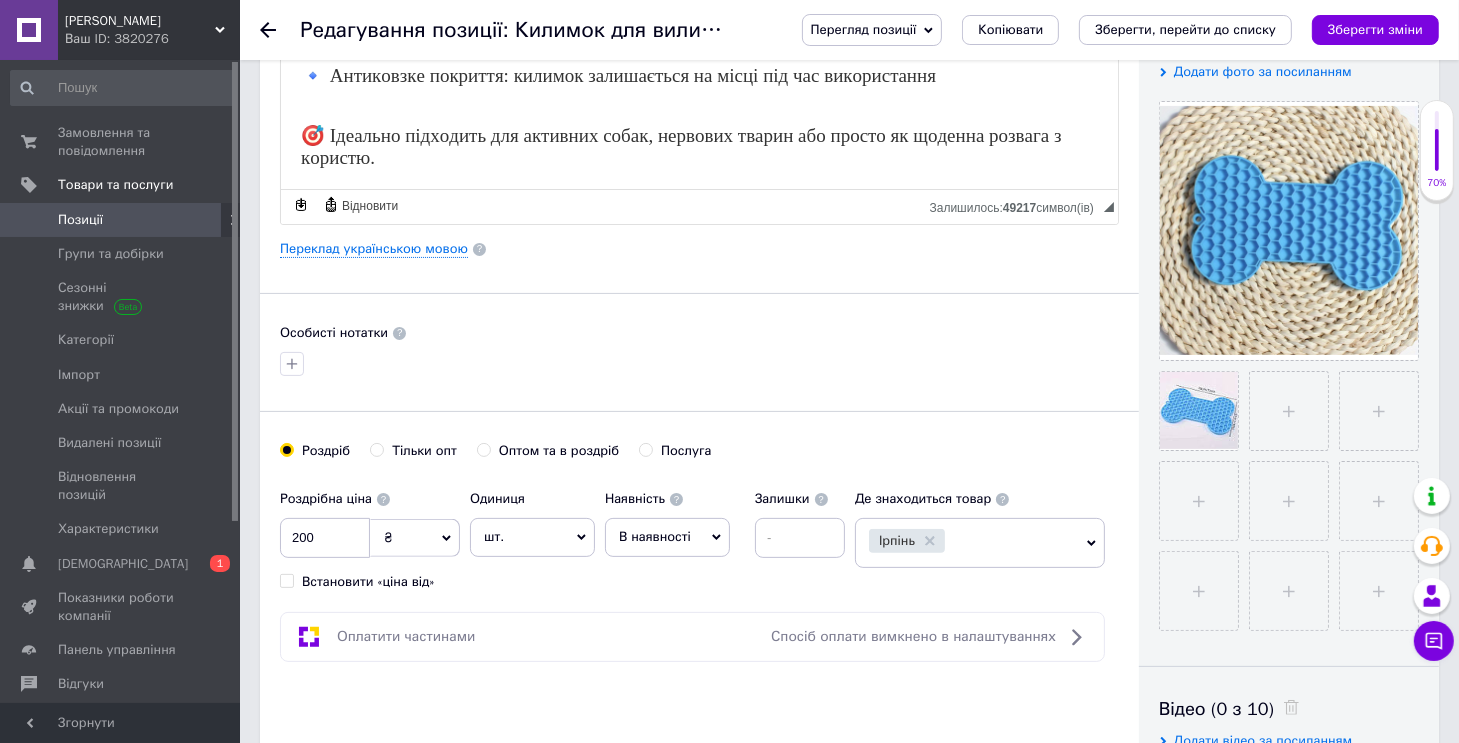 scroll, scrollTop: 400, scrollLeft: 0, axis: vertical 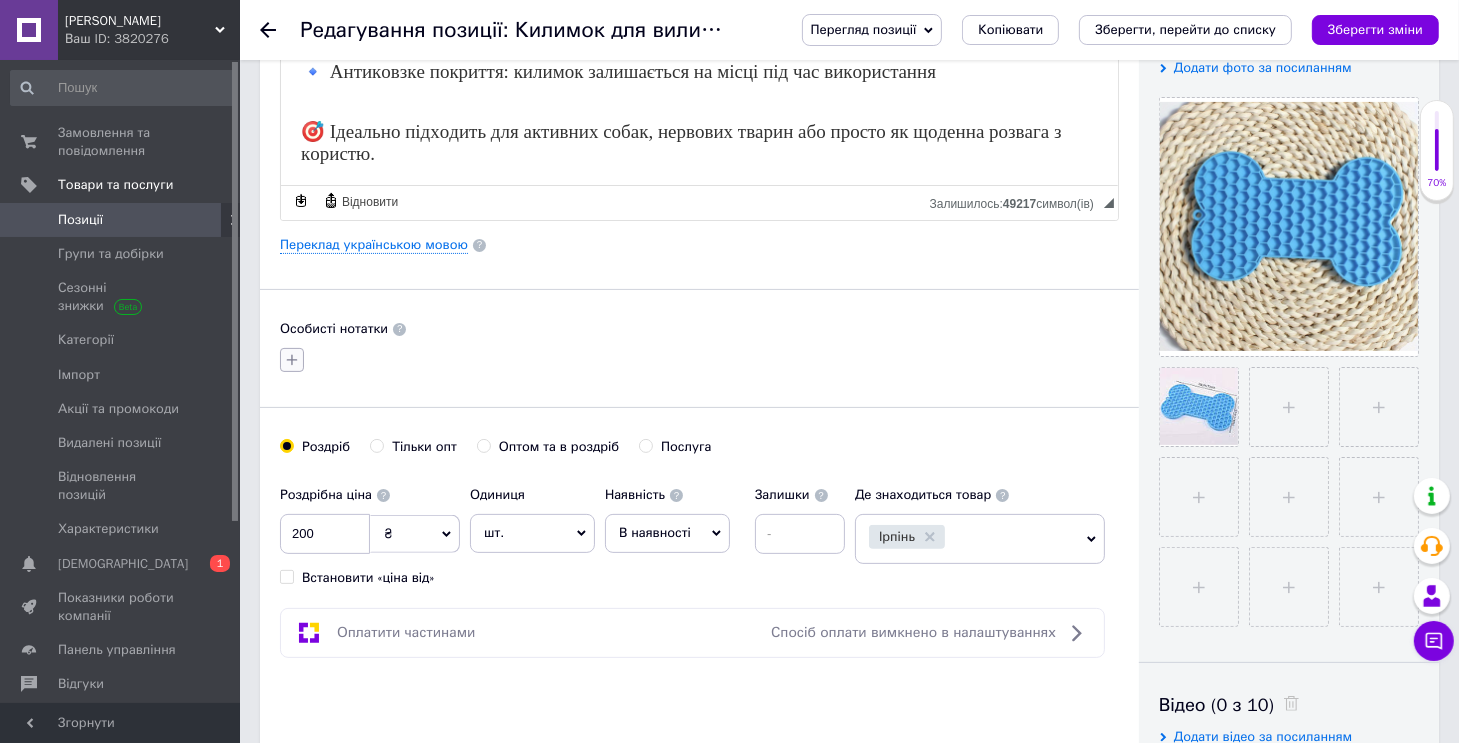 click 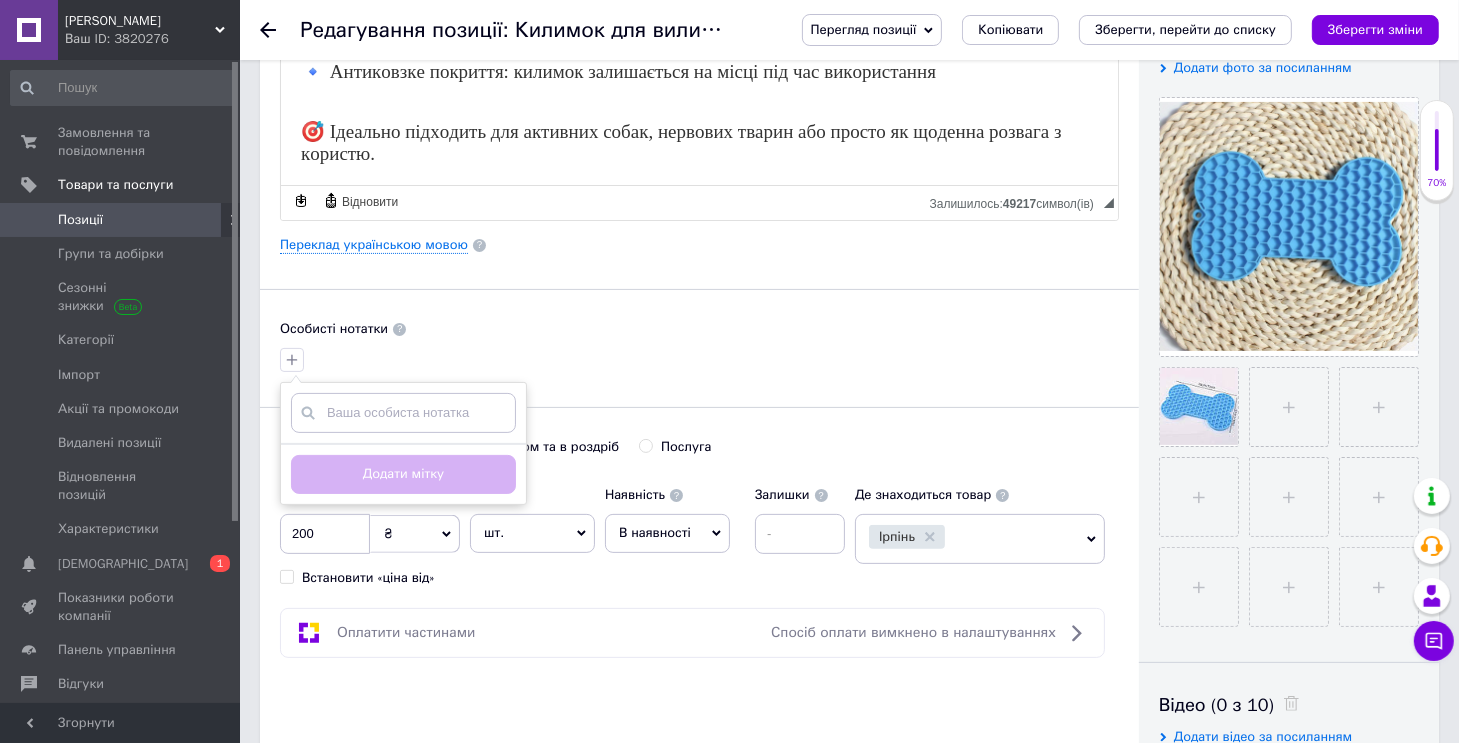 click on "Основна інформація Назва позиції (Російська) ✱ Килимок для вилизування у формі кісточки – турбота, гра і заспокоєння для вашого улюбленця! Код/Артикул код. 000111 Опис (Російська) ✱ Килимок для вилизування у формі кісточки – турбота, гра і заспокоєння для вашого улюбленця!
Зручний і корисний килимок для вилизування у вигляді кісточки стане улюбленим аксесуаром вашого собаки чи кота. Ідеально підходить для повсякденного використання під час годування, дресирування або візитів до грумера.
🔹 Матеріал: харчовий силікон, безпечний для тварин" at bounding box center [699, 238] 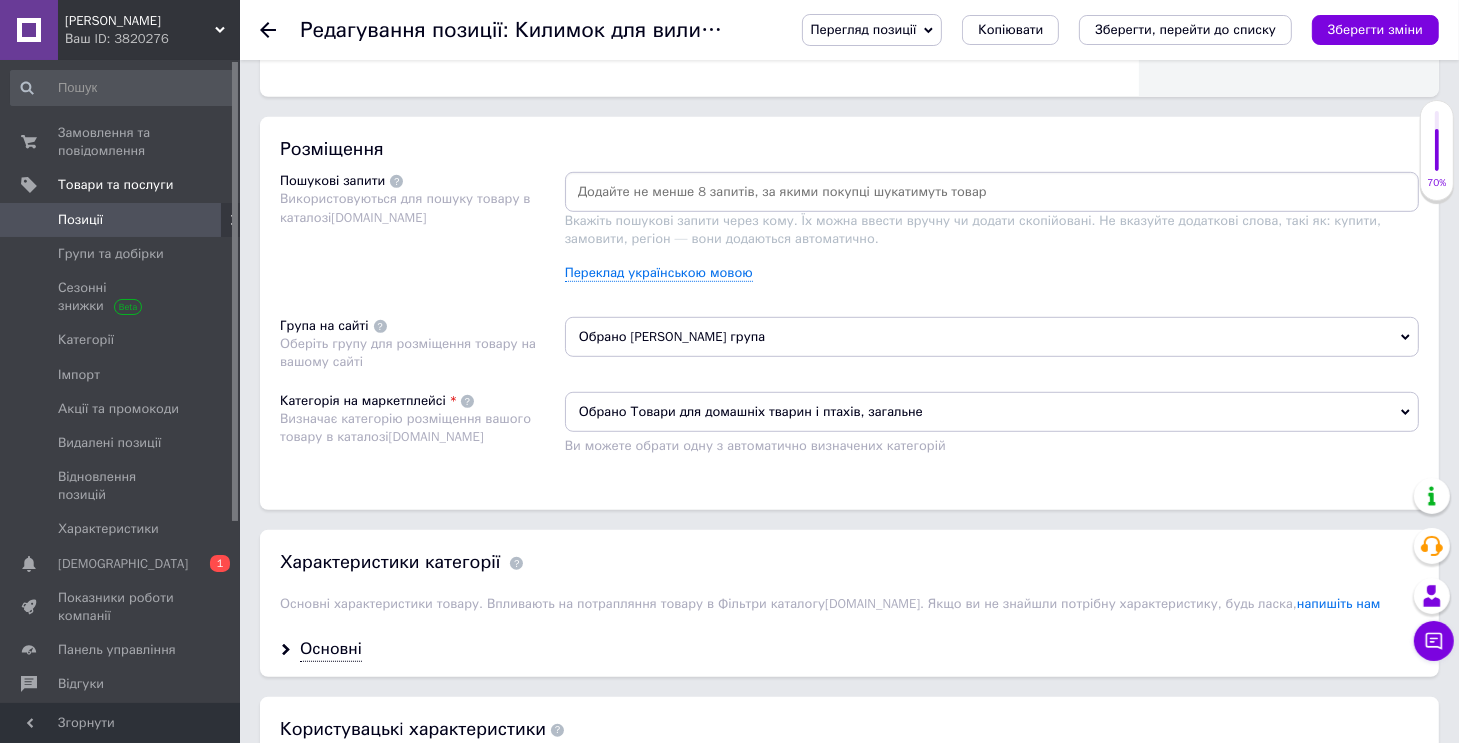 scroll, scrollTop: 1100, scrollLeft: 0, axis: vertical 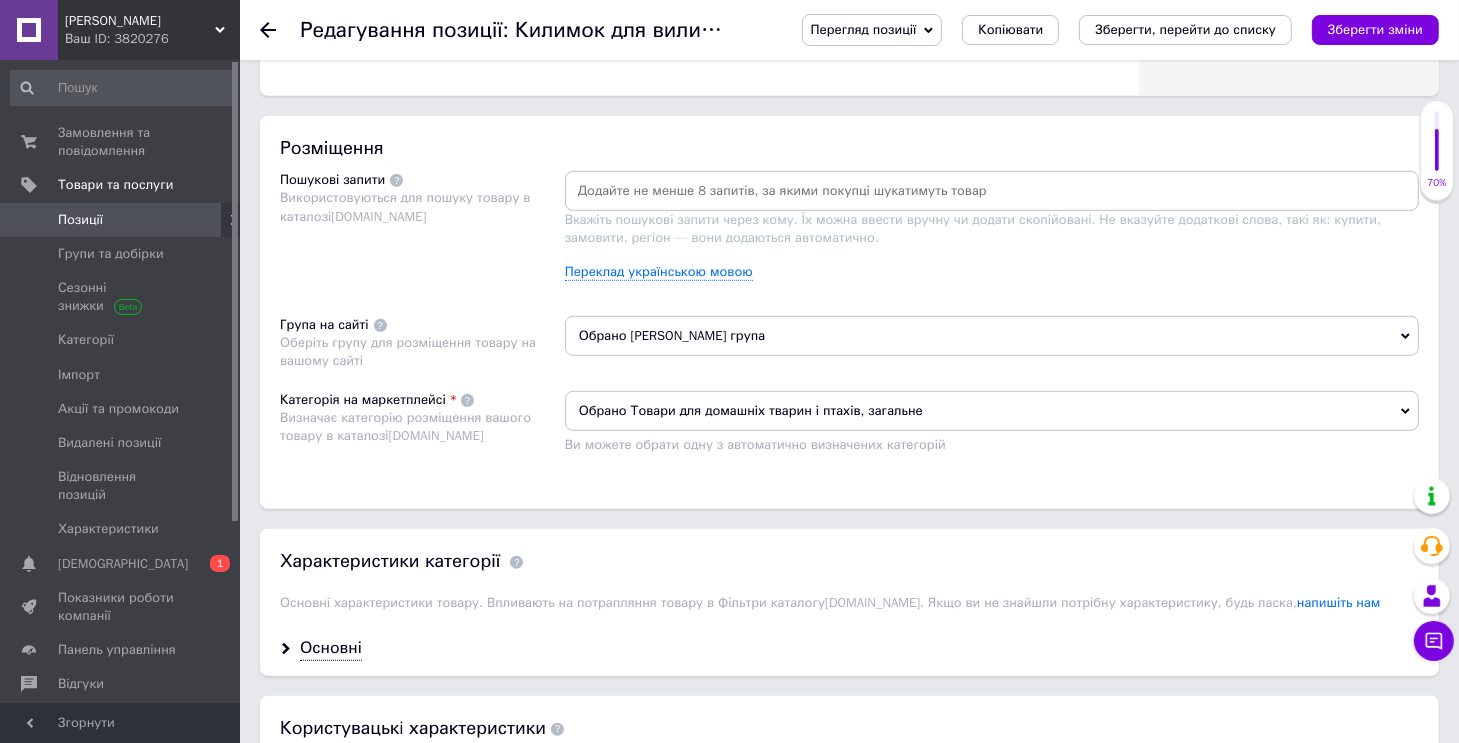 click on "Обрано [PERSON_NAME] група" at bounding box center (992, 336) 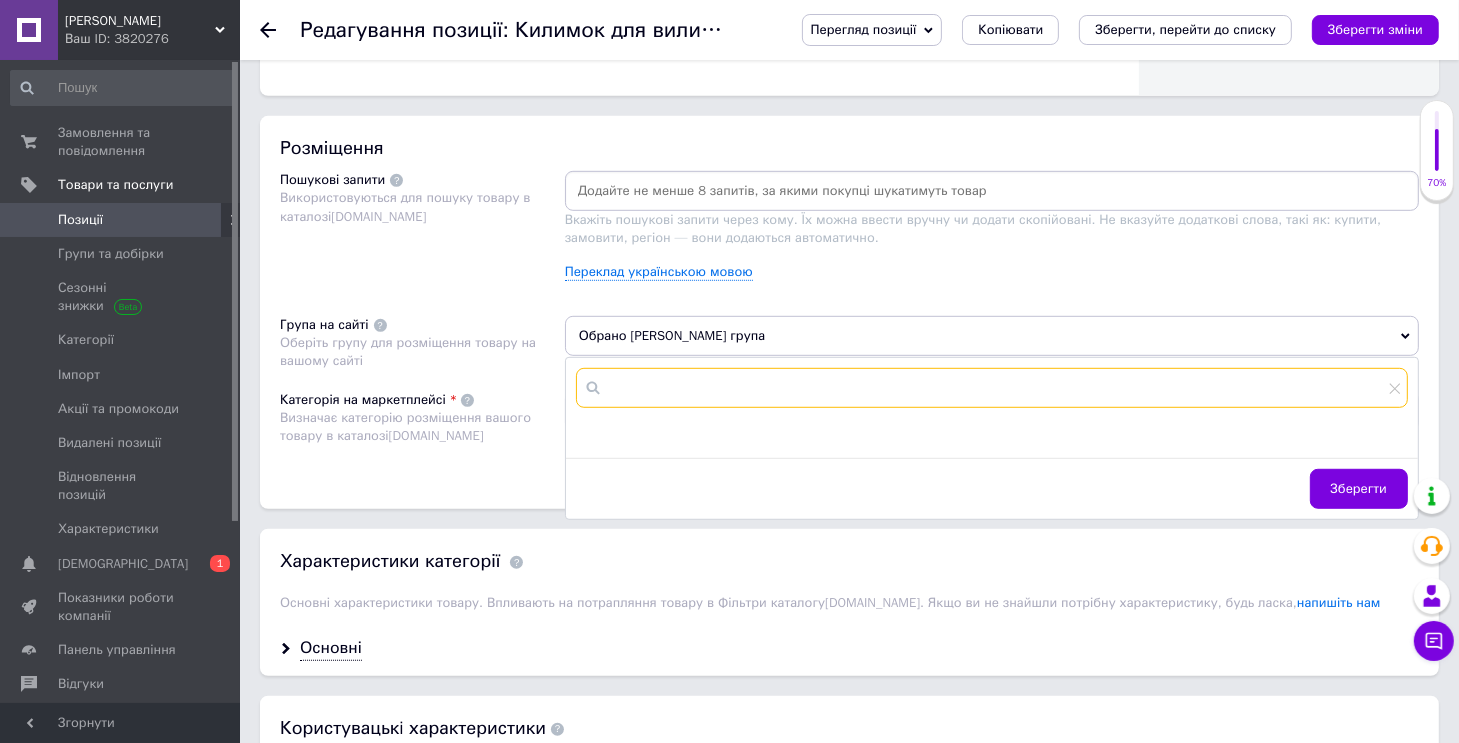 click at bounding box center [992, 388] 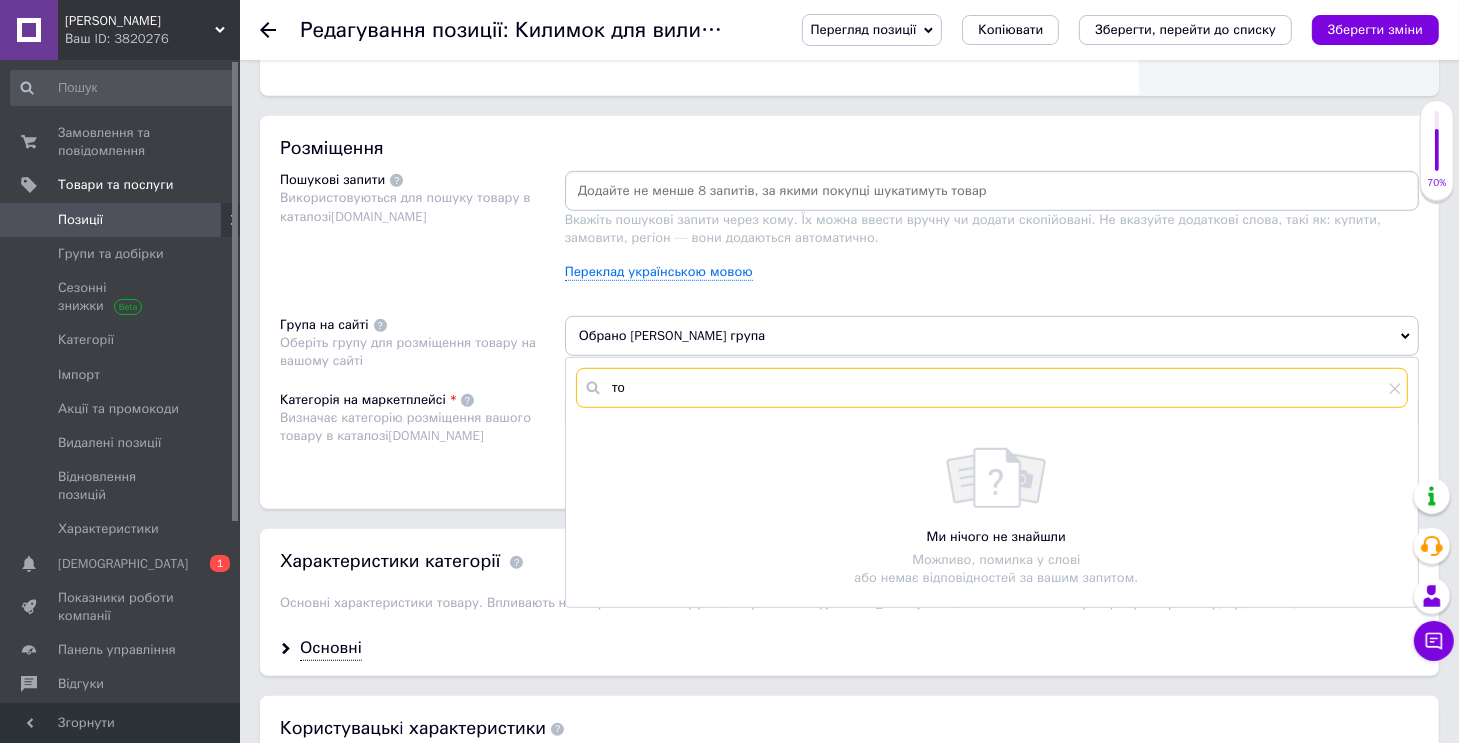 type on "т" 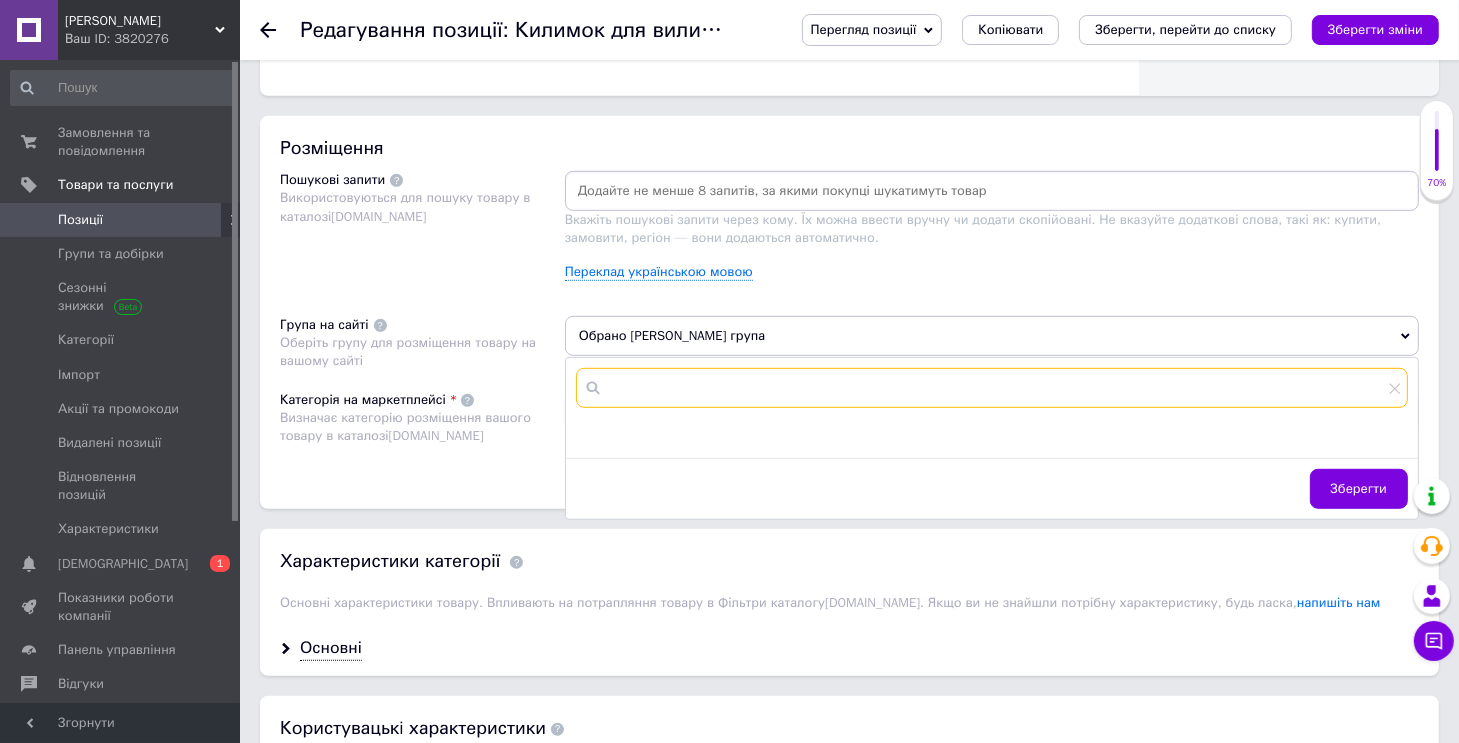 type 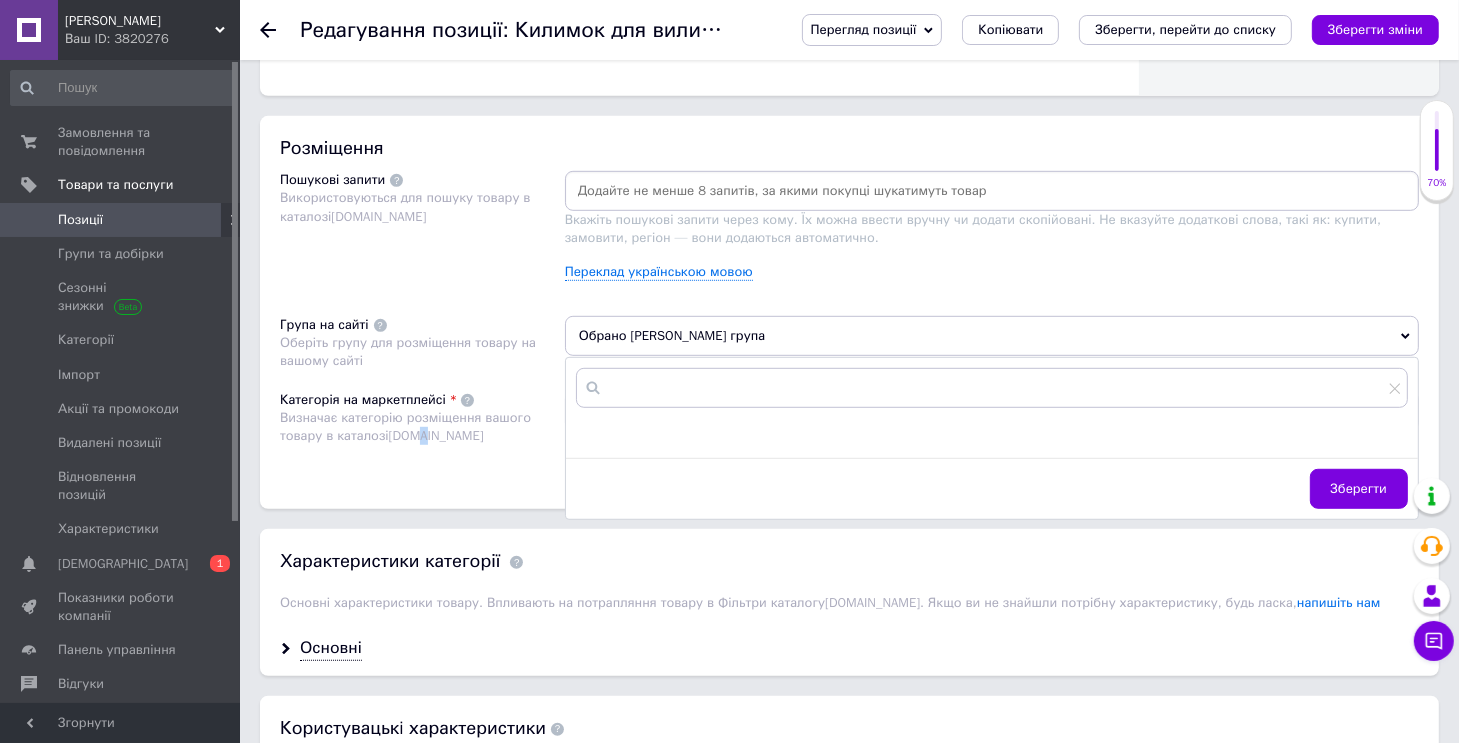click on "Категорія на маркетплейсі Визначає категорію розміщення вашого товару в каталозі  [DOMAIN_NAME]" at bounding box center (422, 430) 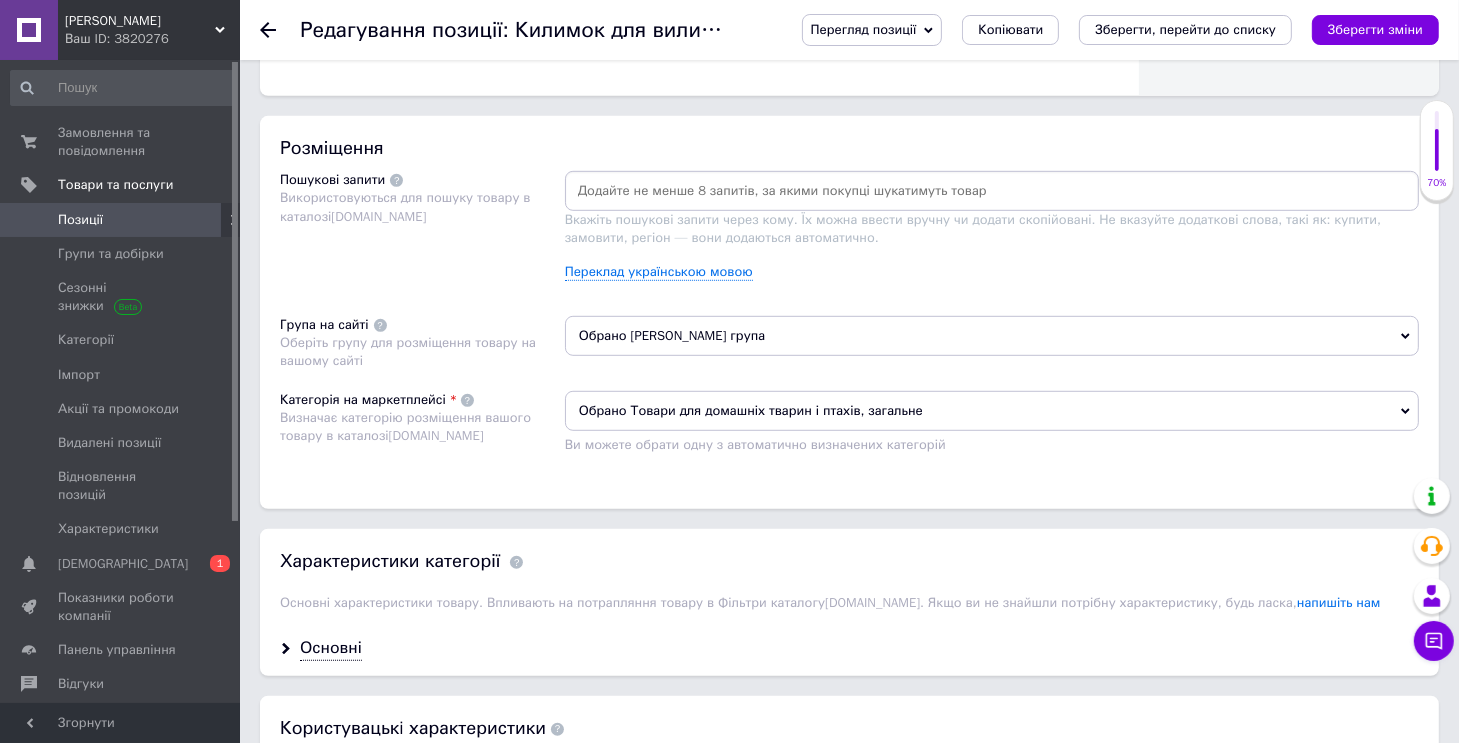click at bounding box center (992, 191) 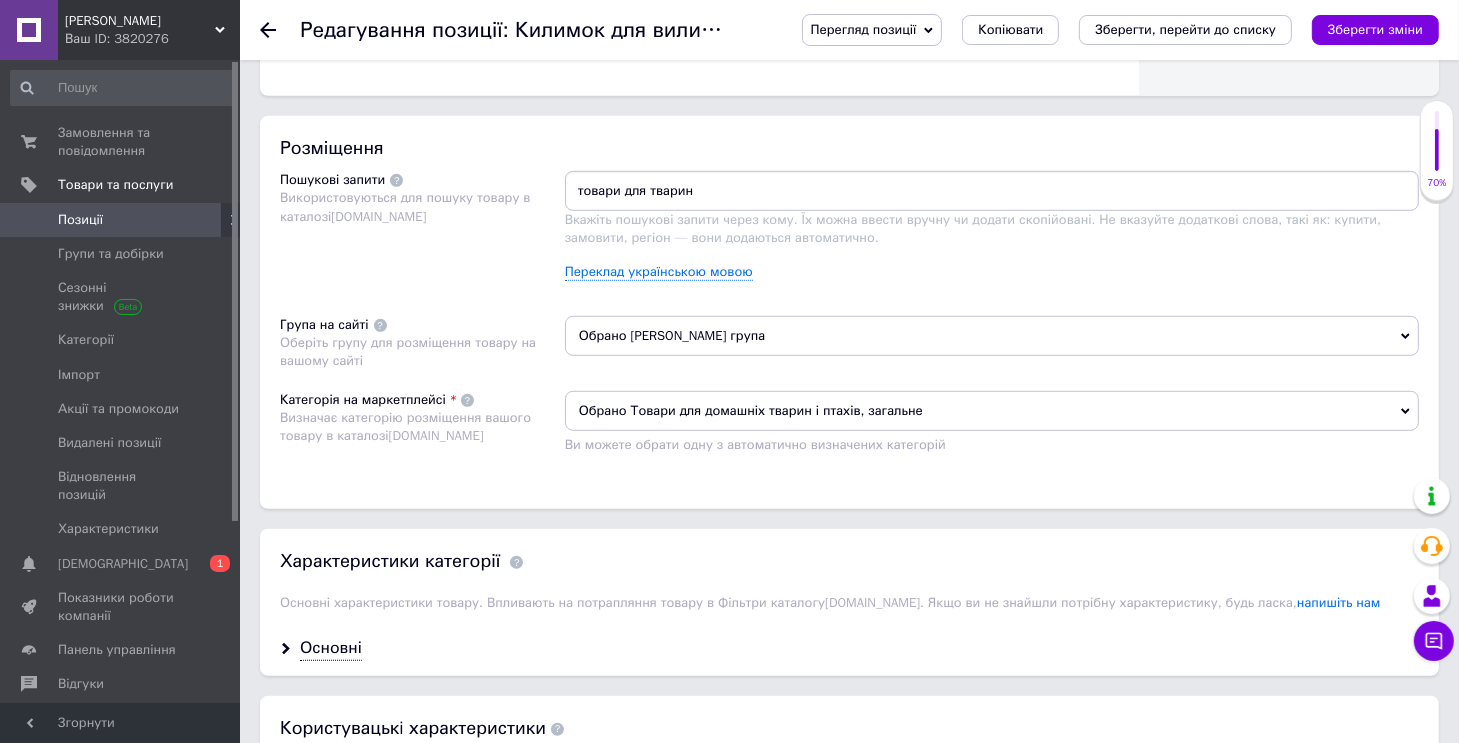 type on "товари для тварин" 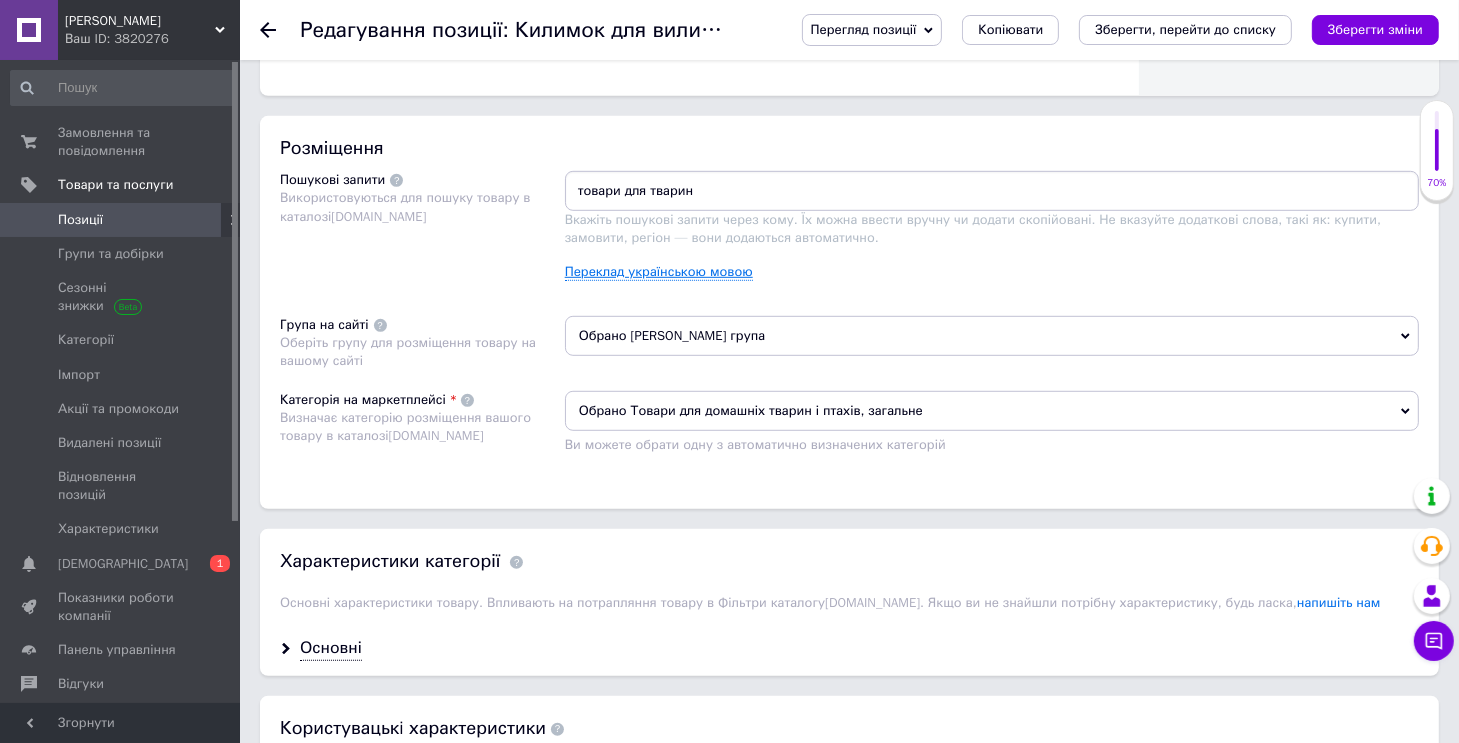 click on "Переклад українською мовою" at bounding box center [659, 272] 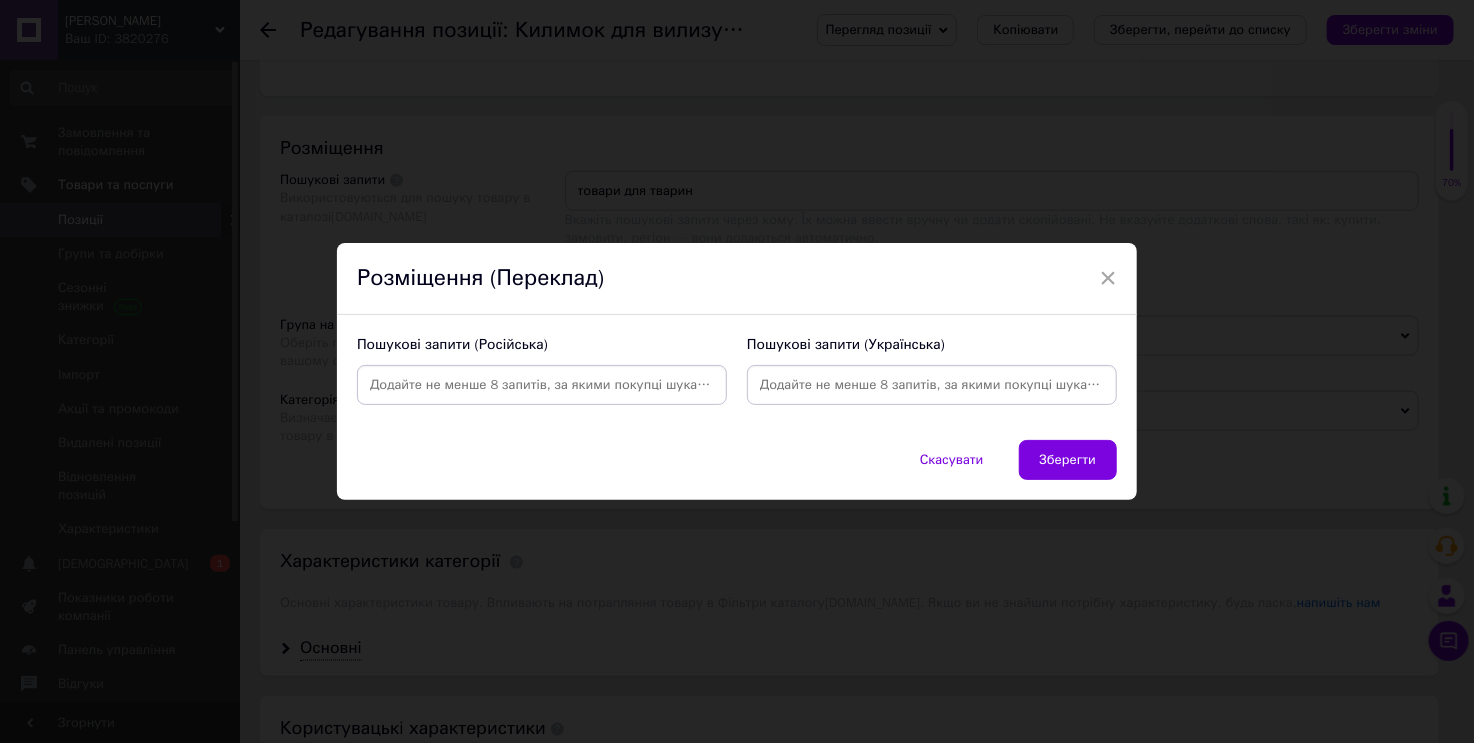 click at bounding box center [932, 385] 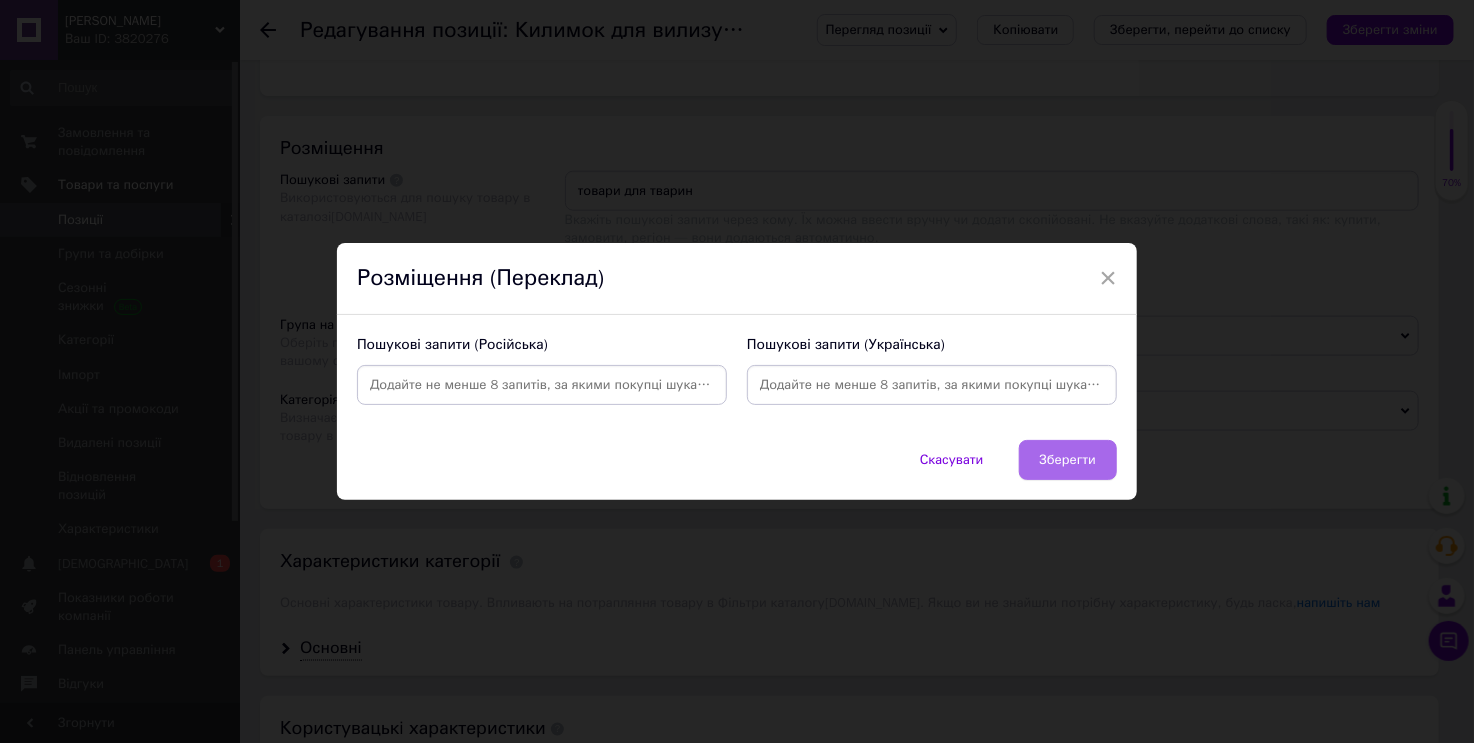 click on "Зберегти" at bounding box center [1068, 460] 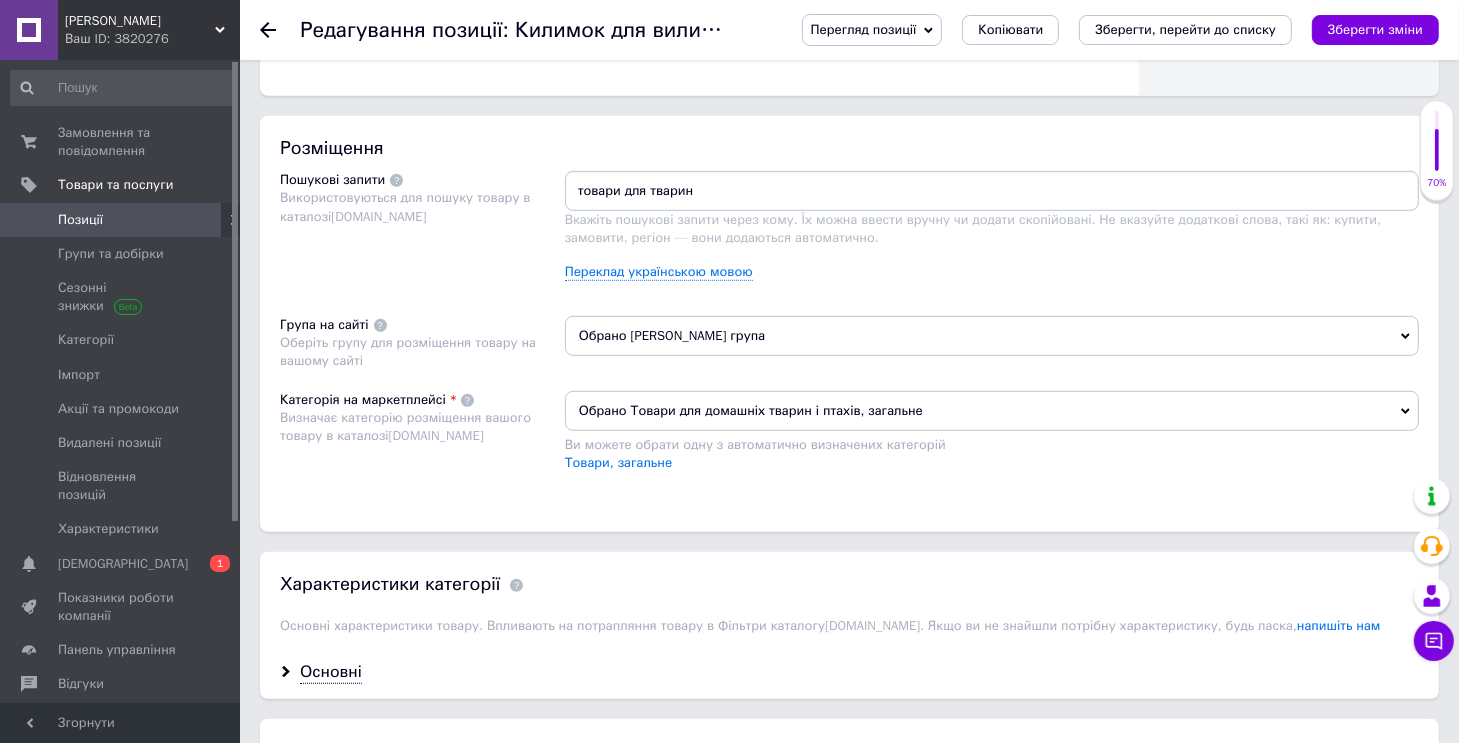 drag, startPoint x: 696, startPoint y: 191, endPoint x: 530, endPoint y: 178, distance: 166.50826 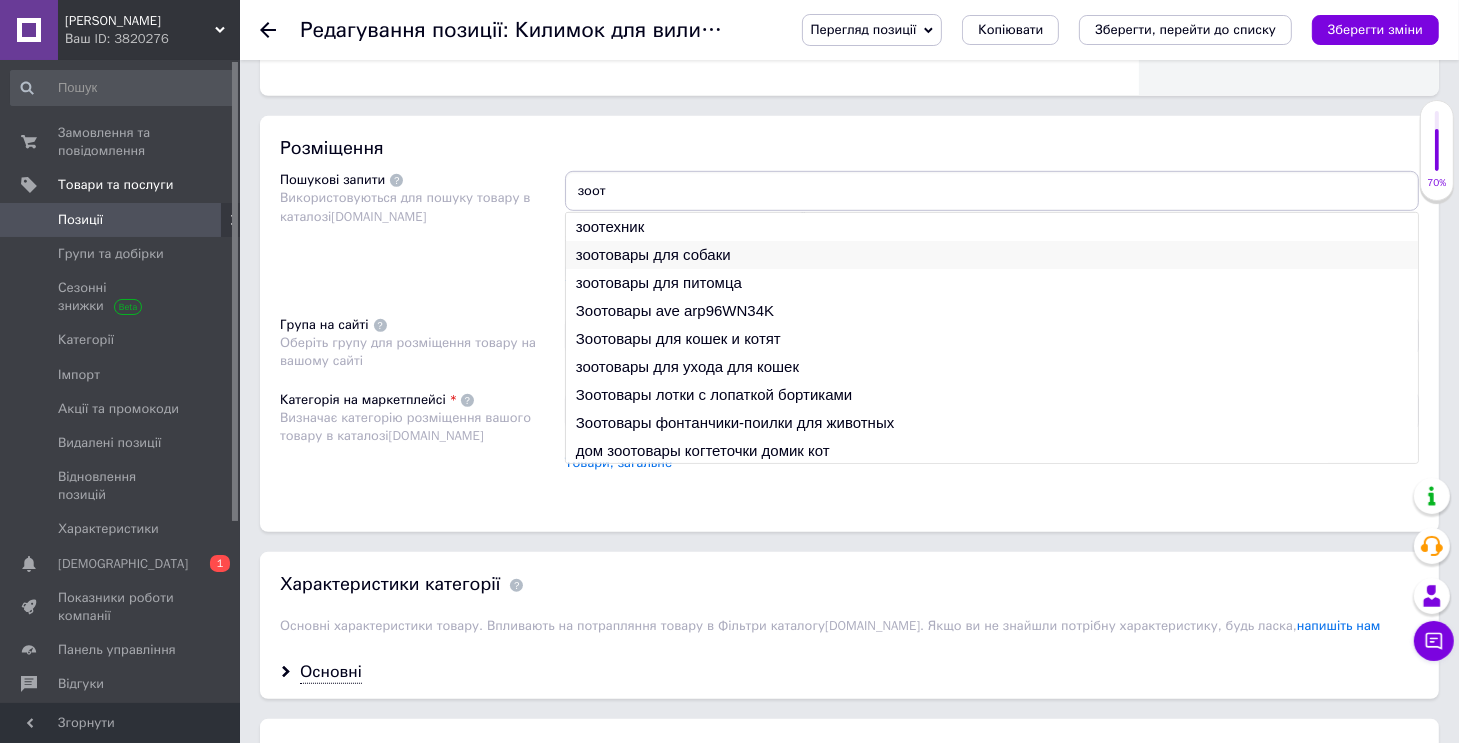 type on "зоот" 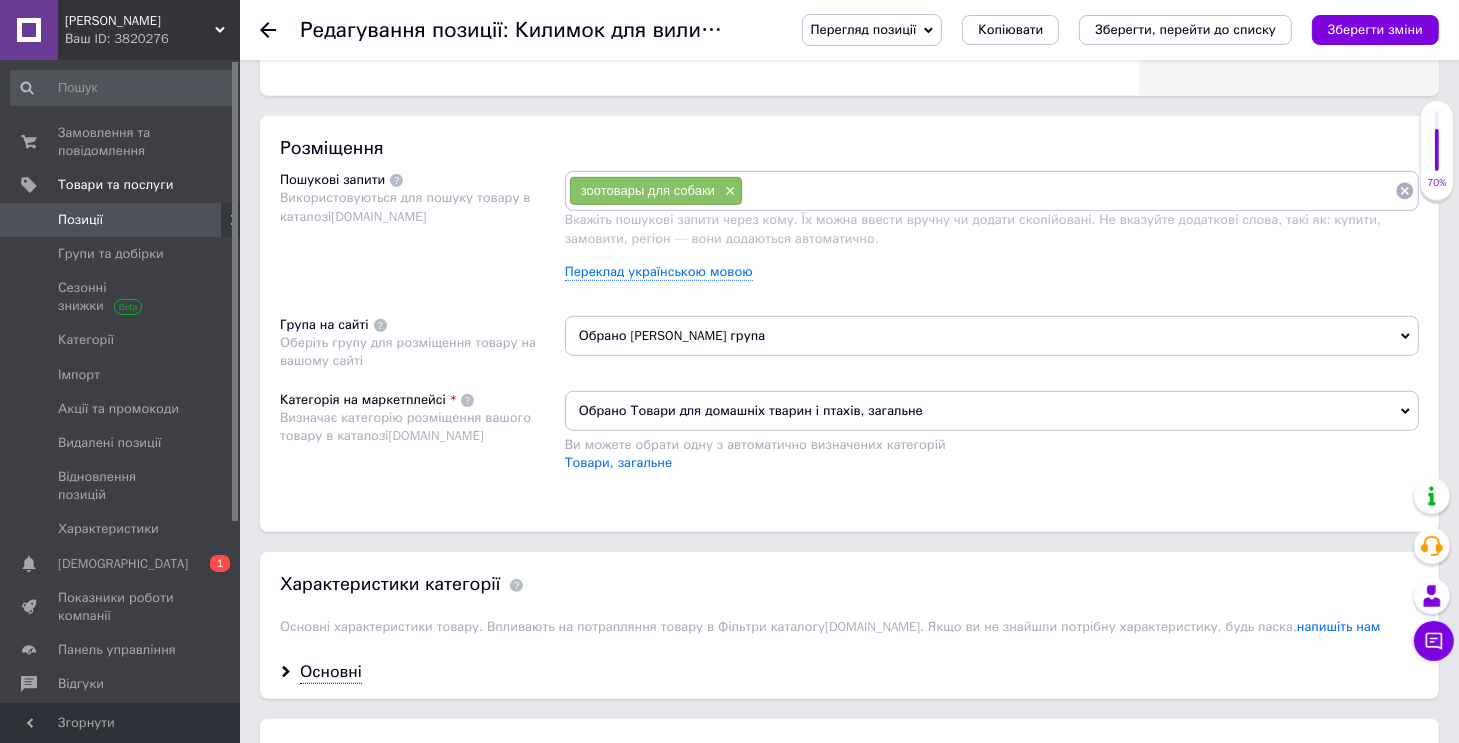 click on "зоотовары для собаки ×" at bounding box center [992, 191] 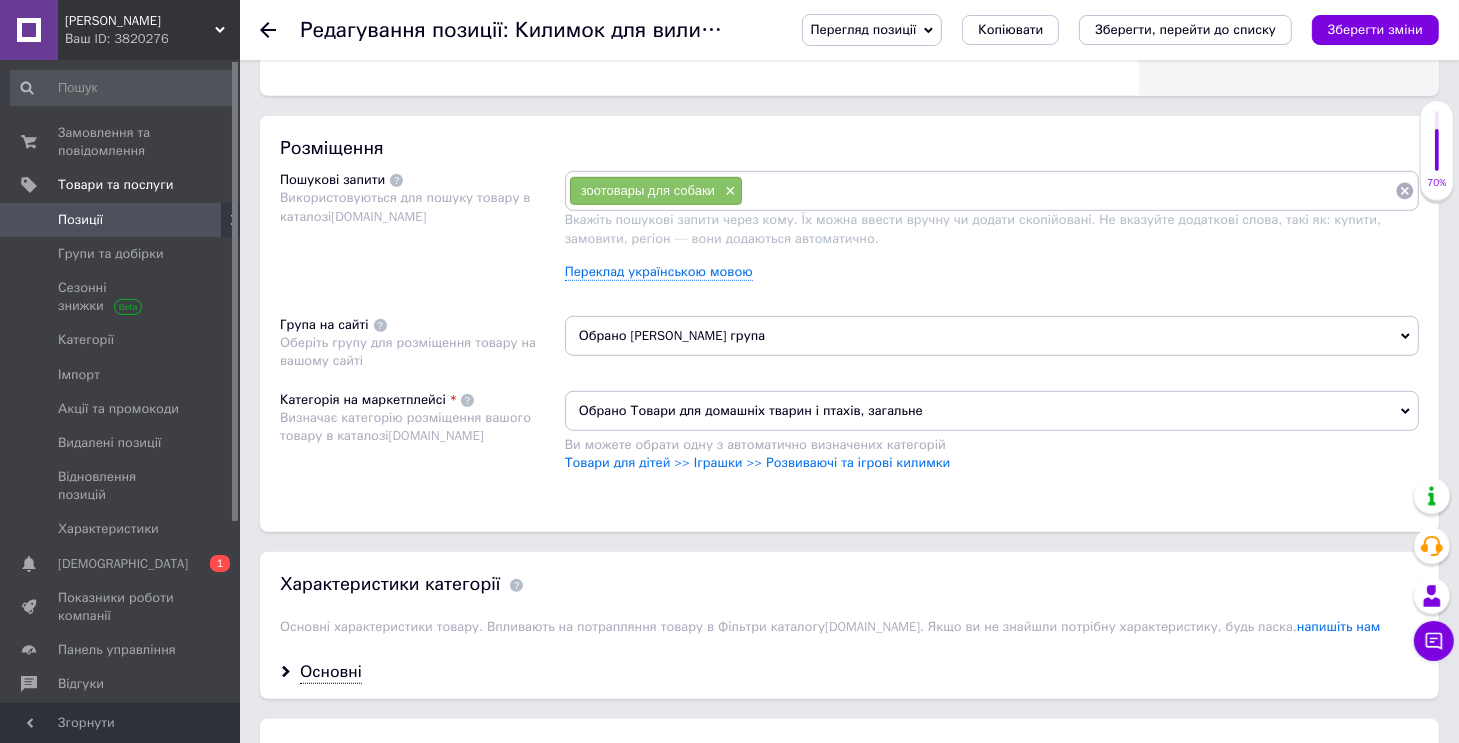 click at bounding box center (1069, 191) 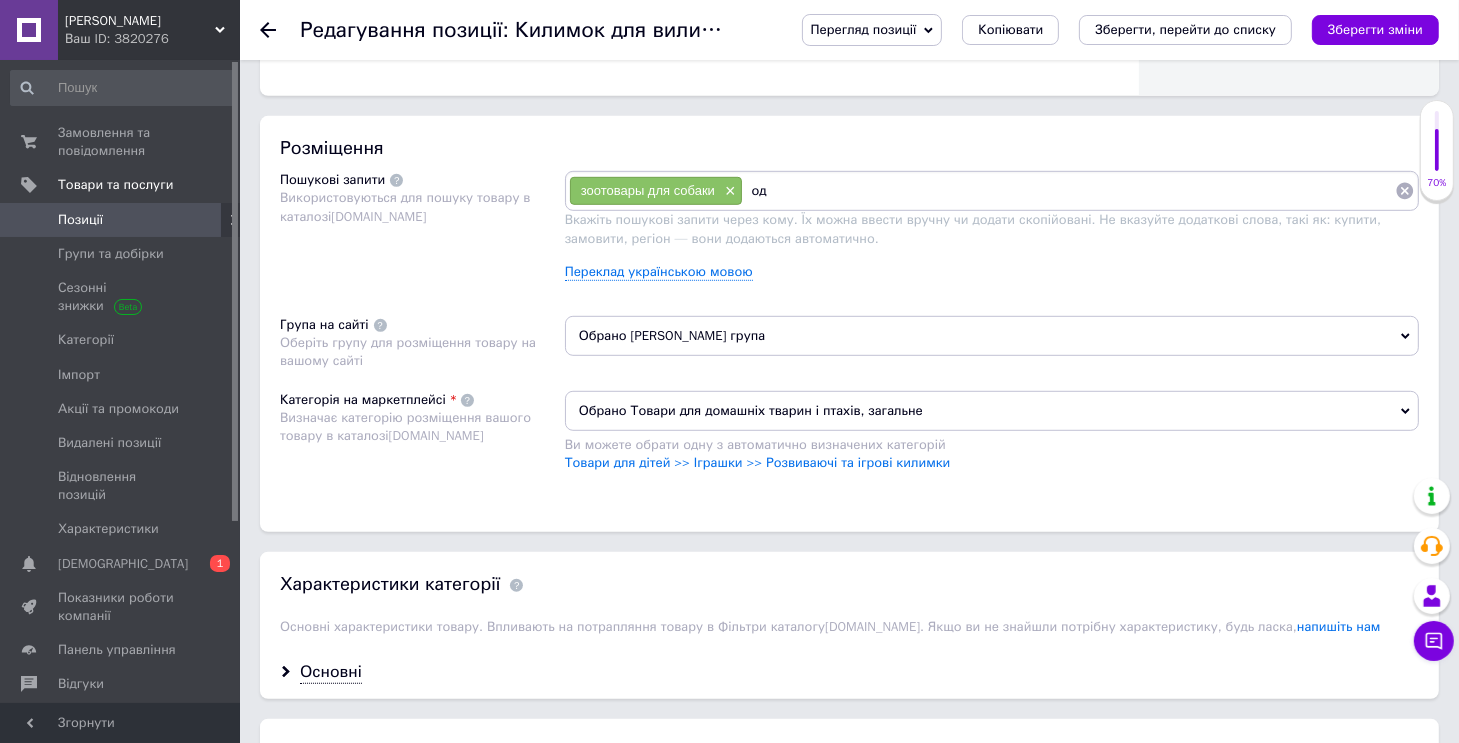 type on "о" 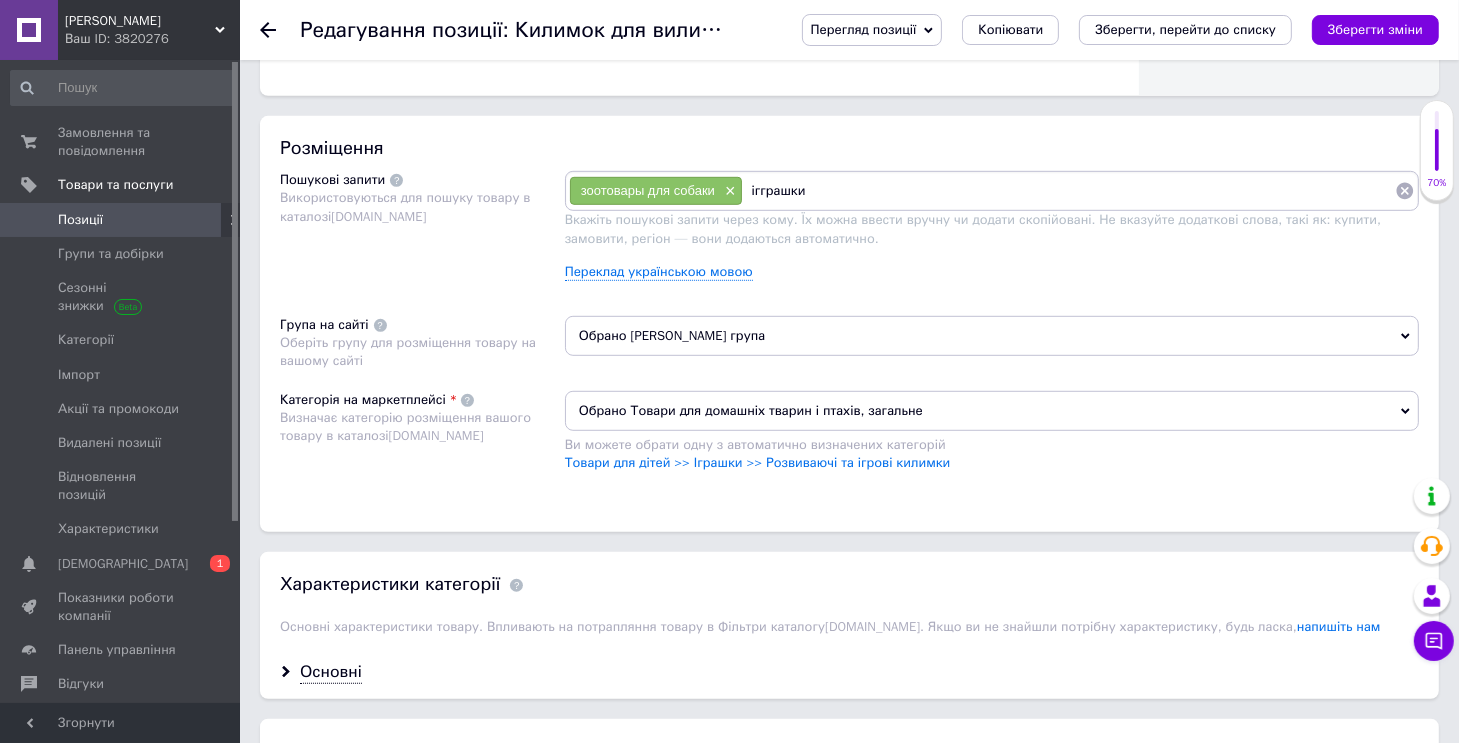click on "ігграшки" at bounding box center [1069, 191] 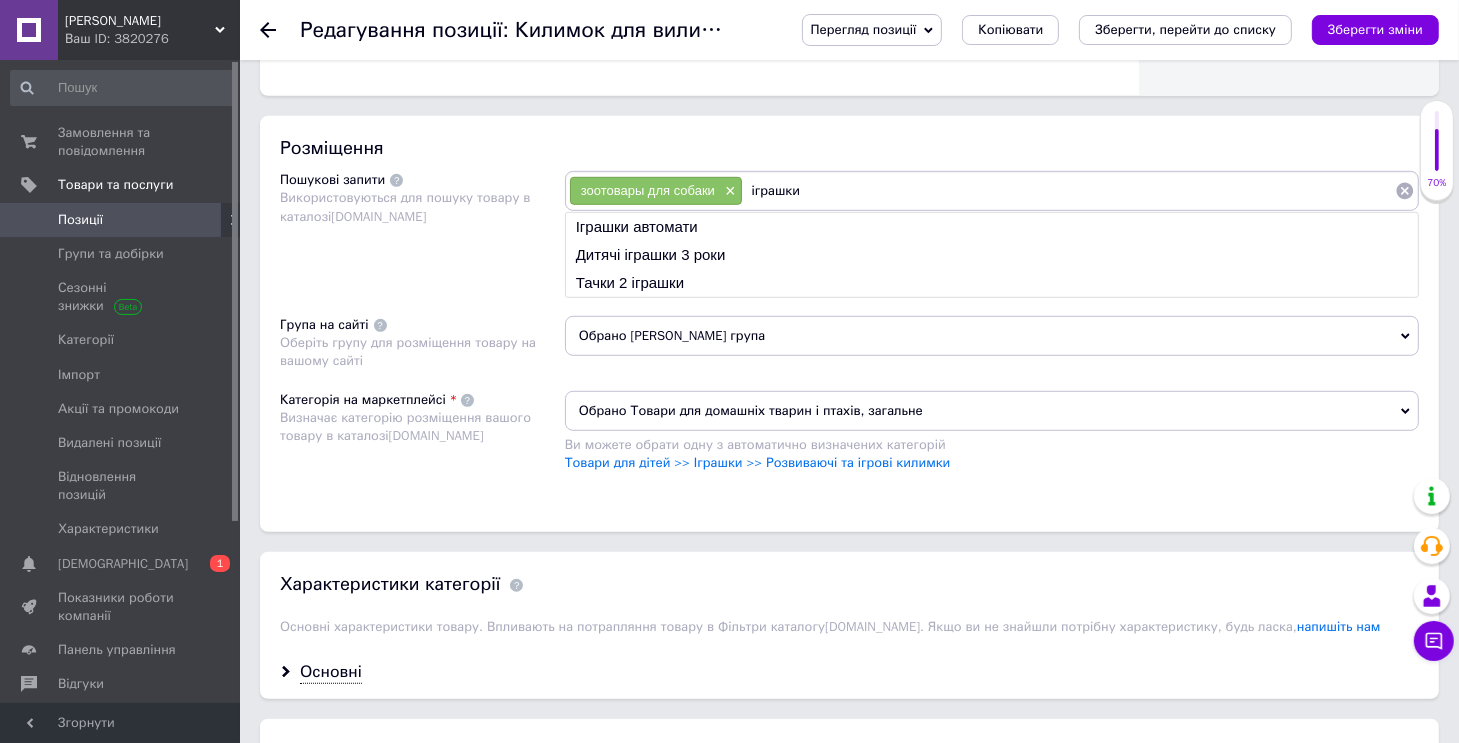 click on "іграшки" at bounding box center (1069, 191) 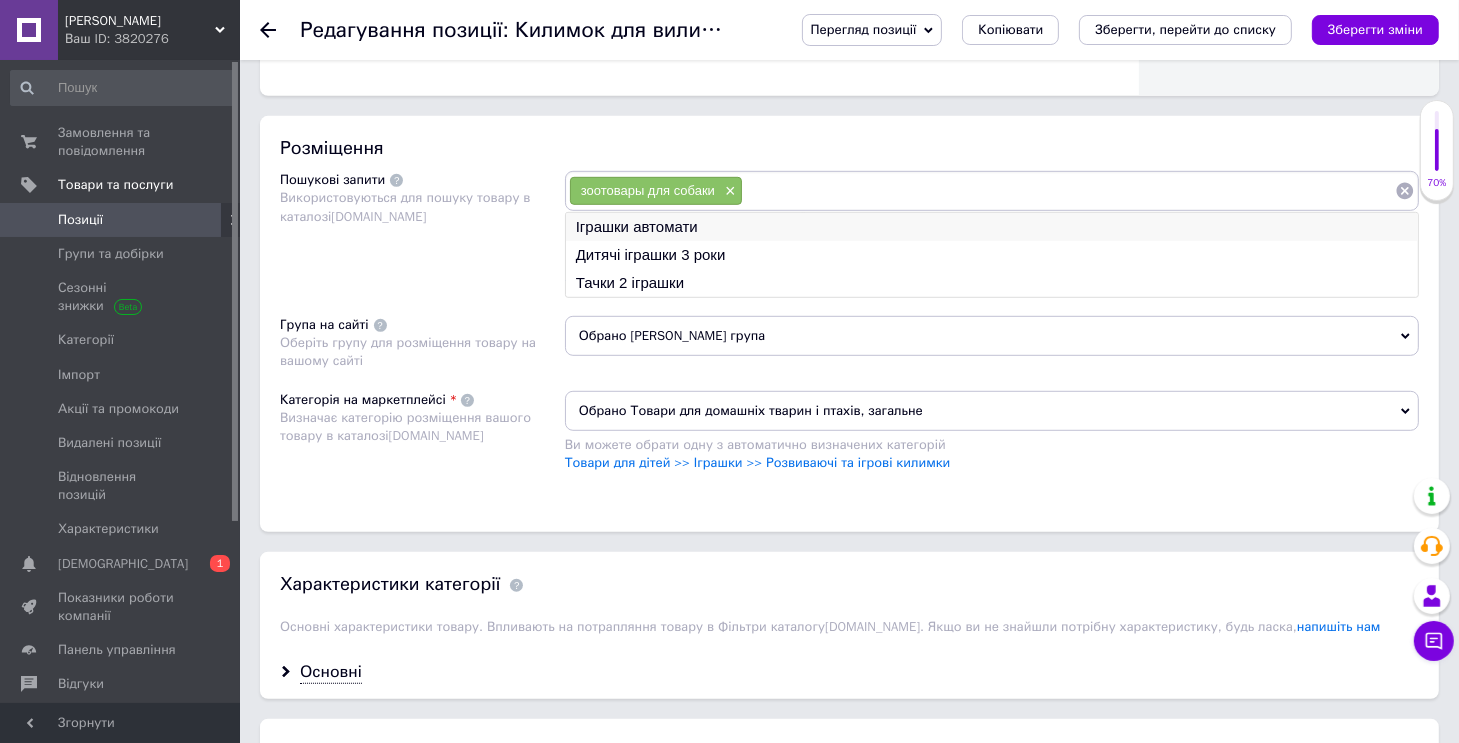scroll, scrollTop: 0, scrollLeft: 0, axis: both 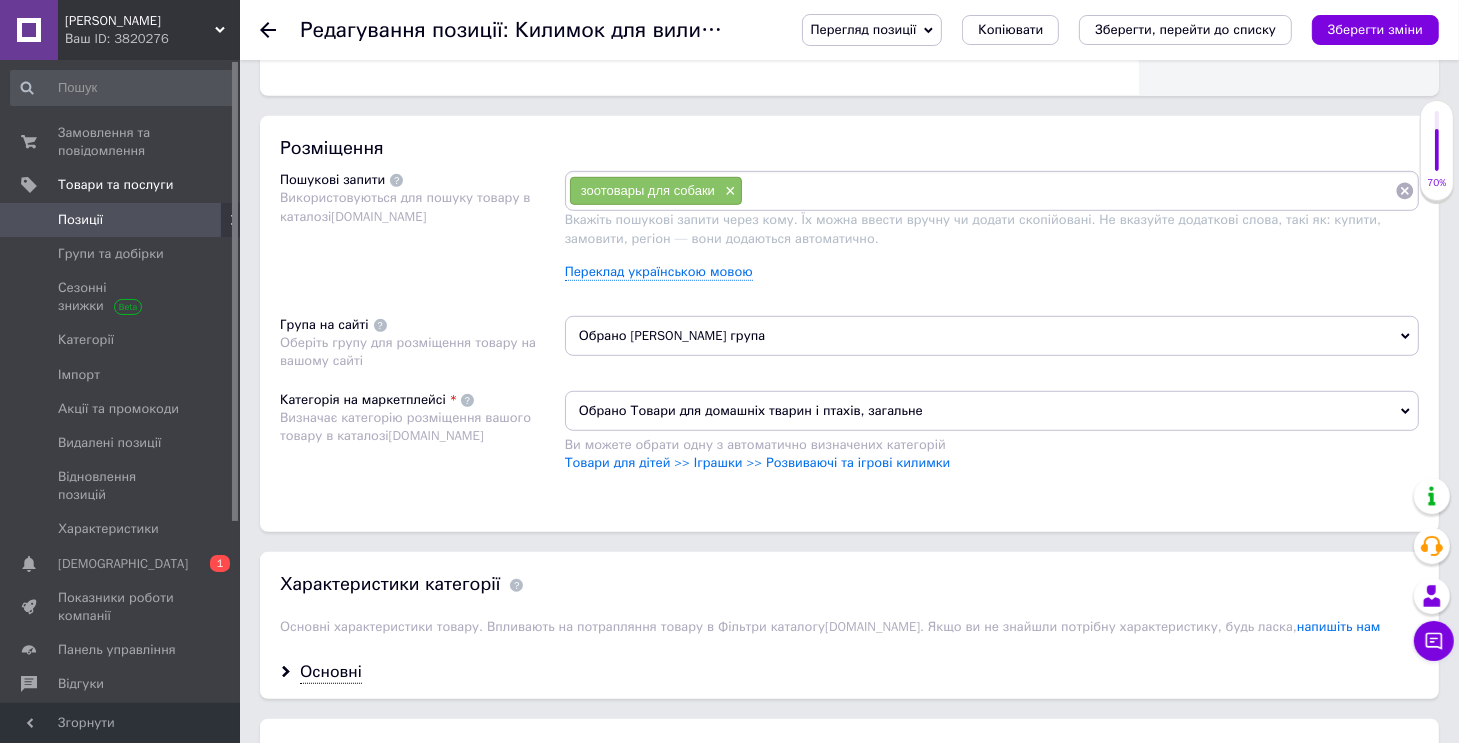 click at bounding box center (1069, 191) 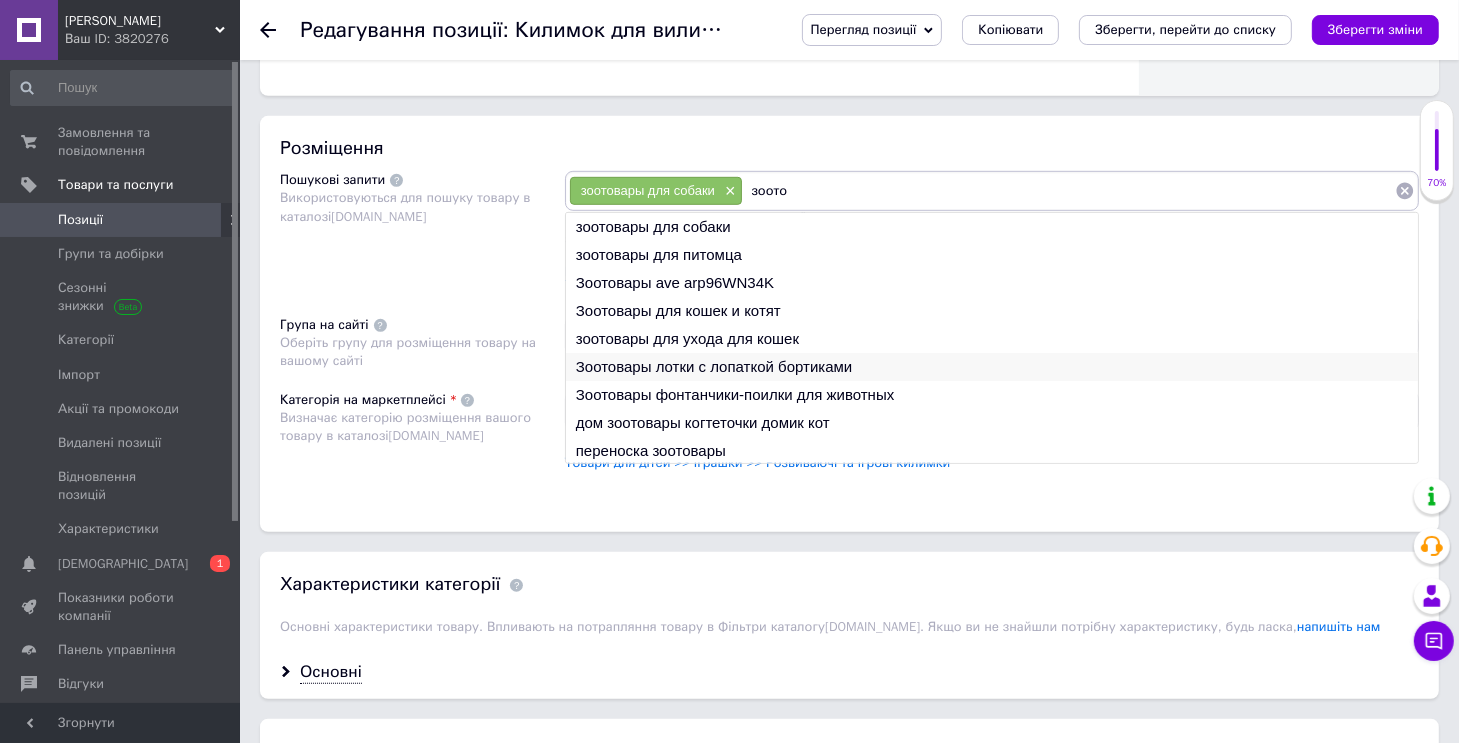 scroll, scrollTop: 1, scrollLeft: 0, axis: vertical 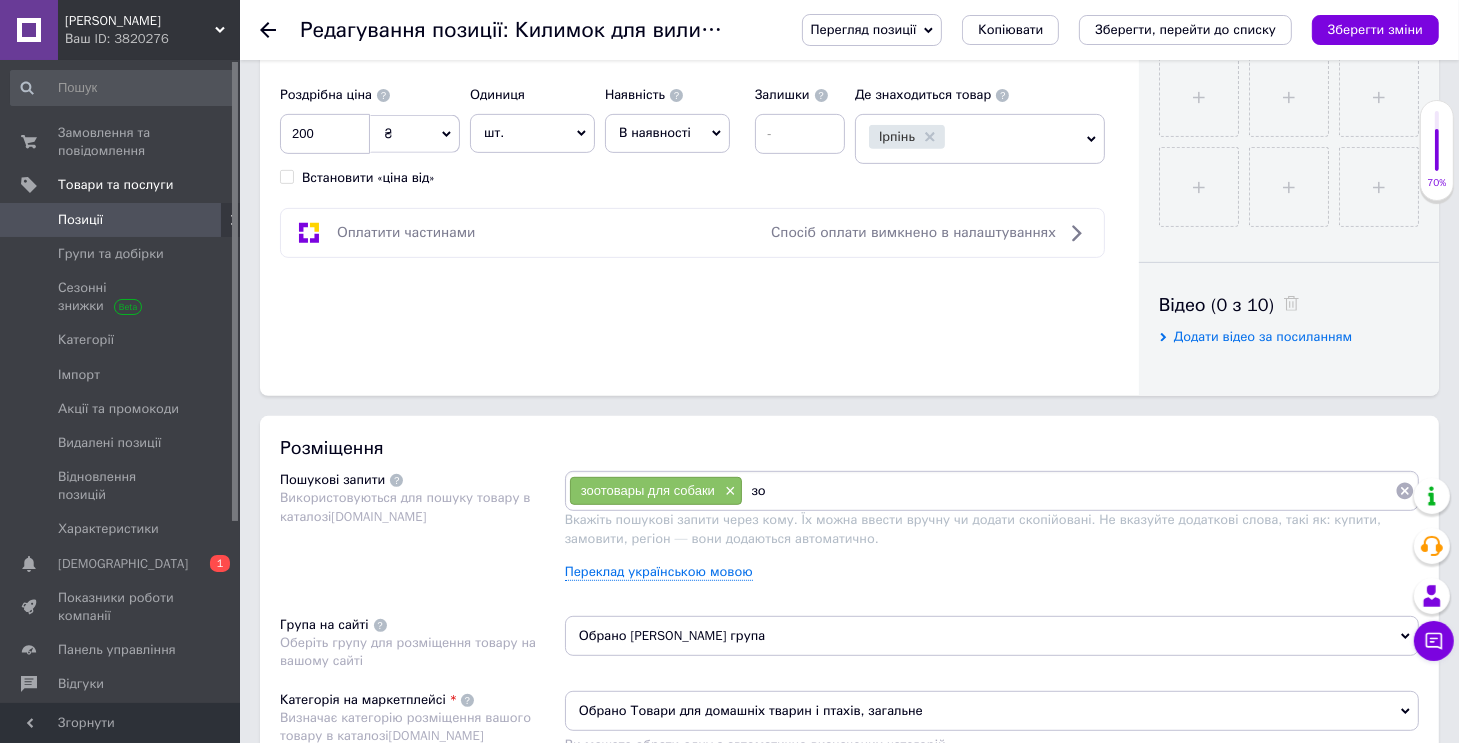 type on "з" 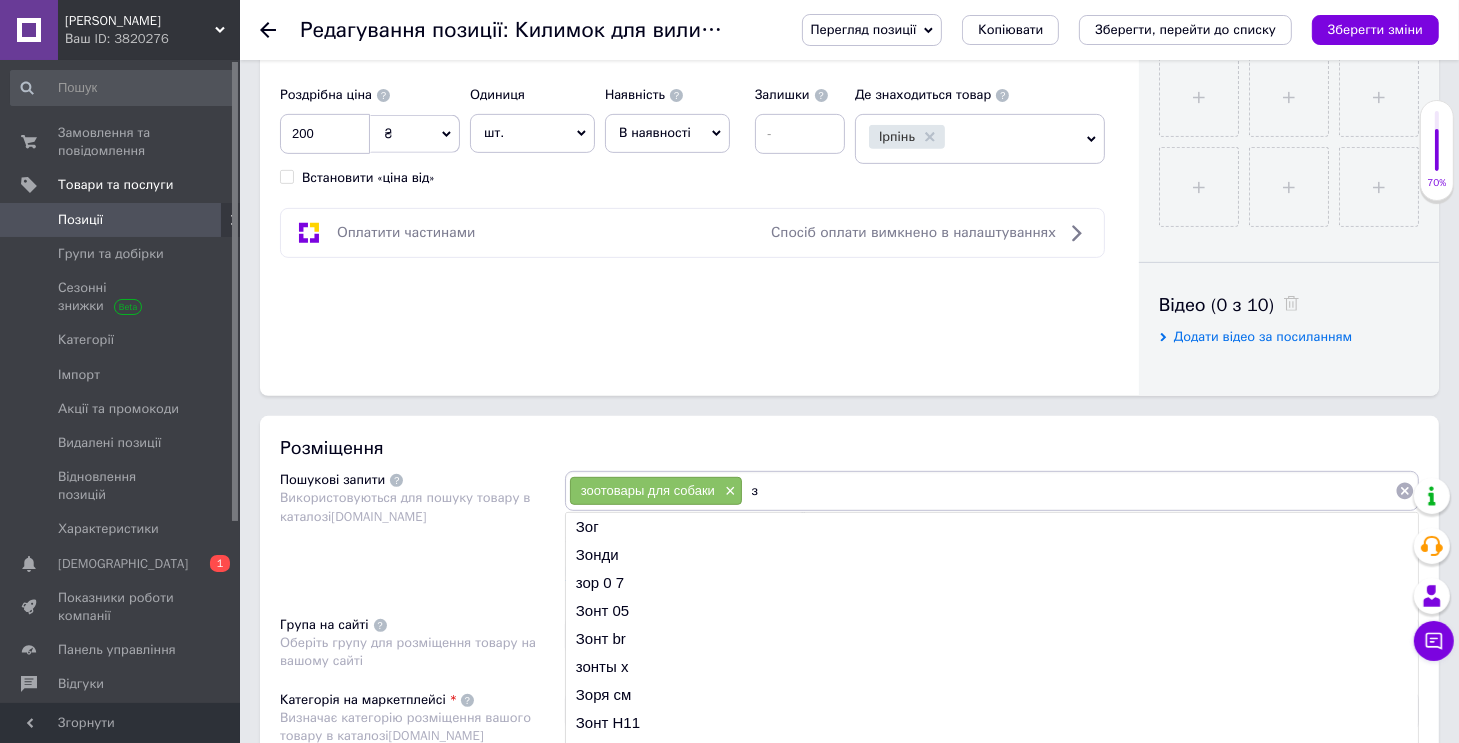 type 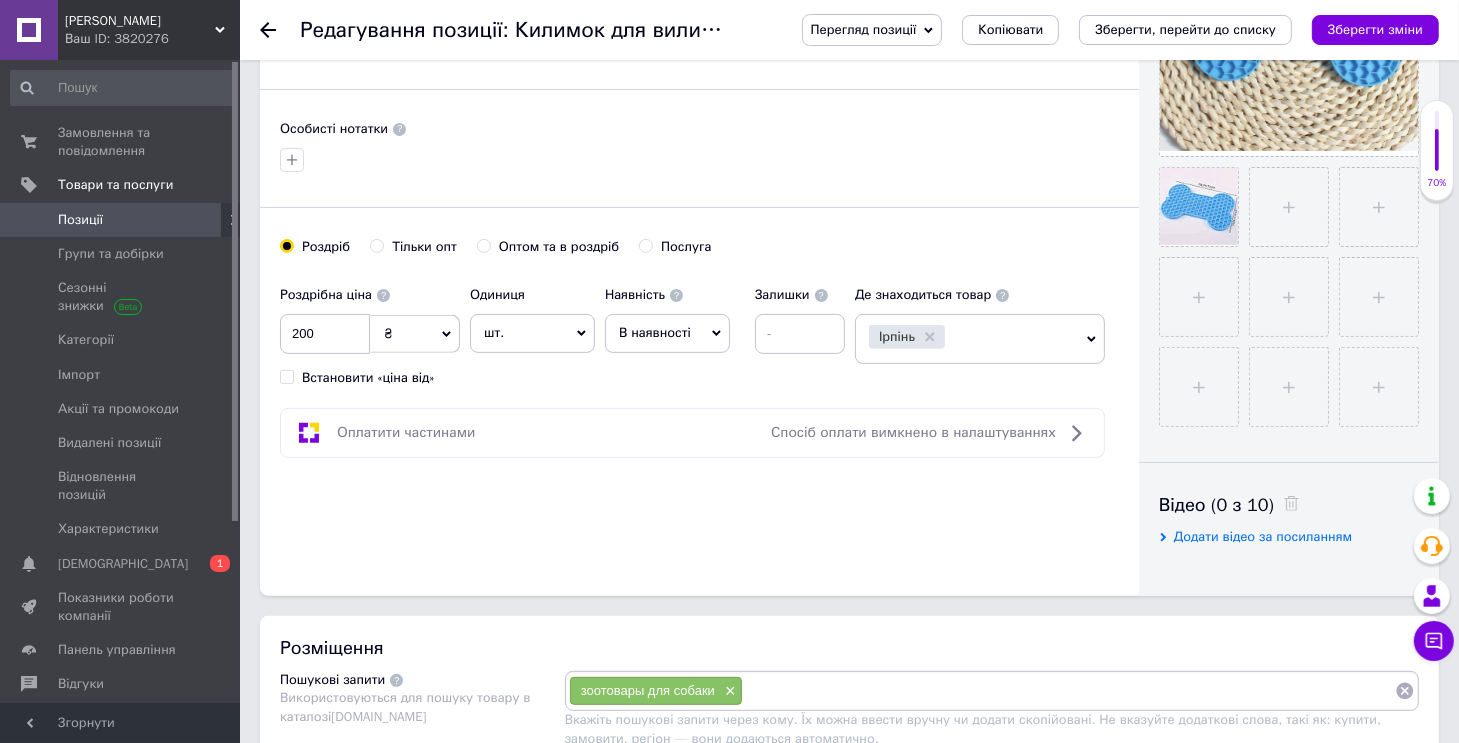 scroll, scrollTop: 700, scrollLeft: 0, axis: vertical 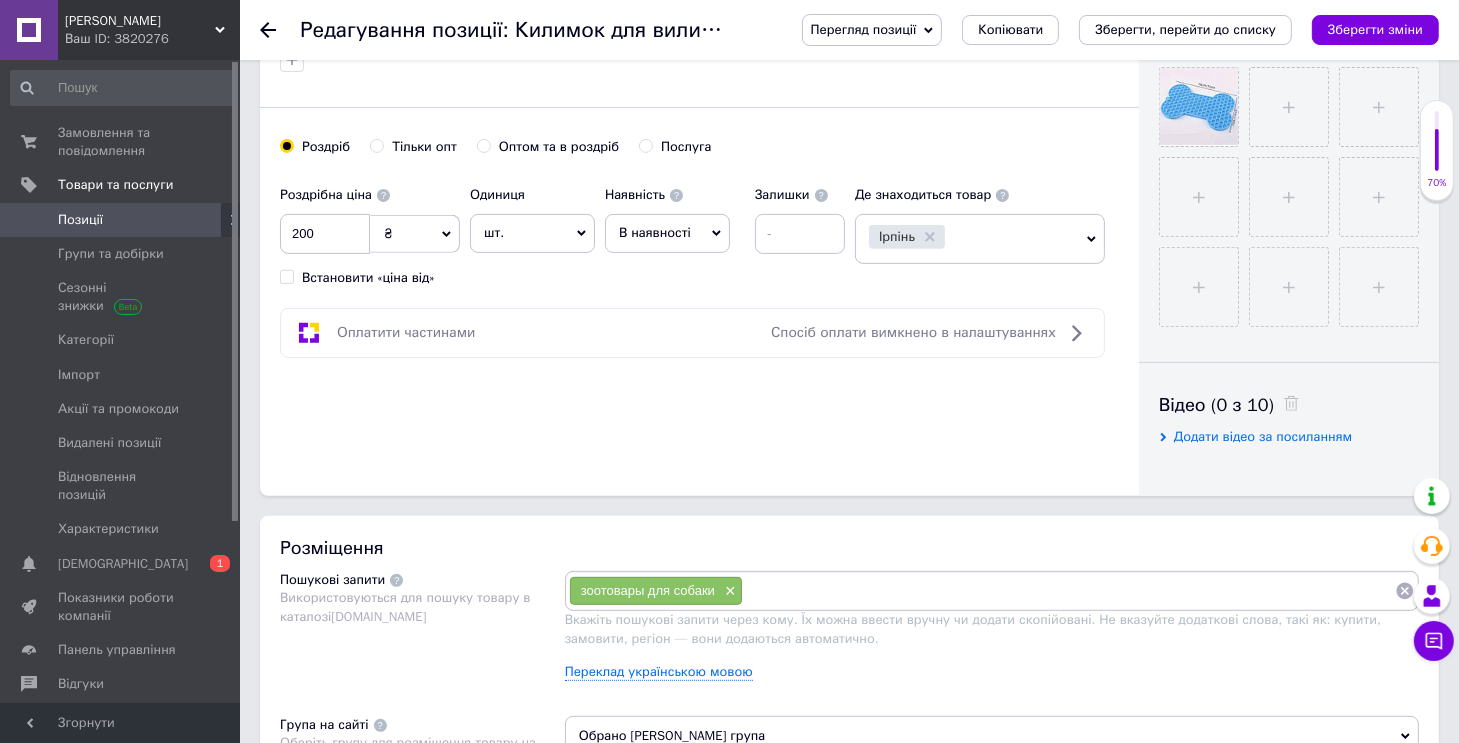click on "Спосіб оплати вимкнено в налаштуваннях" at bounding box center (913, 332) 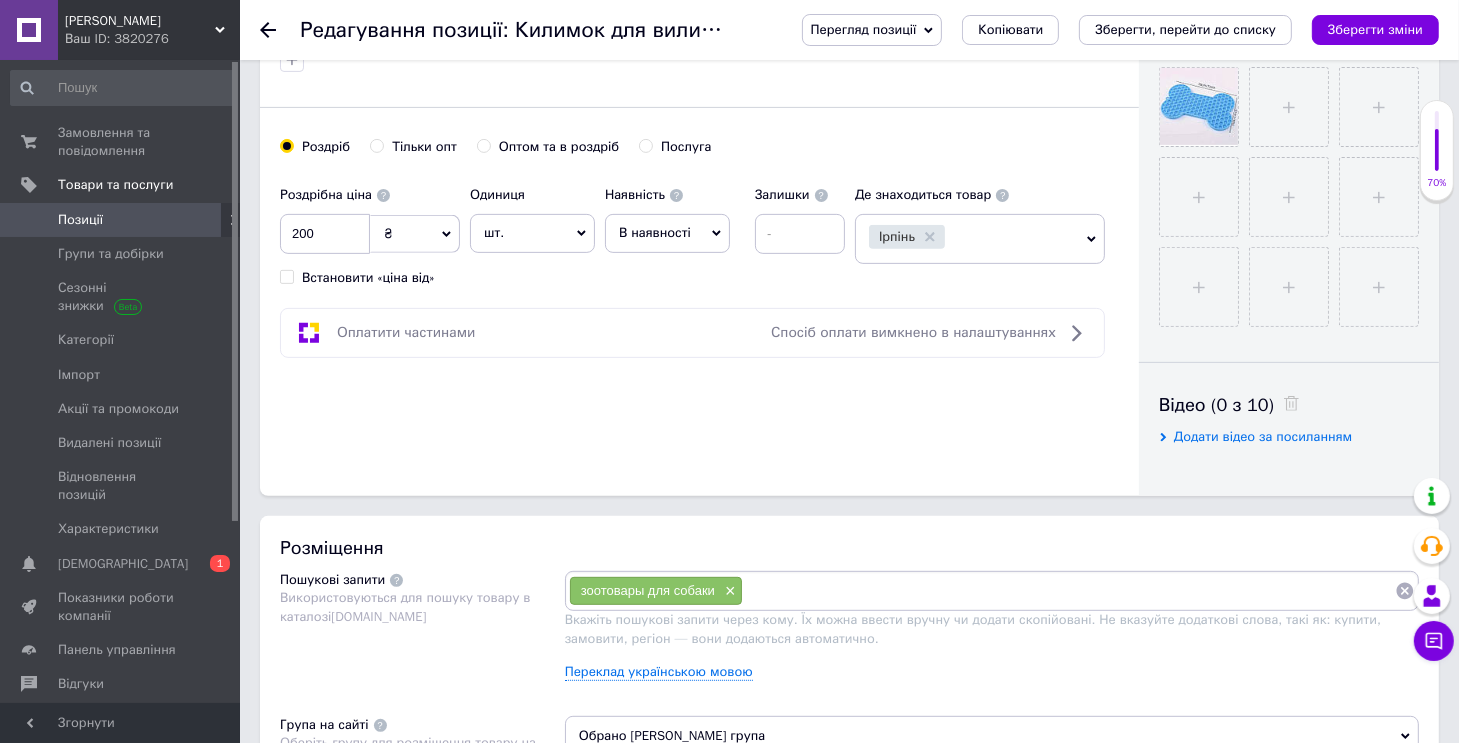 click 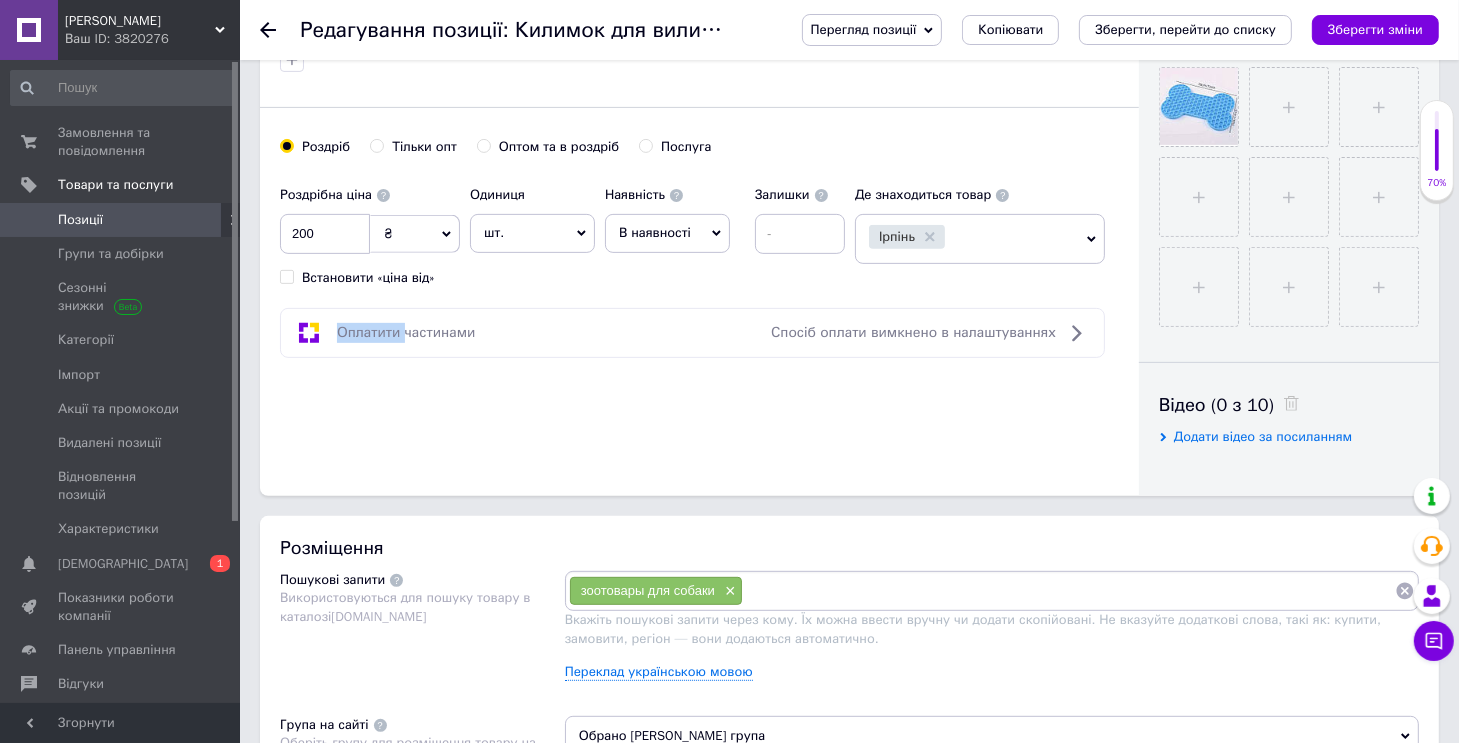 click 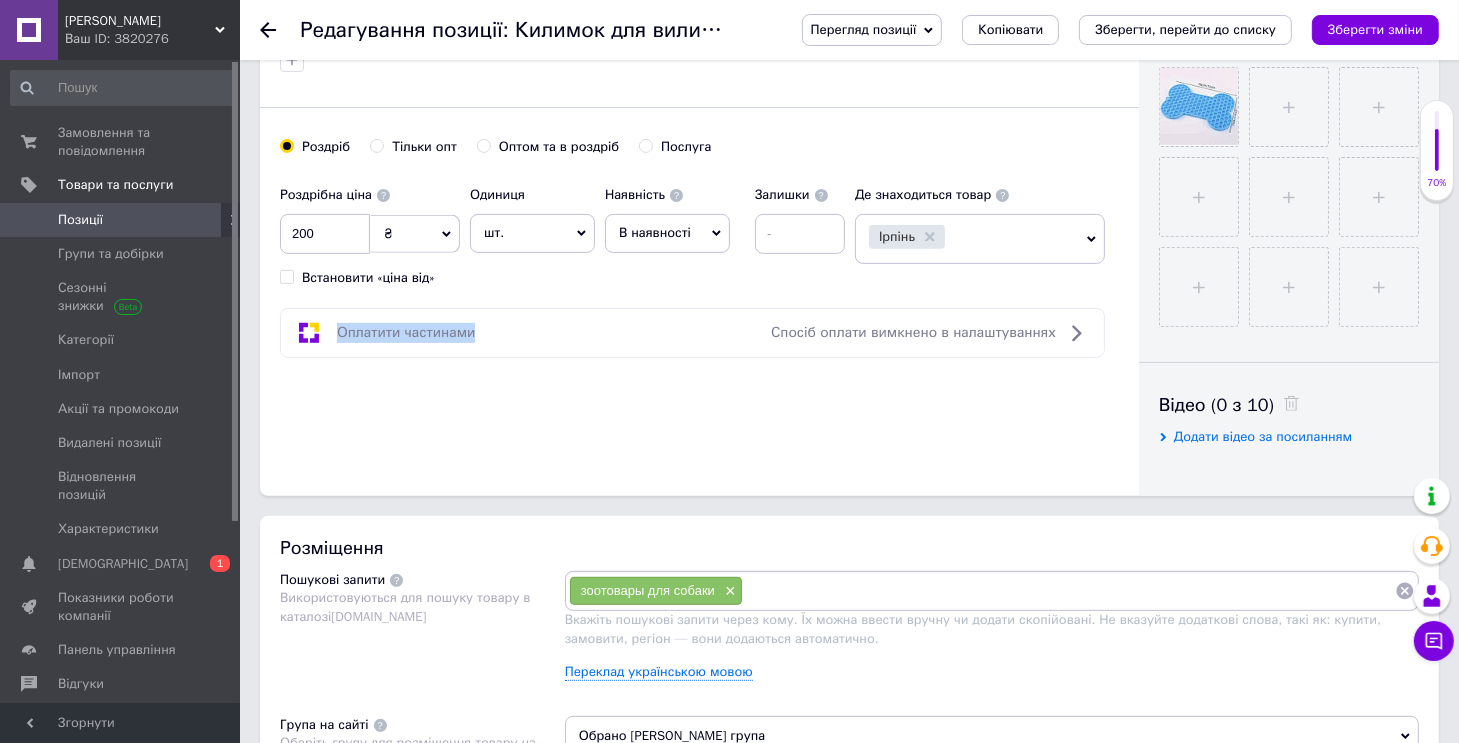click 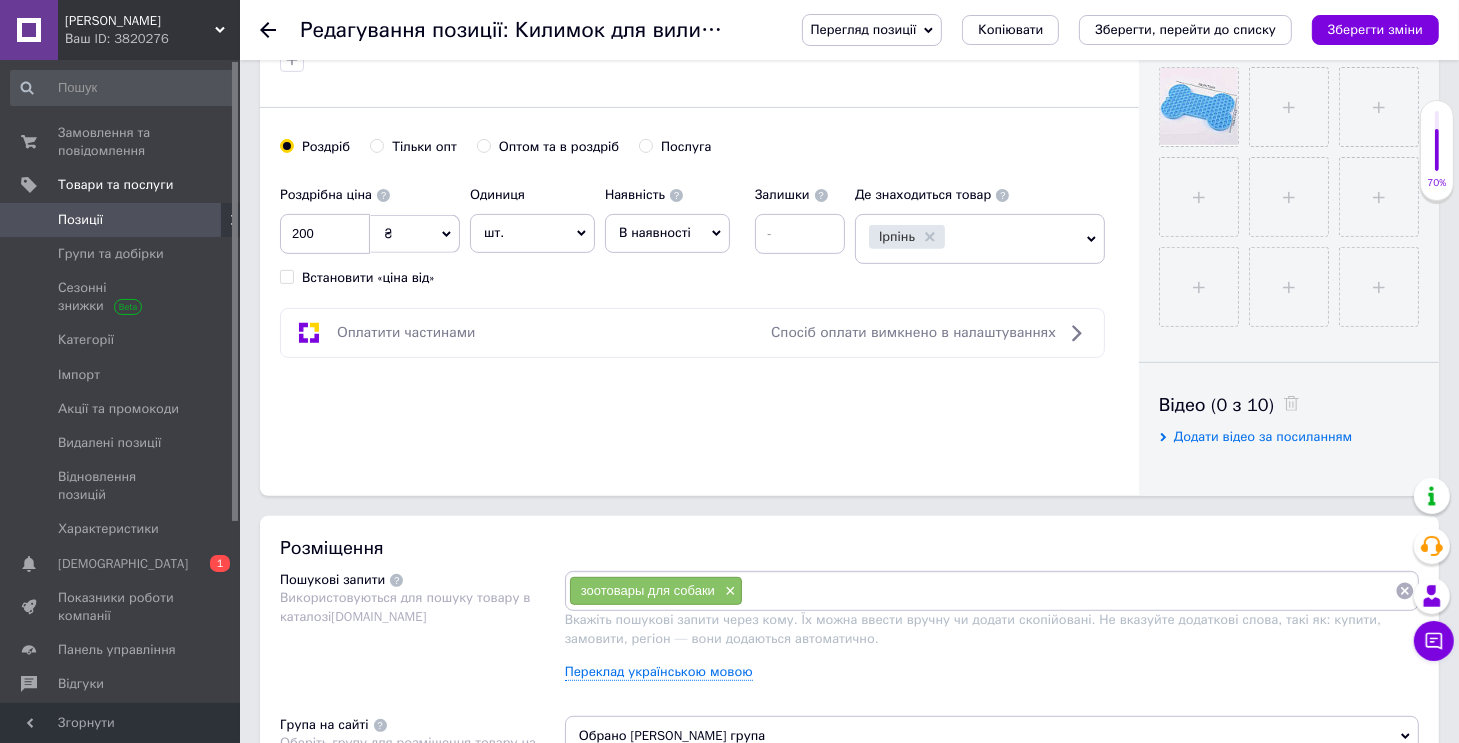 click 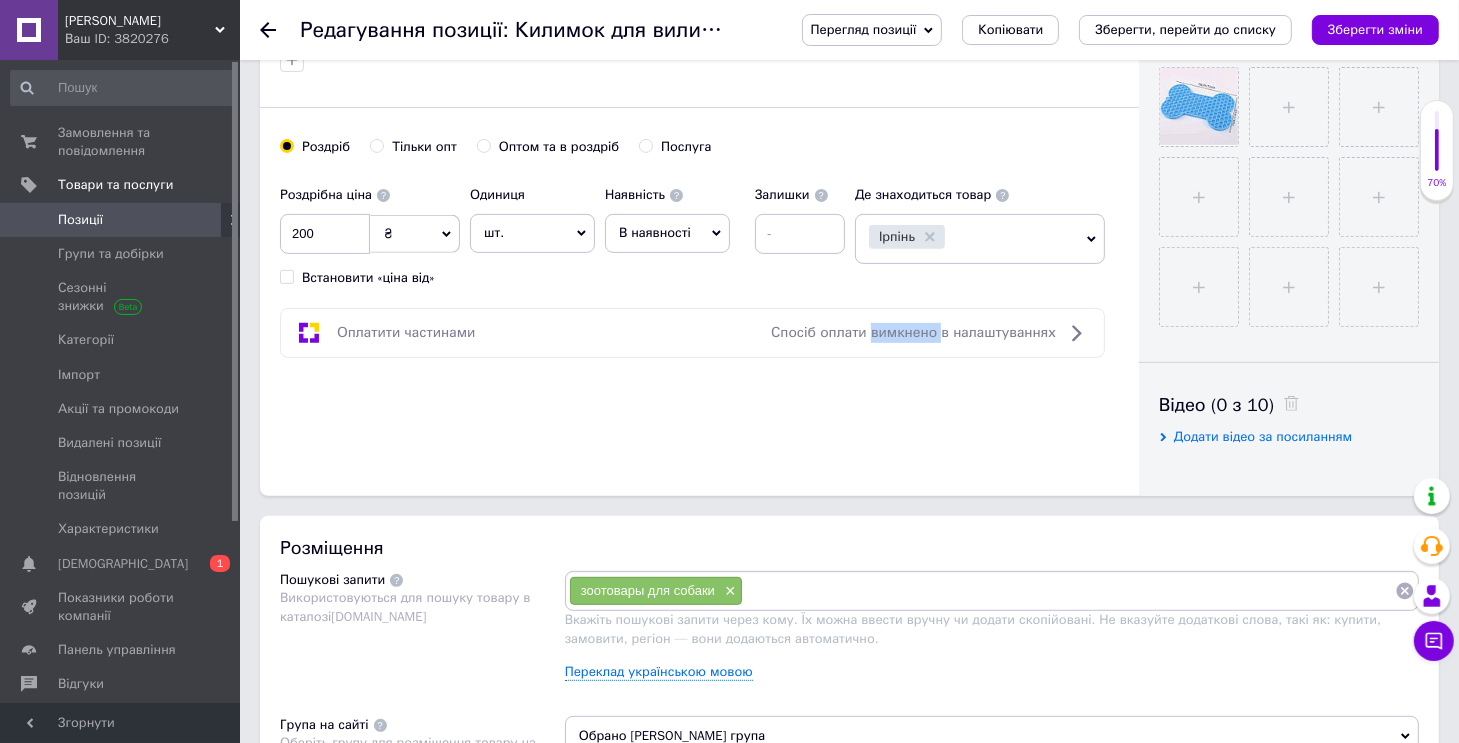click on "Спосіб оплати вимкнено в налаштуваннях" at bounding box center (913, 332) 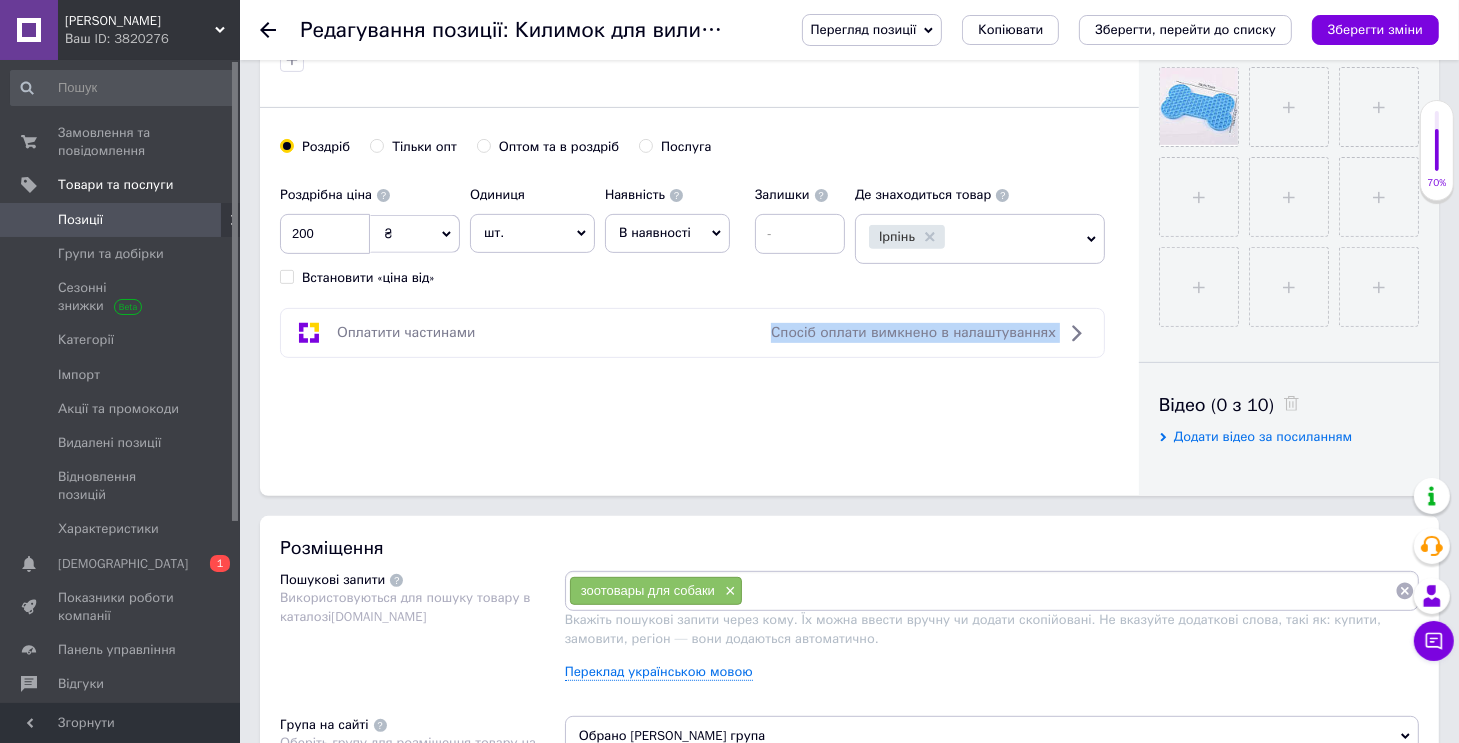 click on "Спосіб оплати вимкнено в налаштуваннях" at bounding box center [913, 332] 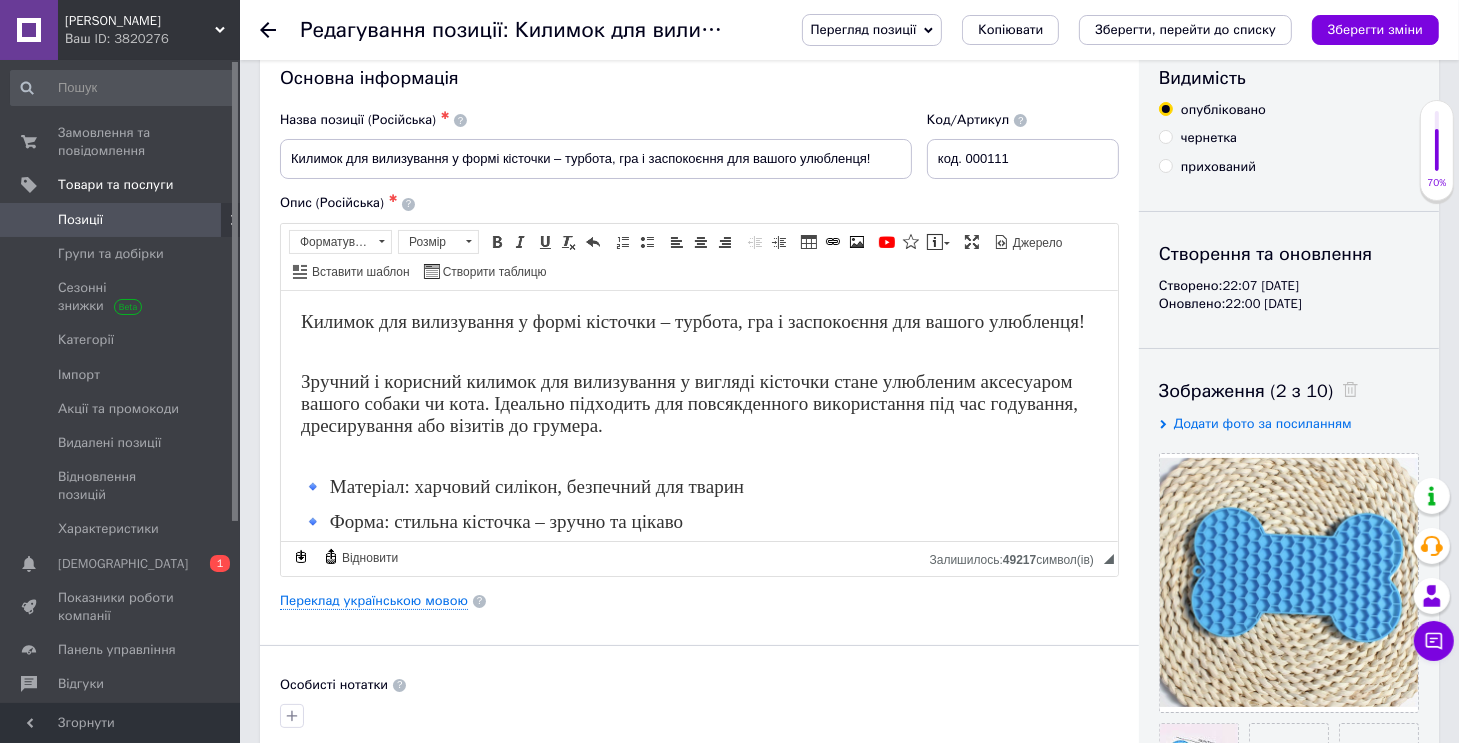 scroll, scrollTop: 0, scrollLeft: 0, axis: both 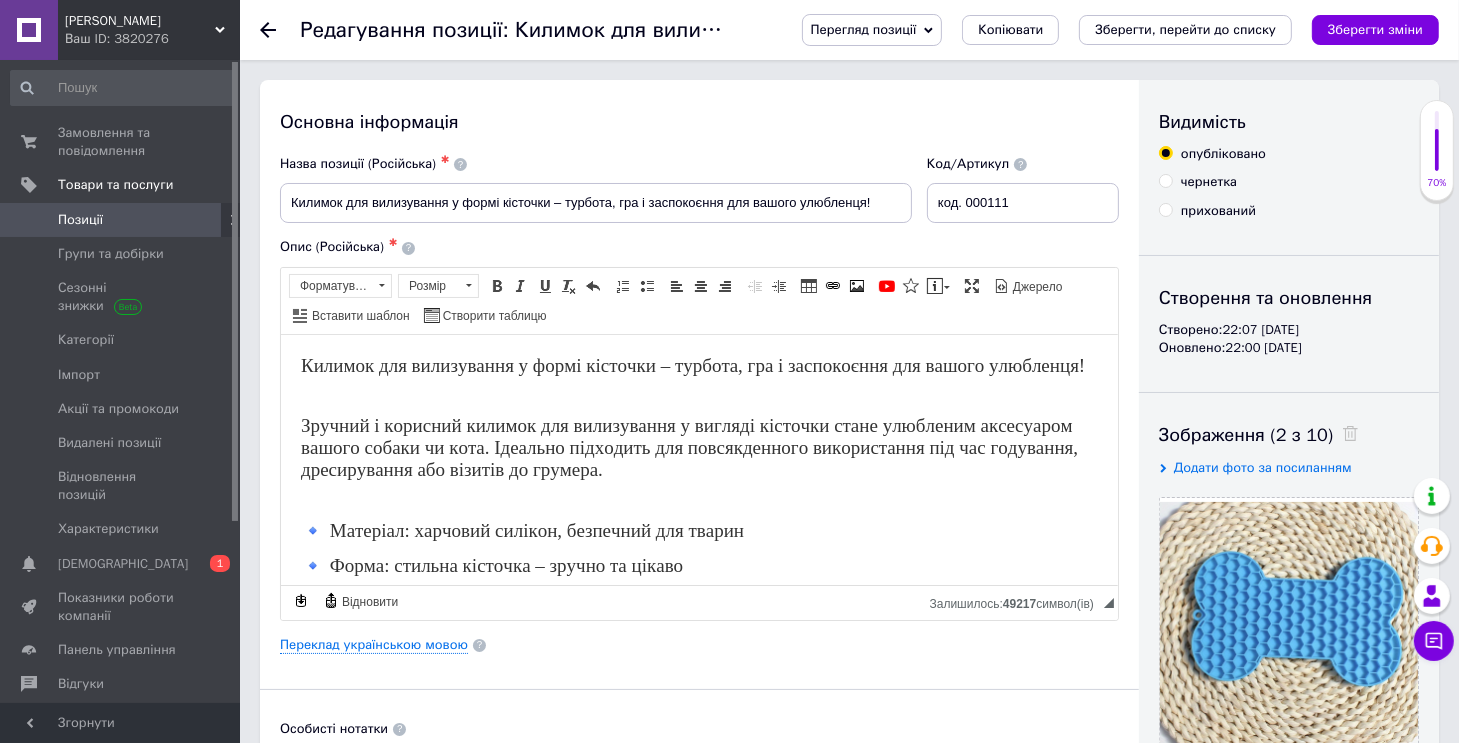 click on "Перегляд позиції" at bounding box center [864, 29] 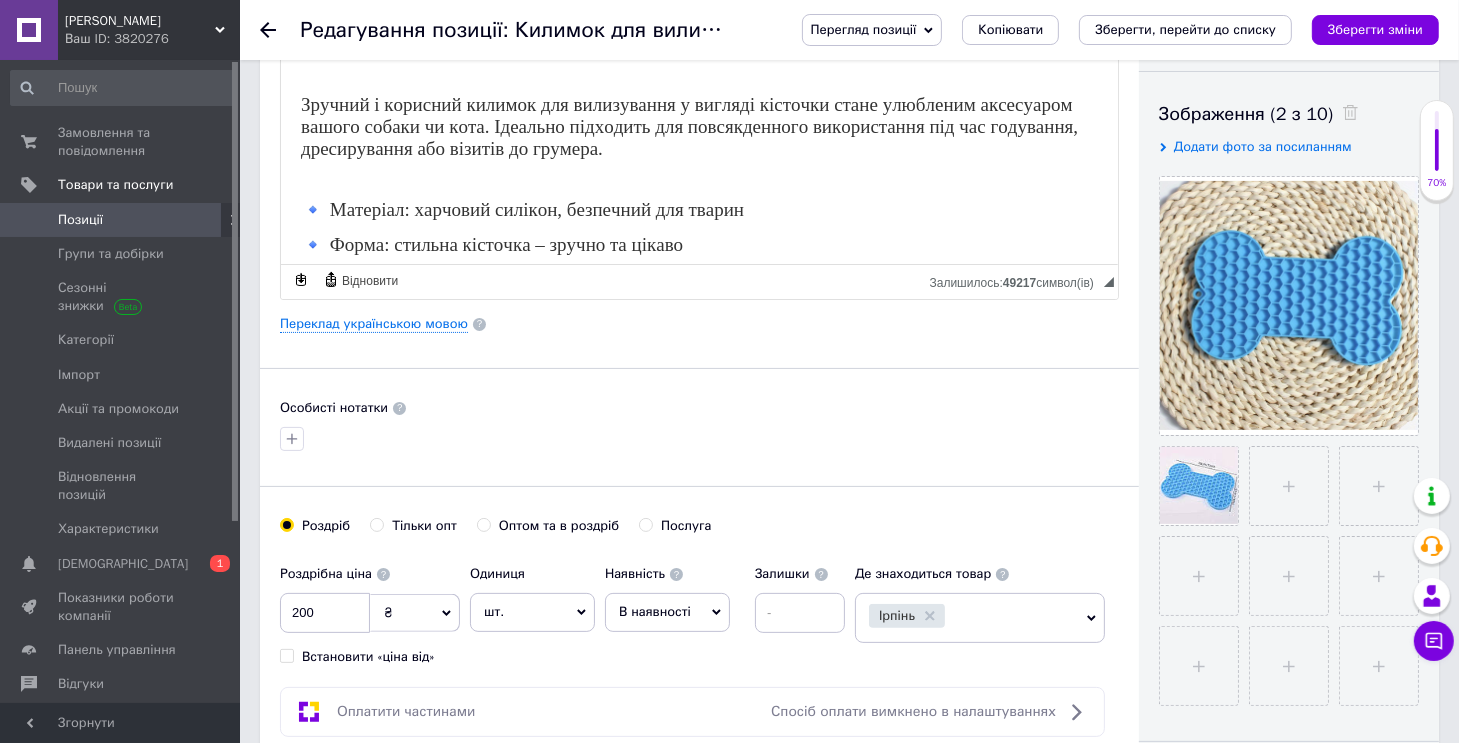 scroll, scrollTop: 400, scrollLeft: 0, axis: vertical 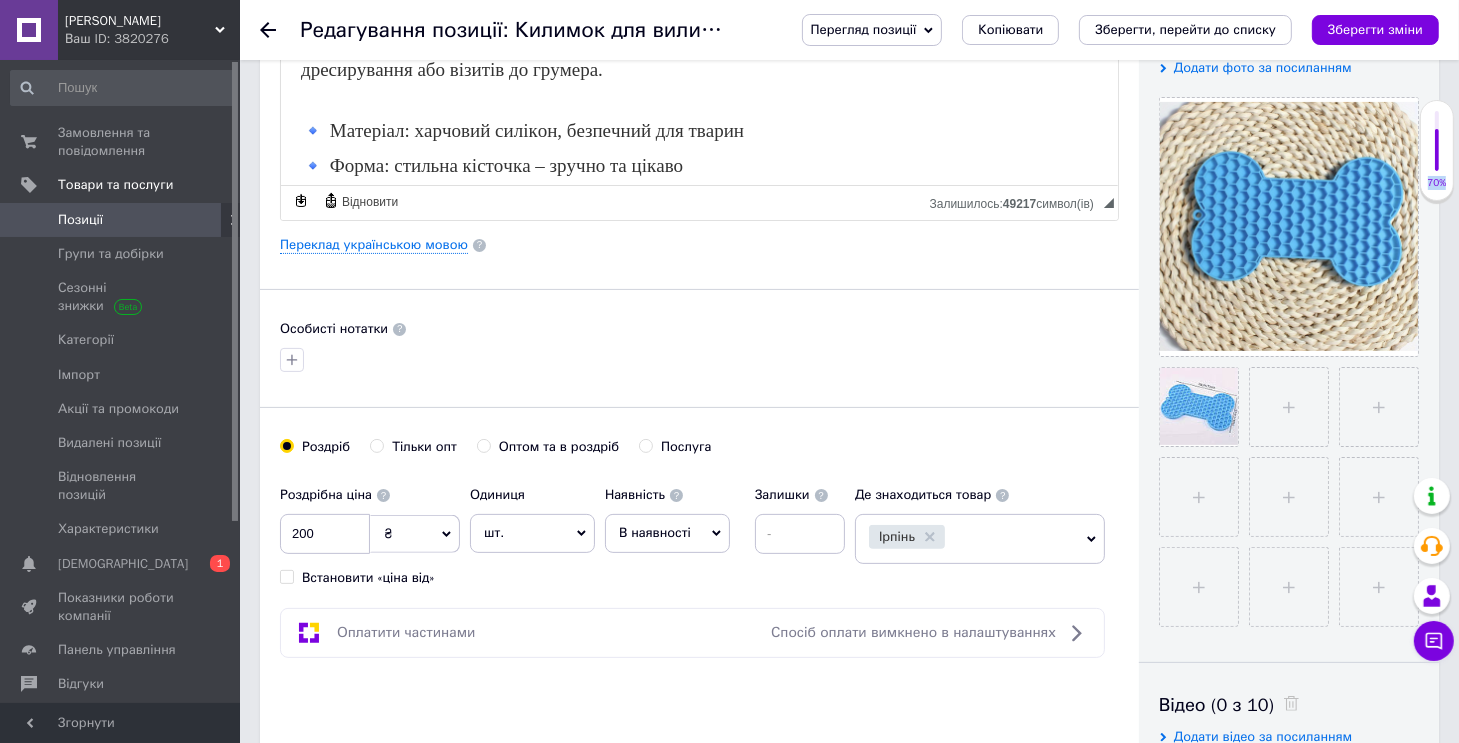 drag, startPoint x: 1437, startPoint y: 135, endPoint x: 1444, endPoint y: 175, distance: 40.60788 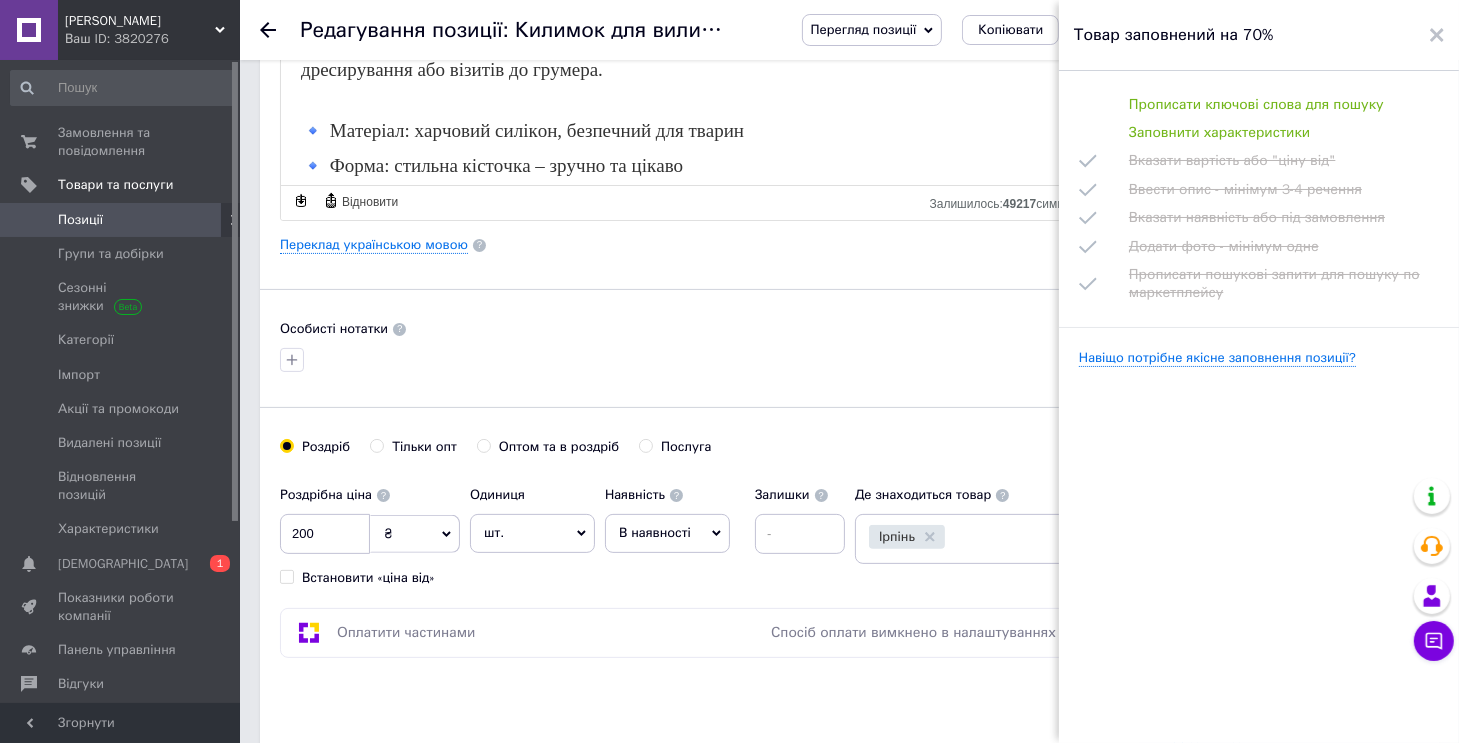 click on "🔹 Матеріал: харчовий силікон, безпечний для тварин" at bounding box center (698, 130) 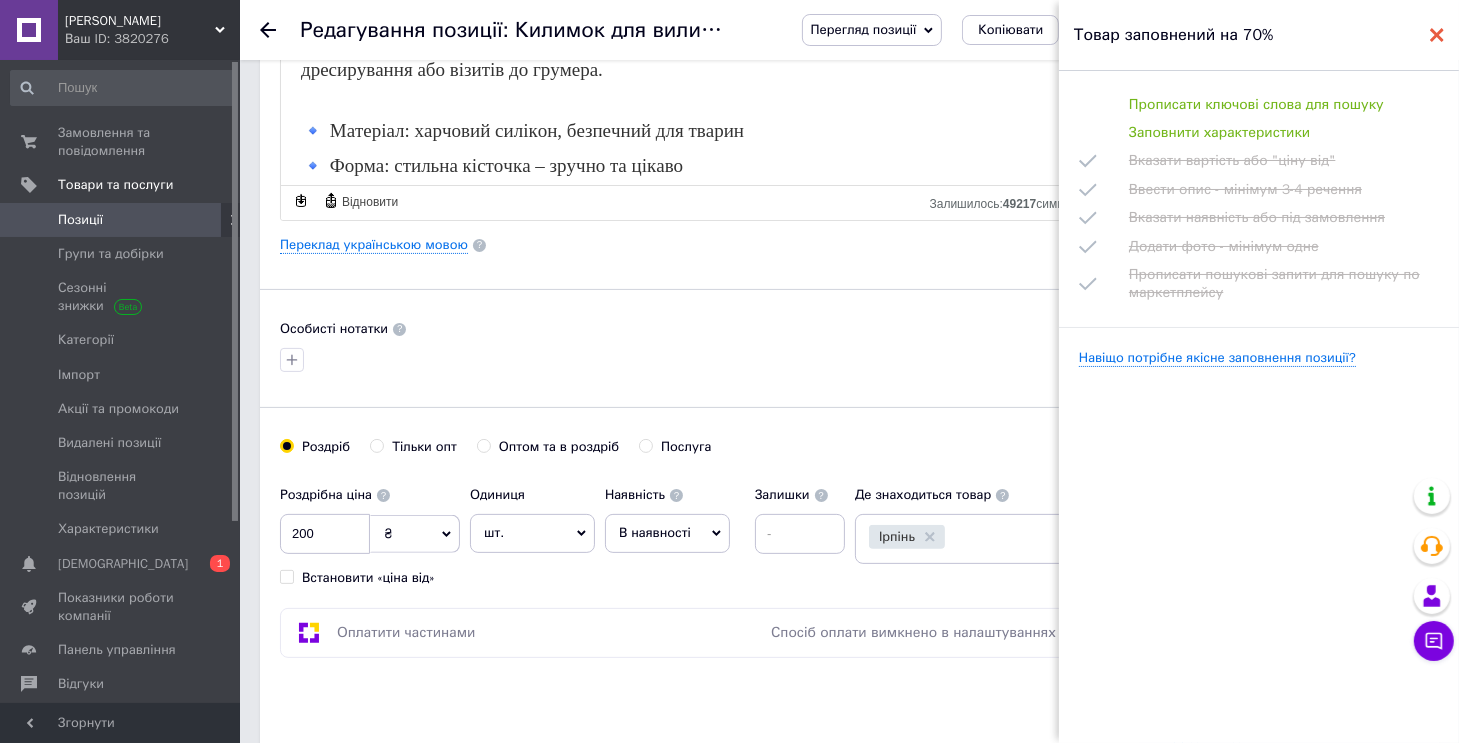 click 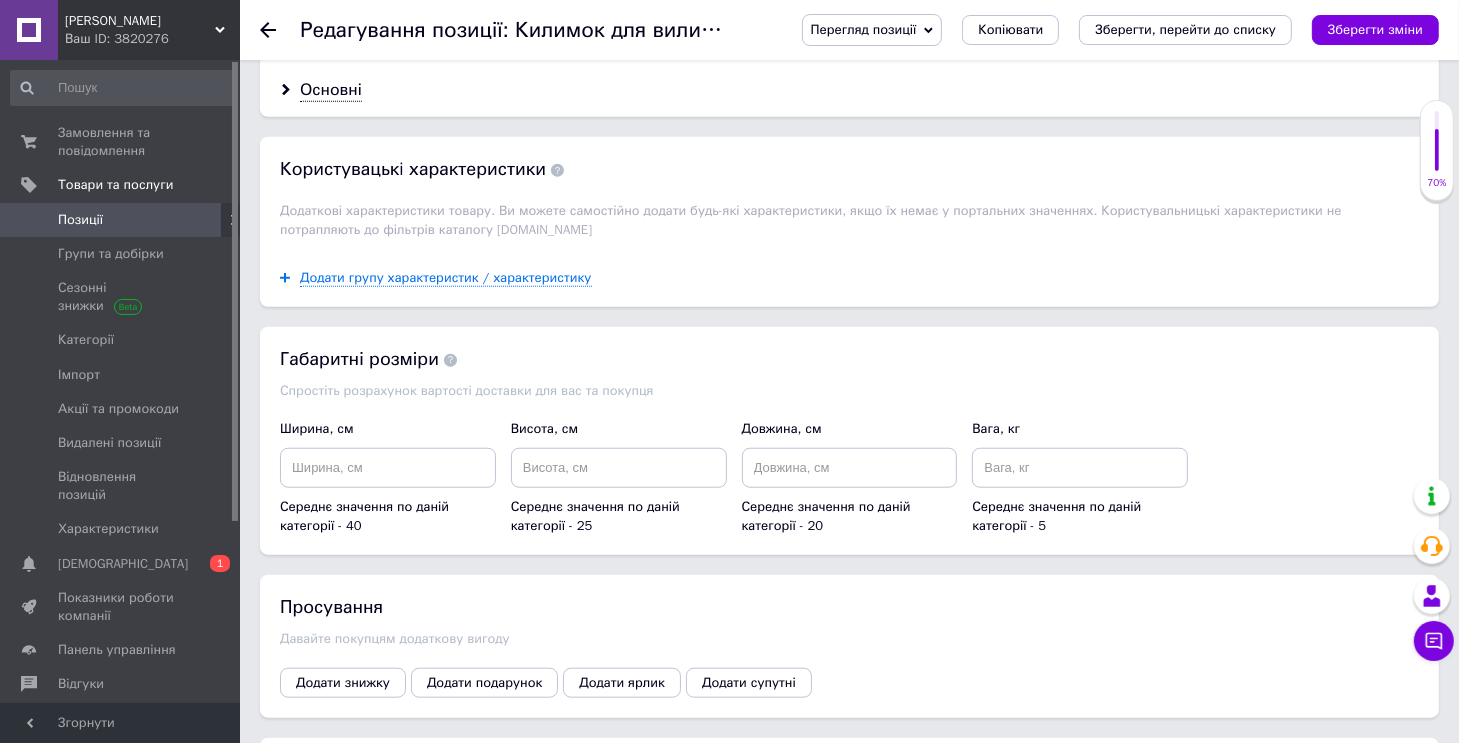 scroll, scrollTop: 1700, scrollLeft: 0, axis: vertical 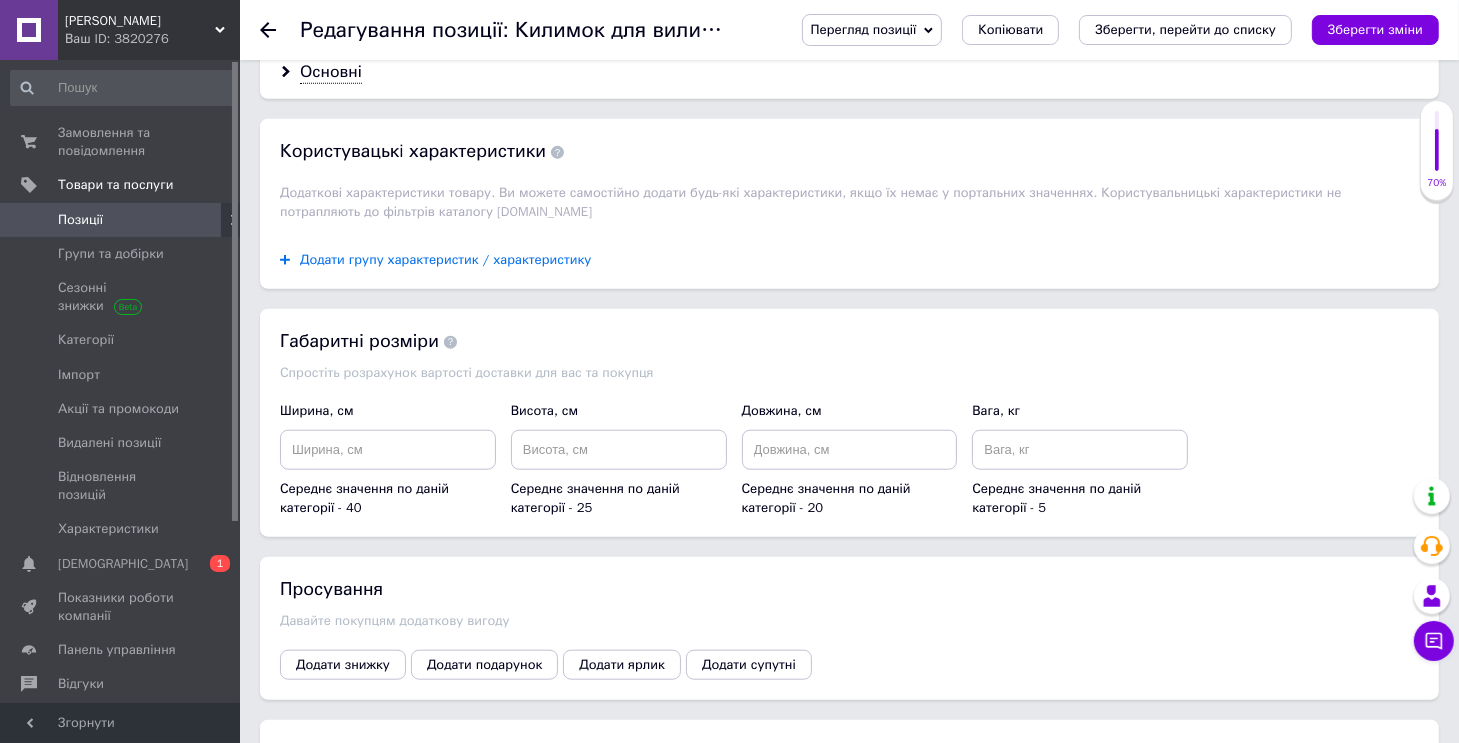 click on "Додати групу характеристик / характеристику" at bounding box center (446, 260) 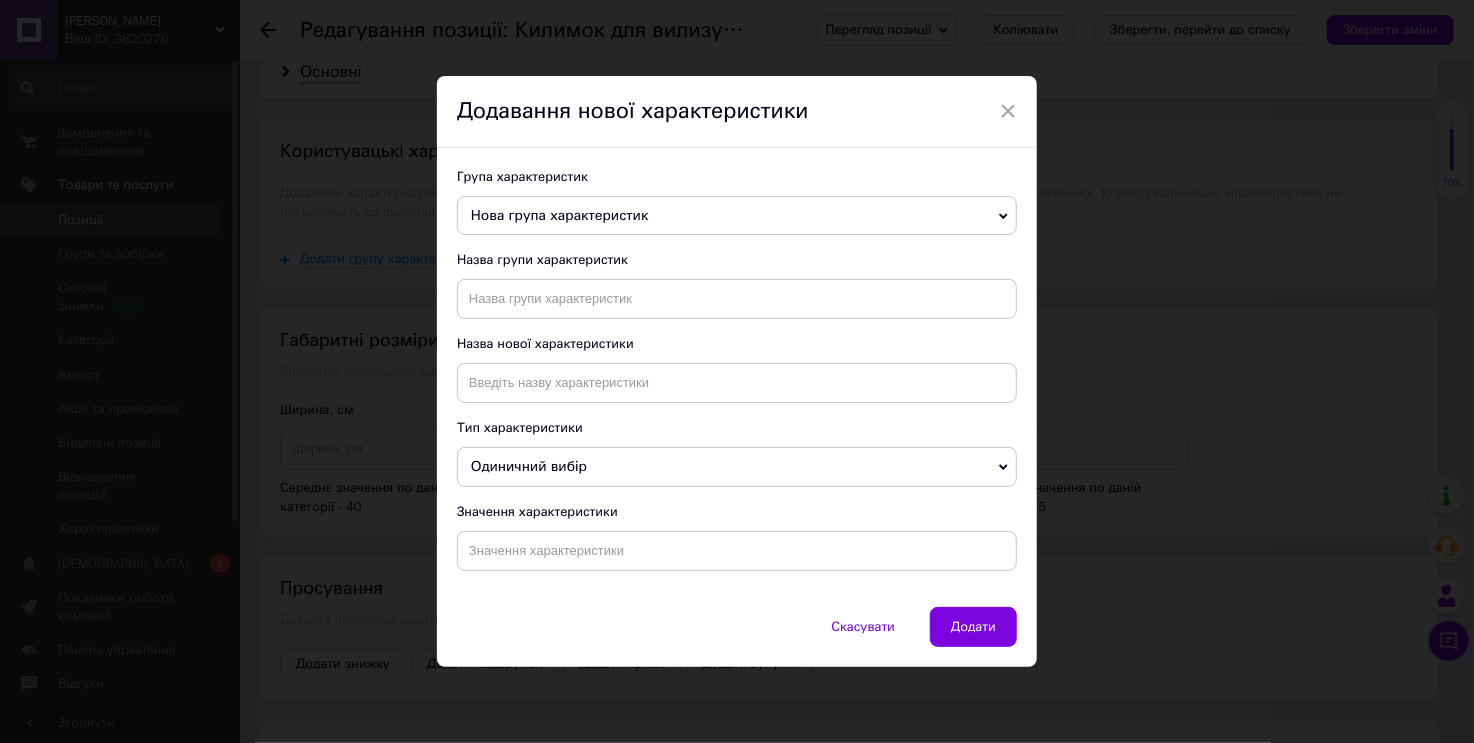 click on "× Додавання нової характеристики Група характеристик Нова група характеристик Основные Пользовательские характеристики Назва групи характеристик Назва нової характеристики Тип характеристики Одиничний вибір Множинний вибір Число Значення характеристики Скасувати   Додати" at bounding box center [737, 371] 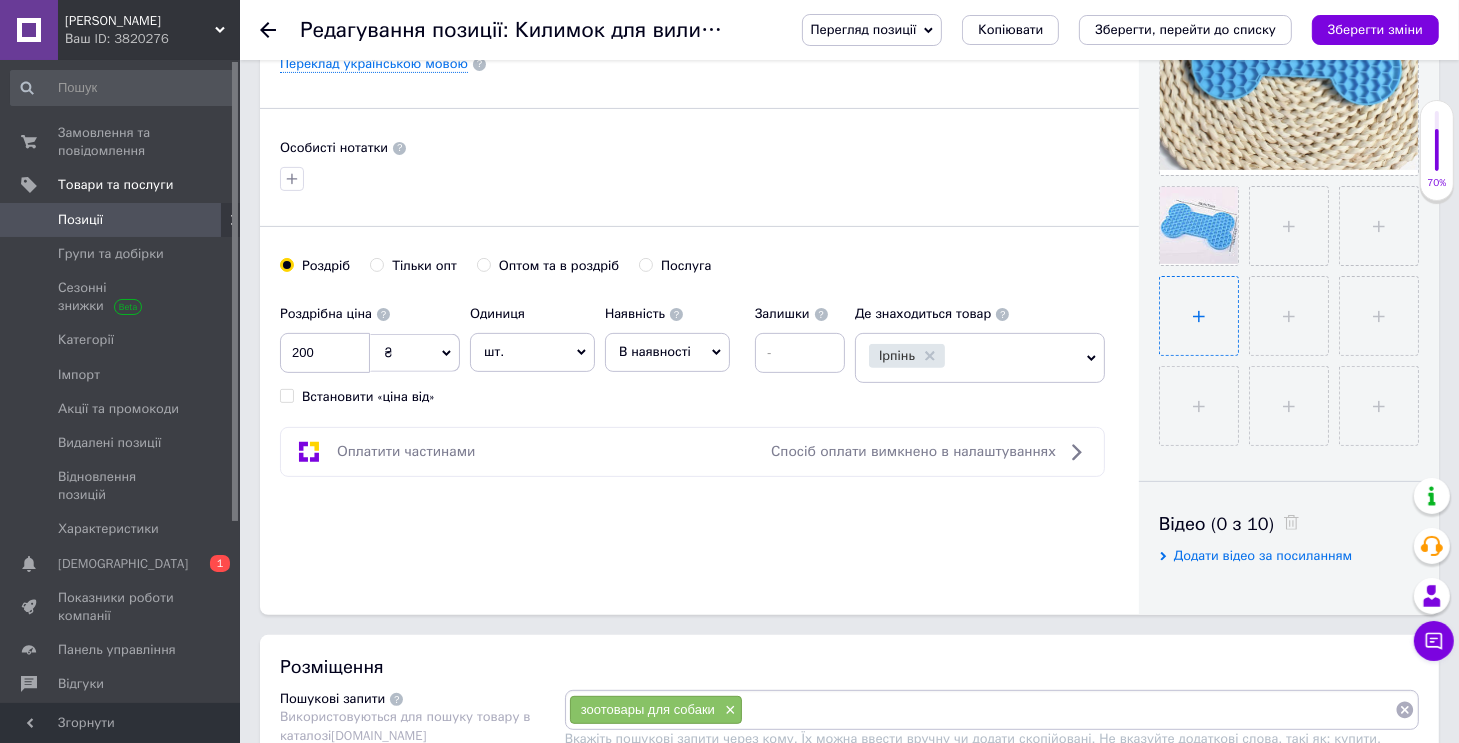 scroll, scrollTop: 344, scrollLeft: 0, axis: vertical 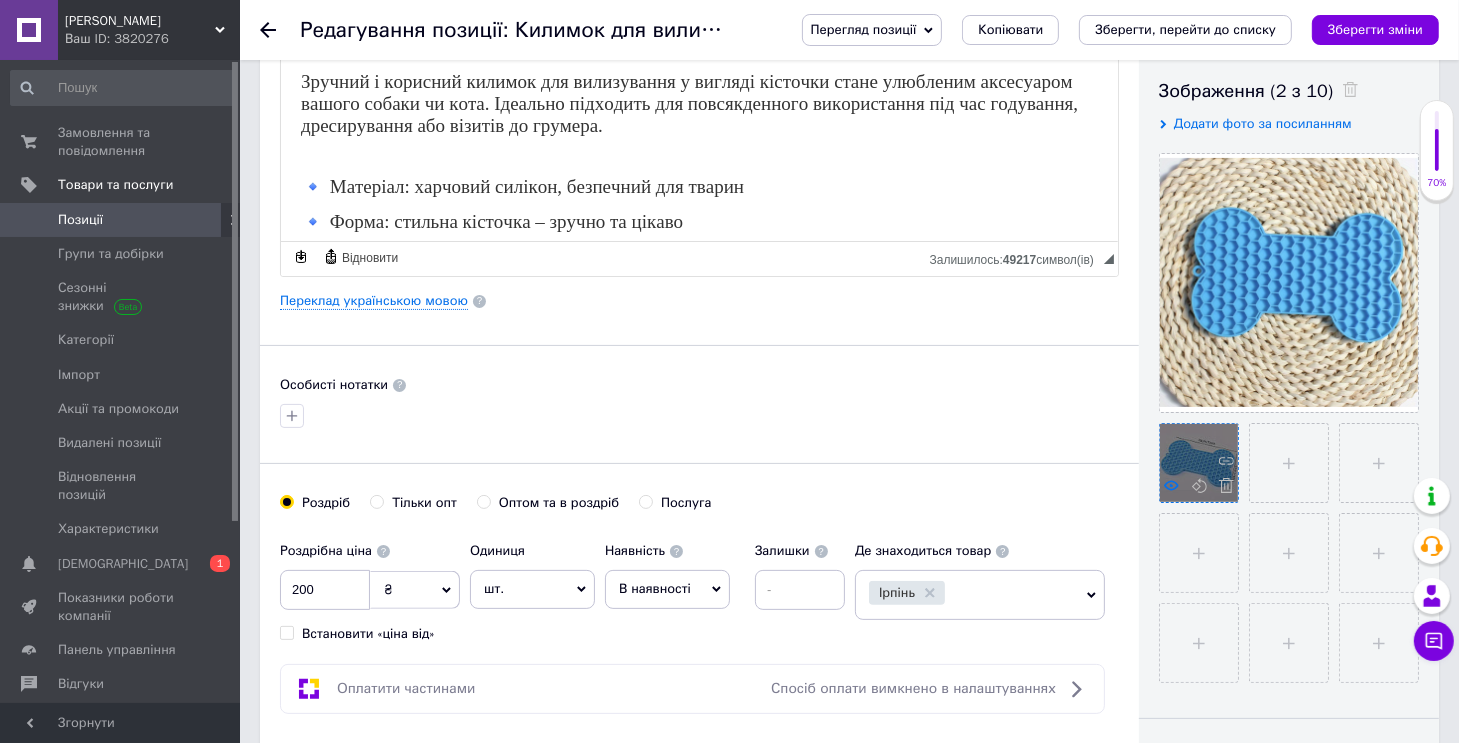 click 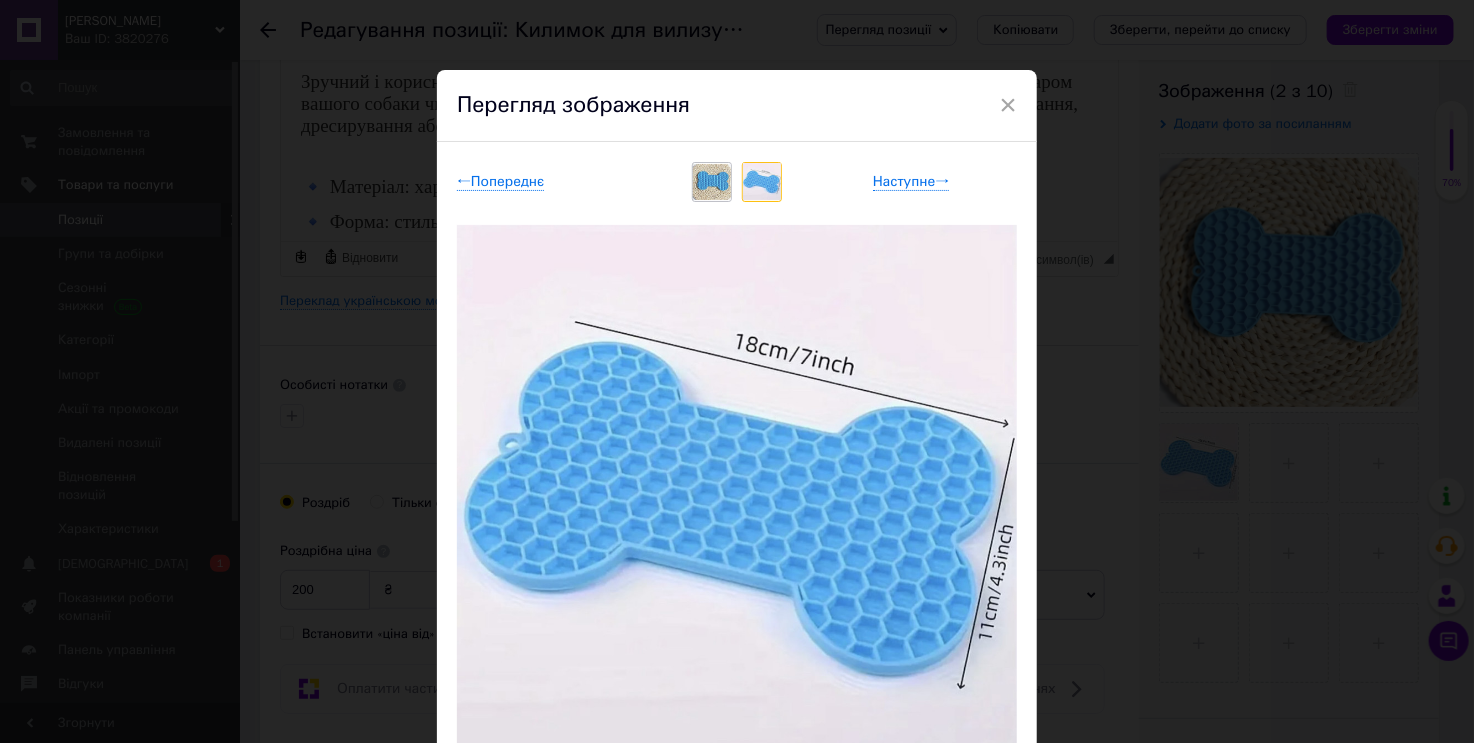 click on "× Перегляд зображення ← Попереднє Наступне → Видалити зображення Видалити всі зображення" at bounding box center (737, 371) 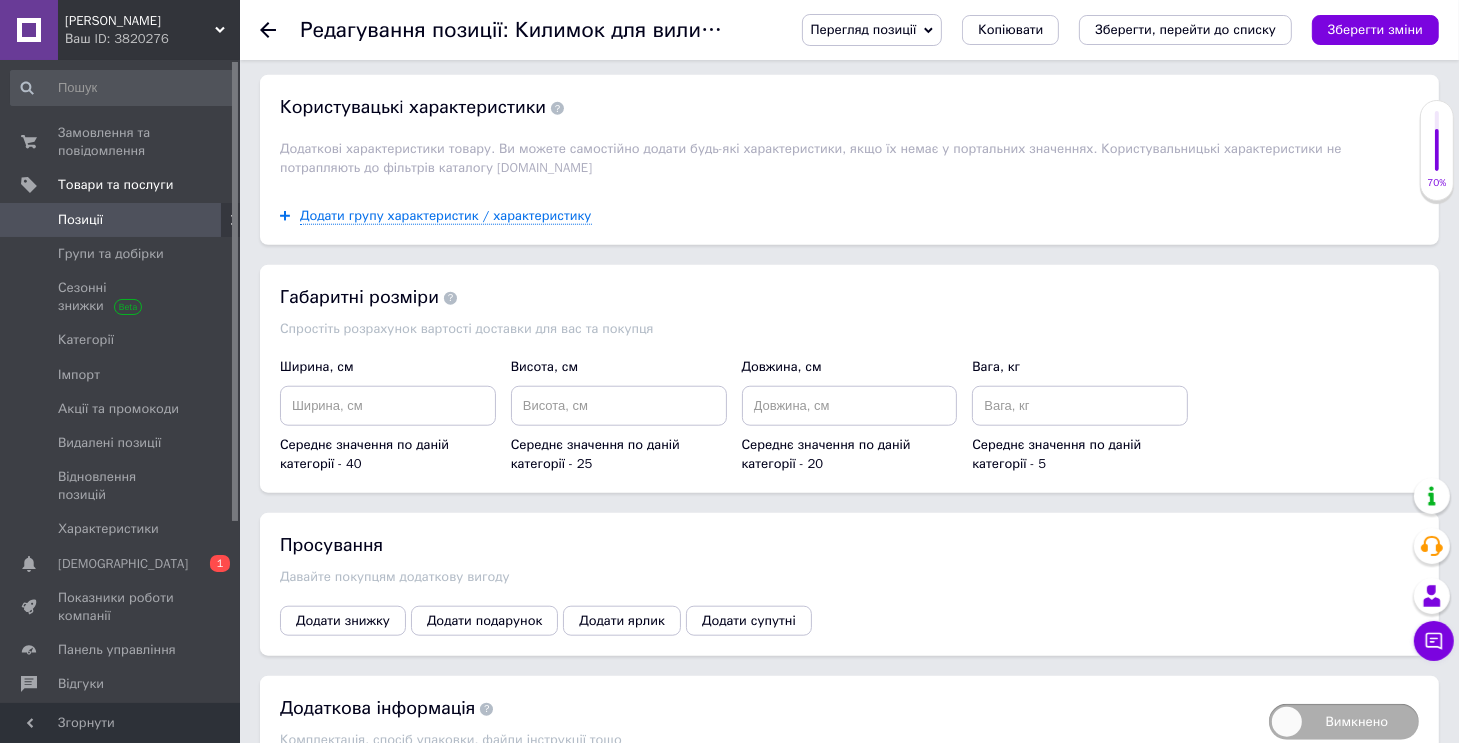 scroll, scrollTop: 1844, scrollLeft: 0, axis: vertical 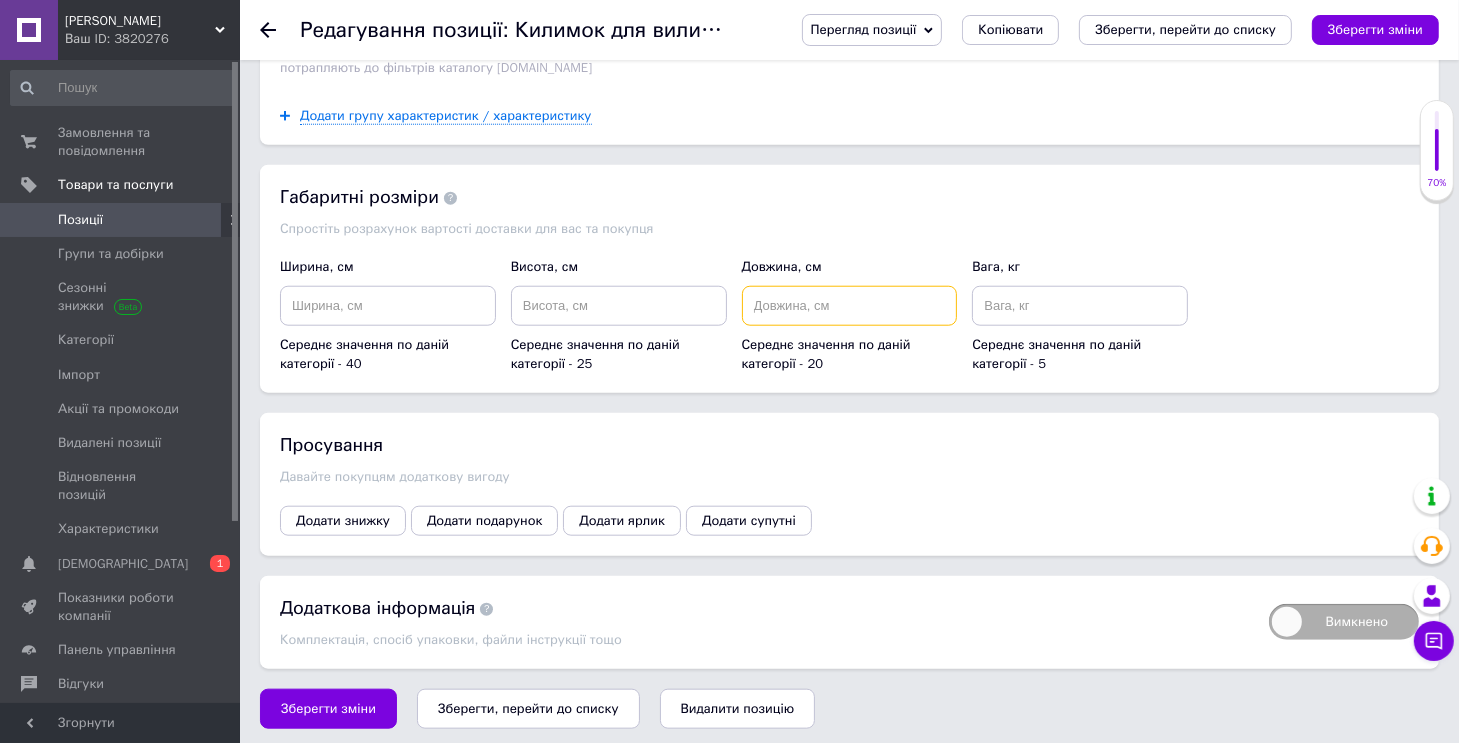 click at bounding box center (850, 306) 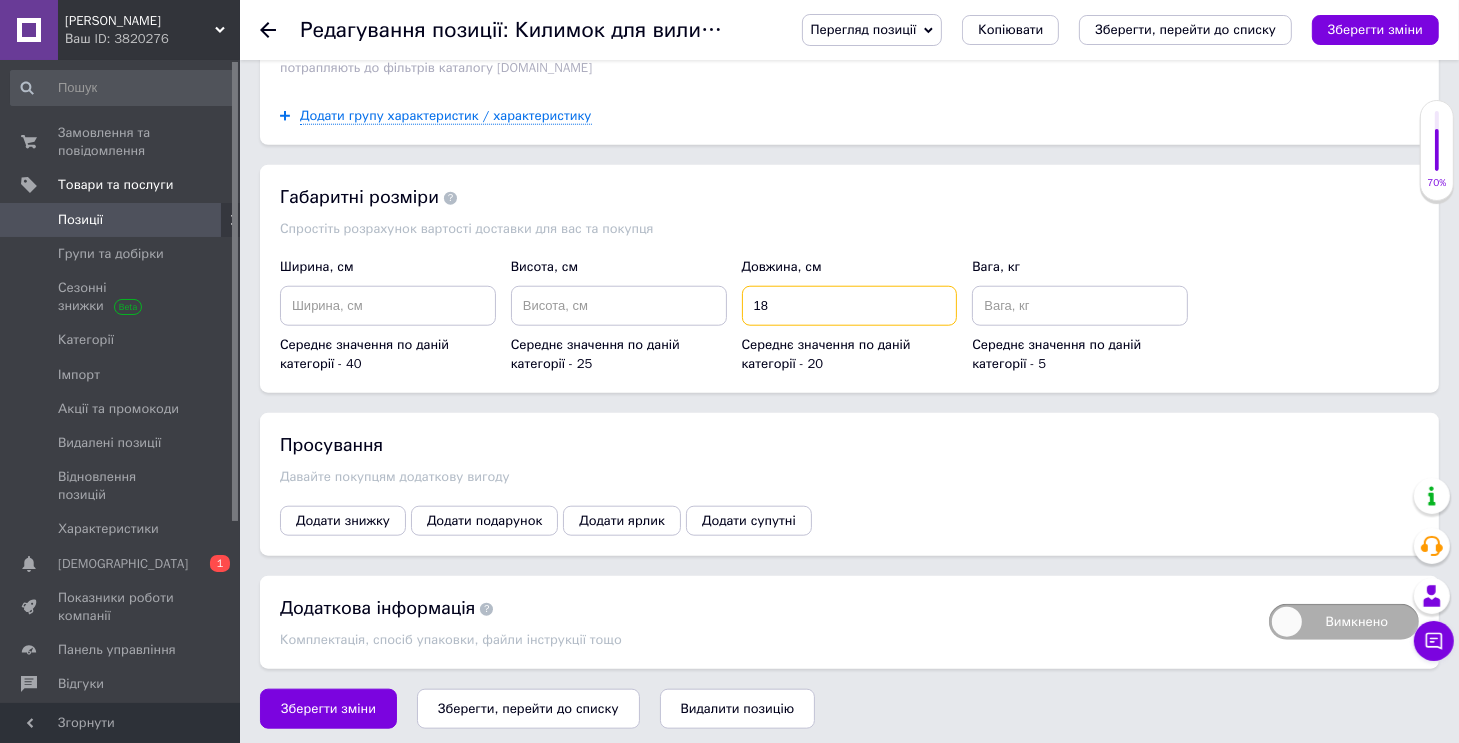 type on "18" 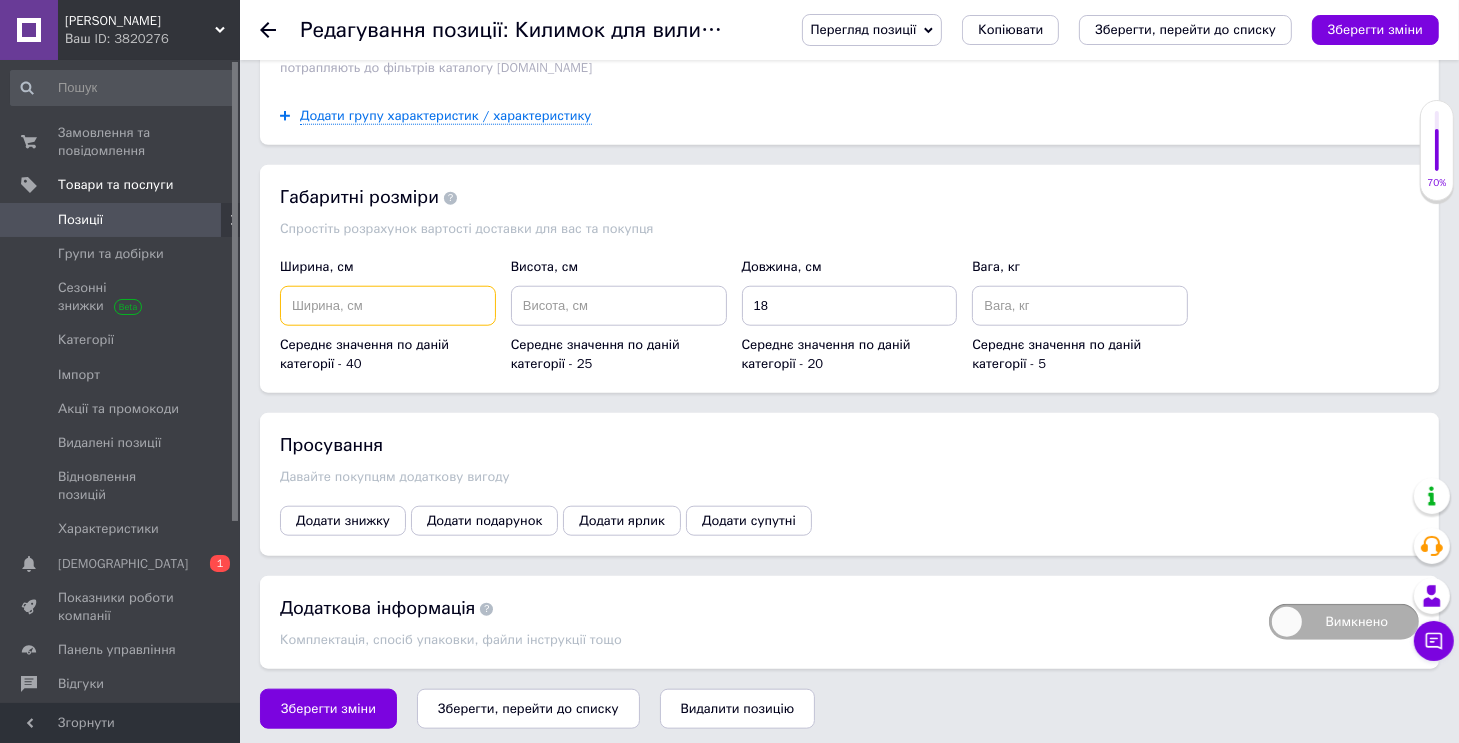 click at bounding box center (388, 306) 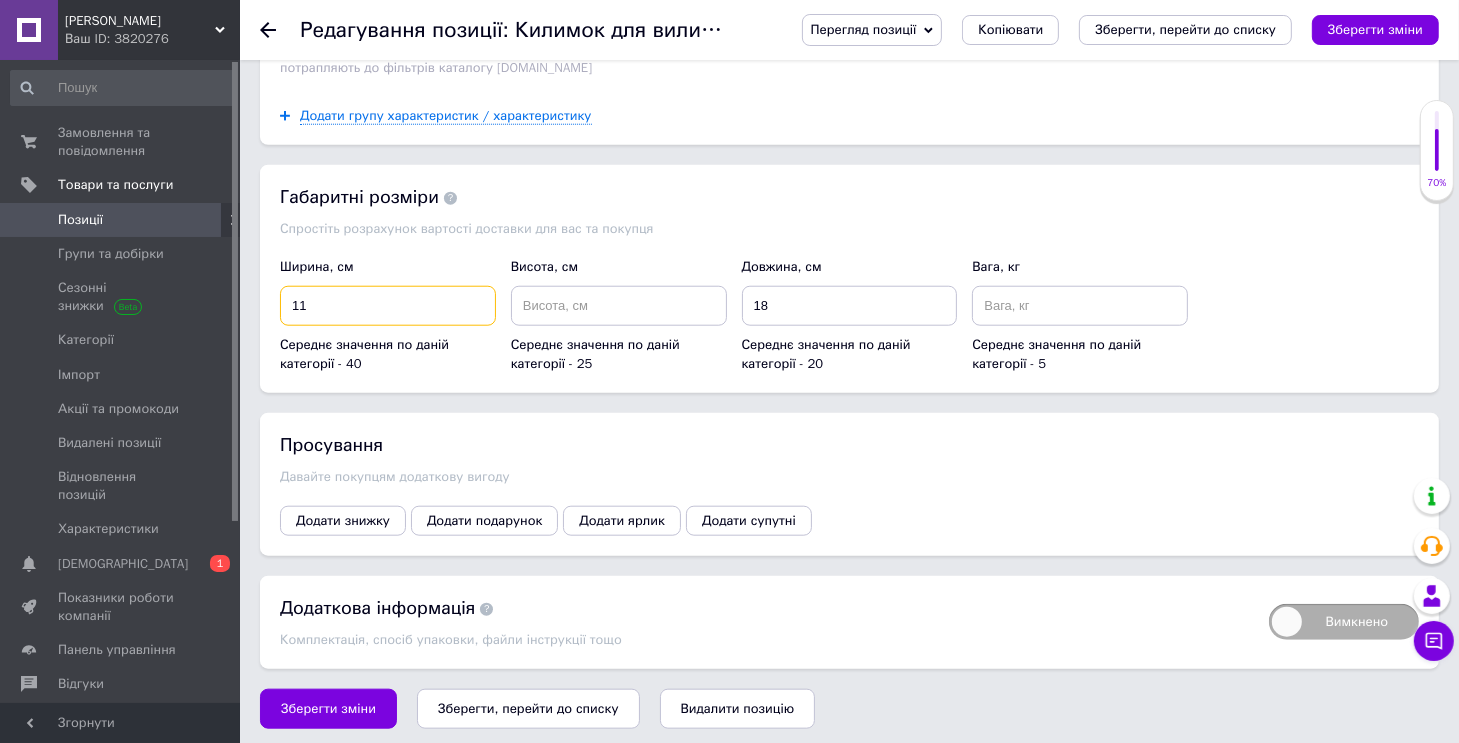 type on "11" 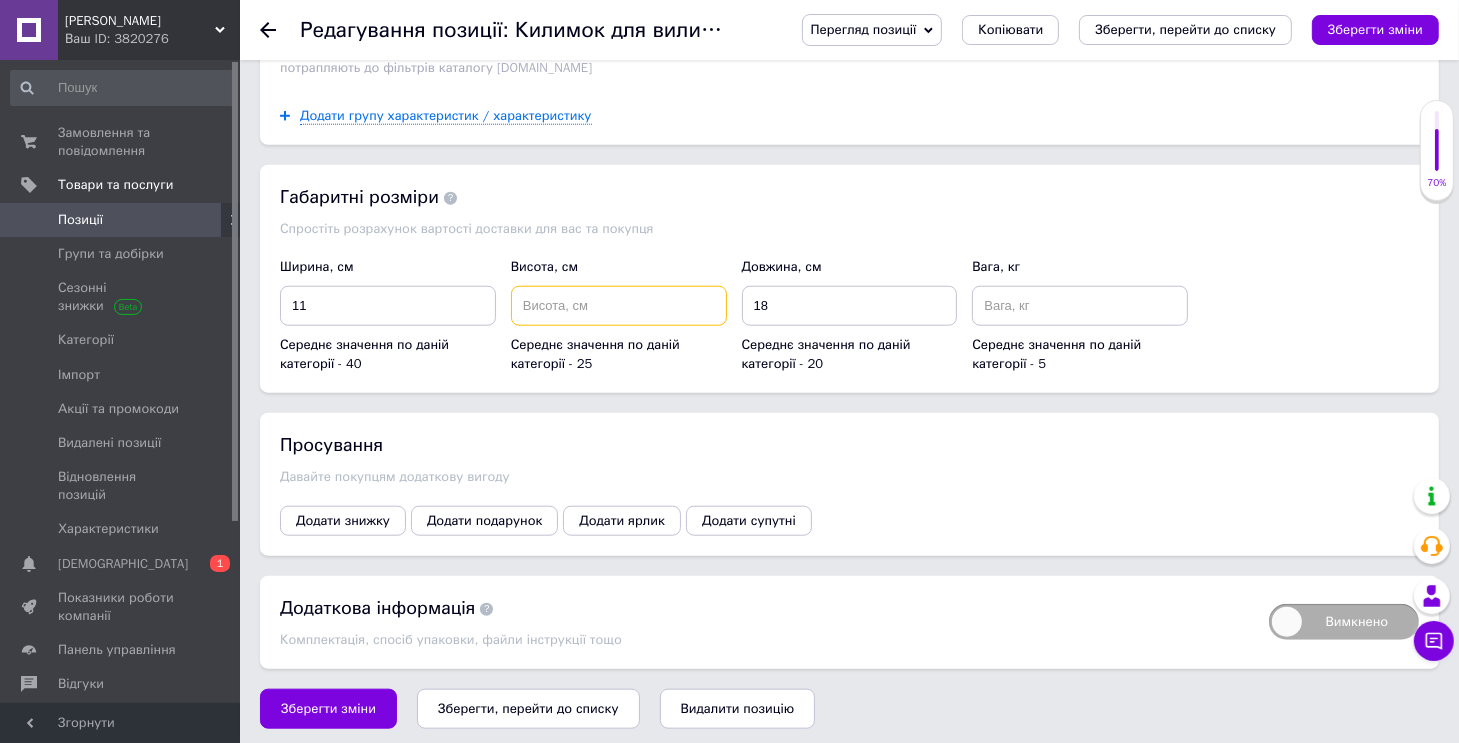click at bounding box center [619, 306] 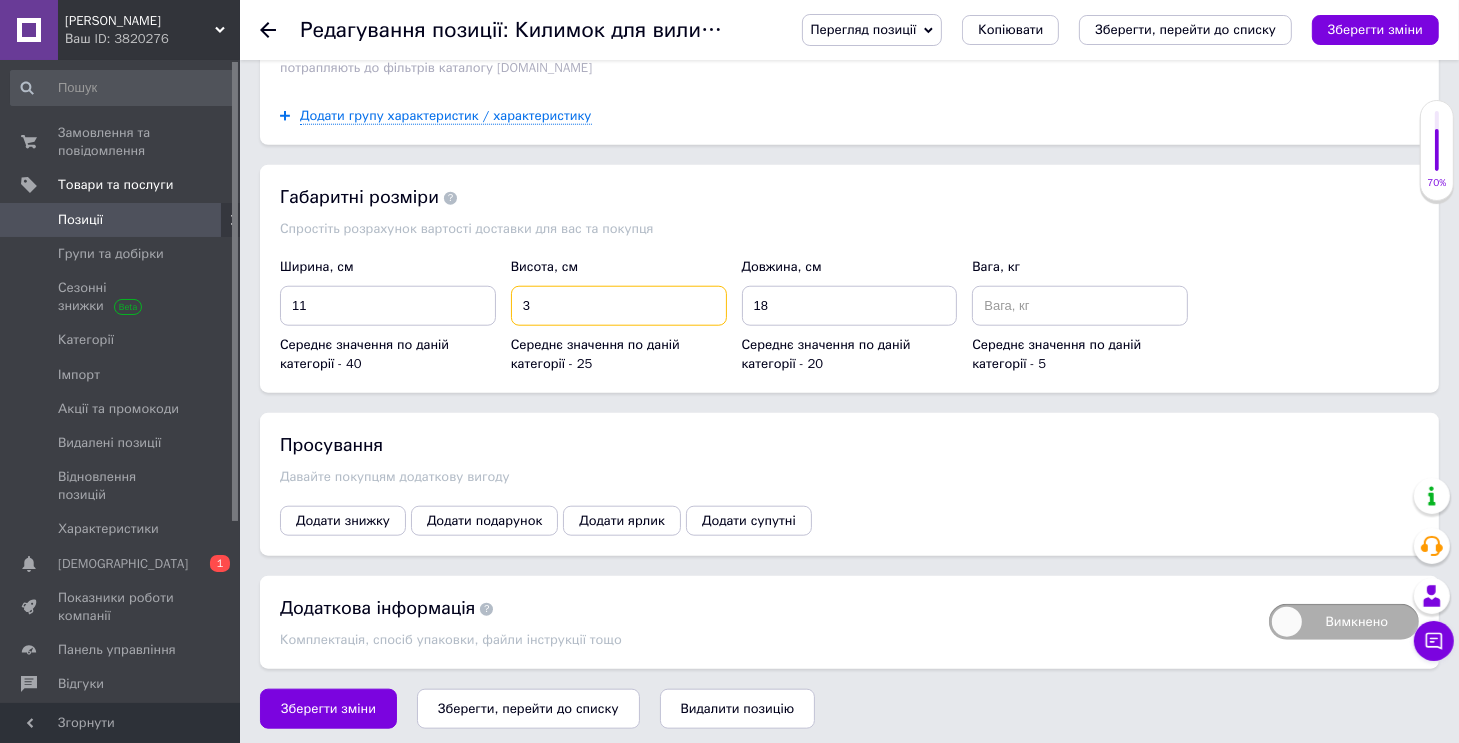 type on "3" 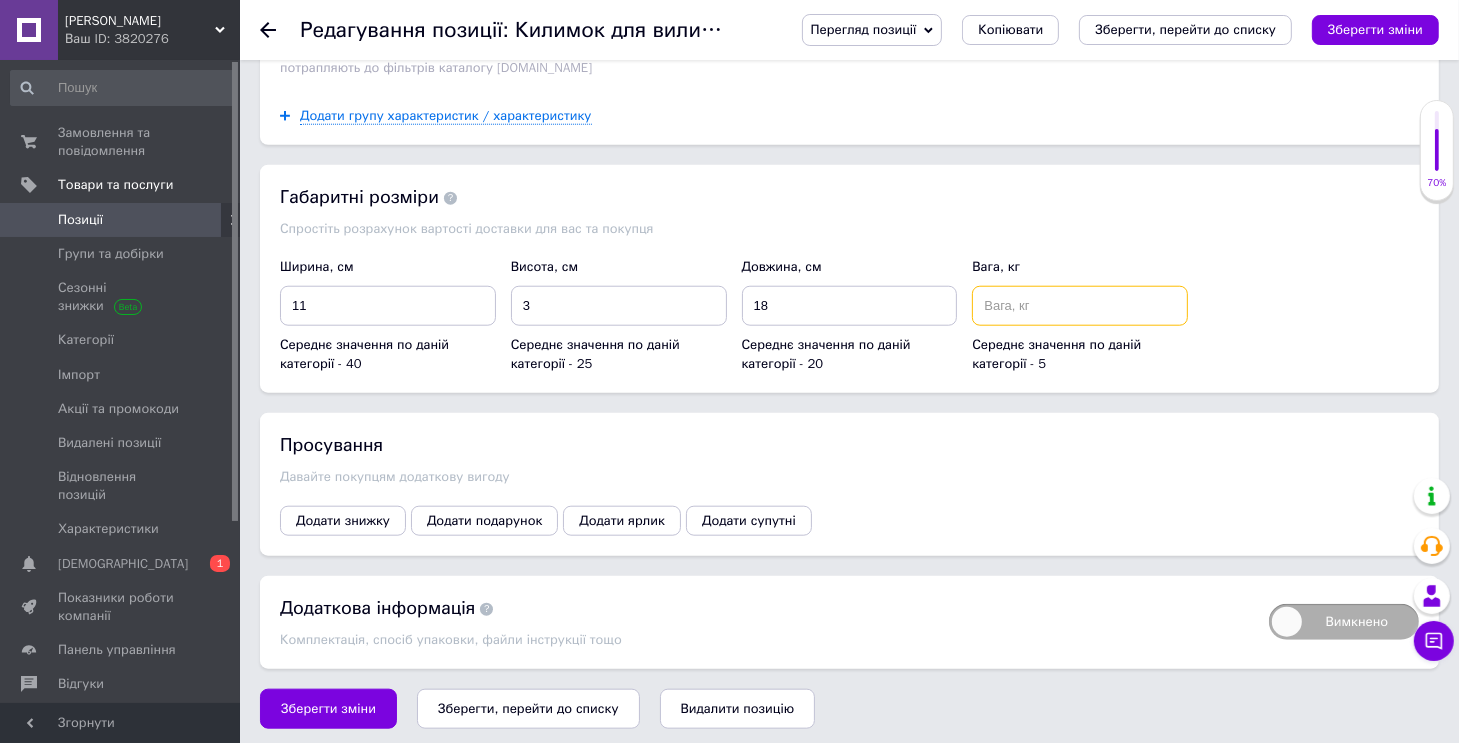 click at bounding box center (1080, 306) 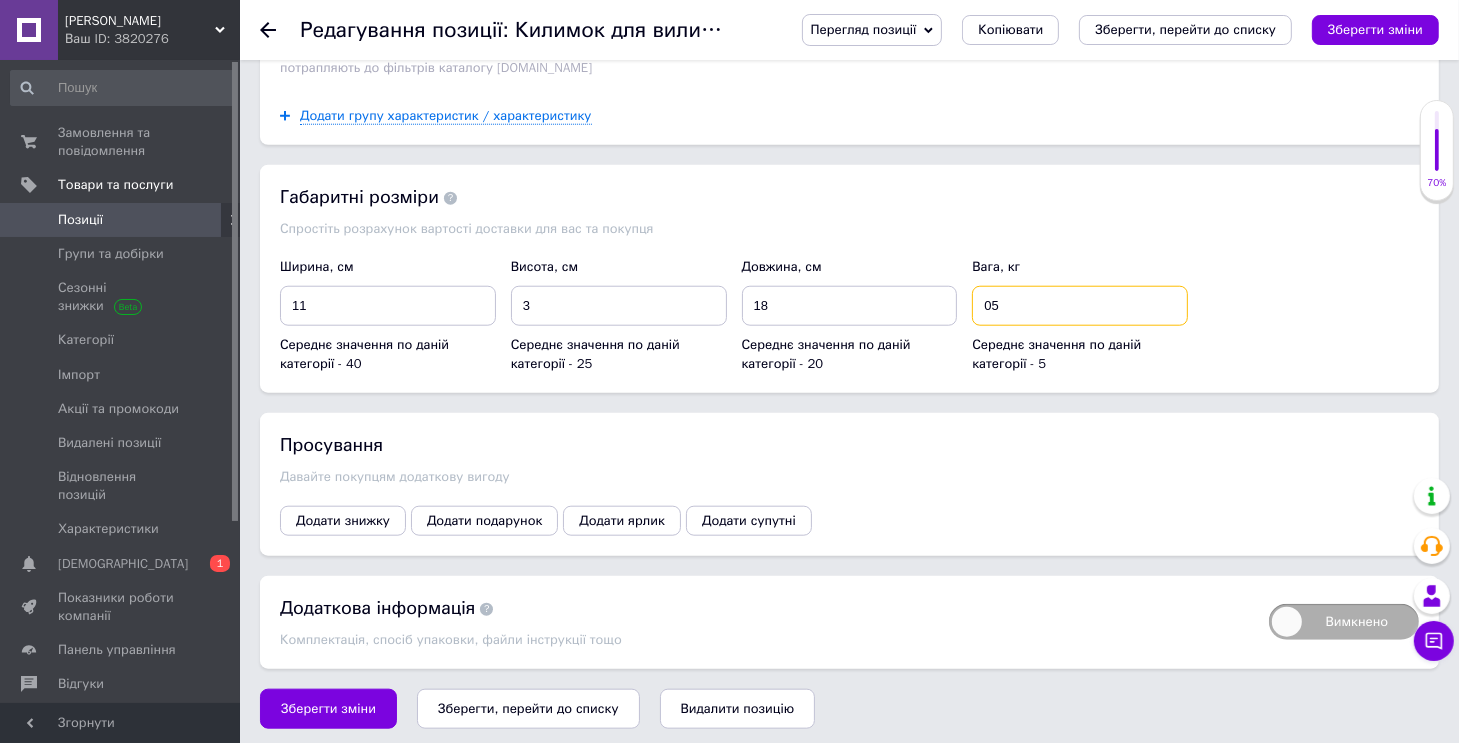 type on "0" 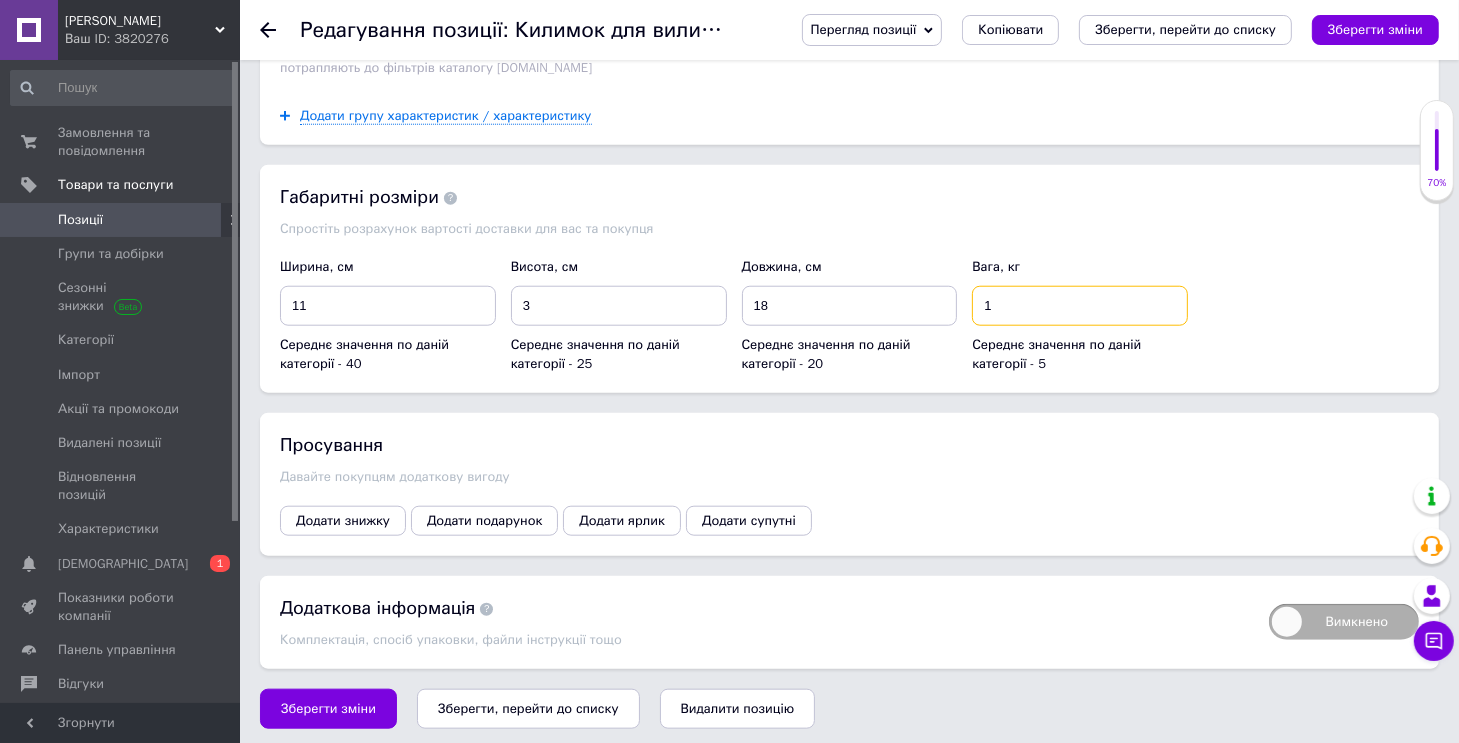 type on "1" 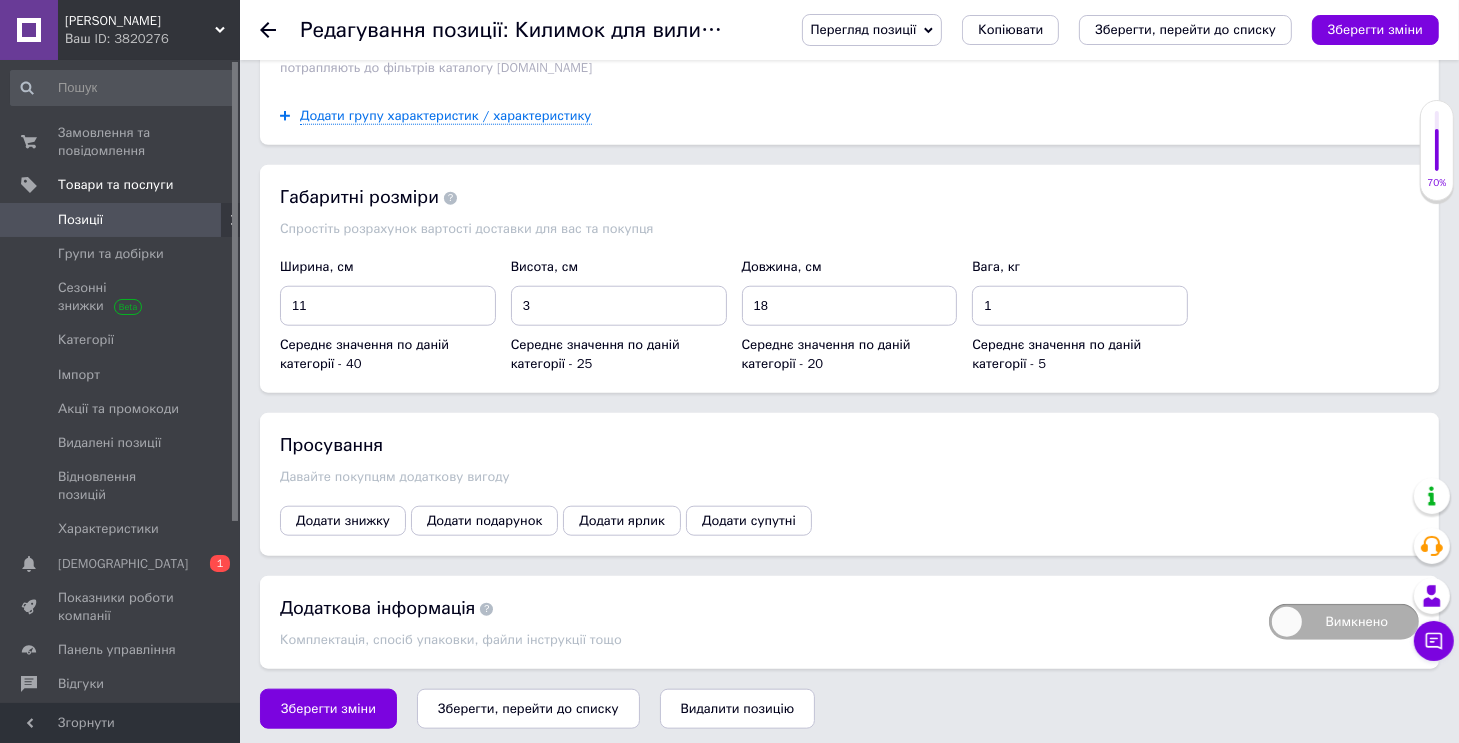 click on "Вага, кг" at bounding box center [996, 266] 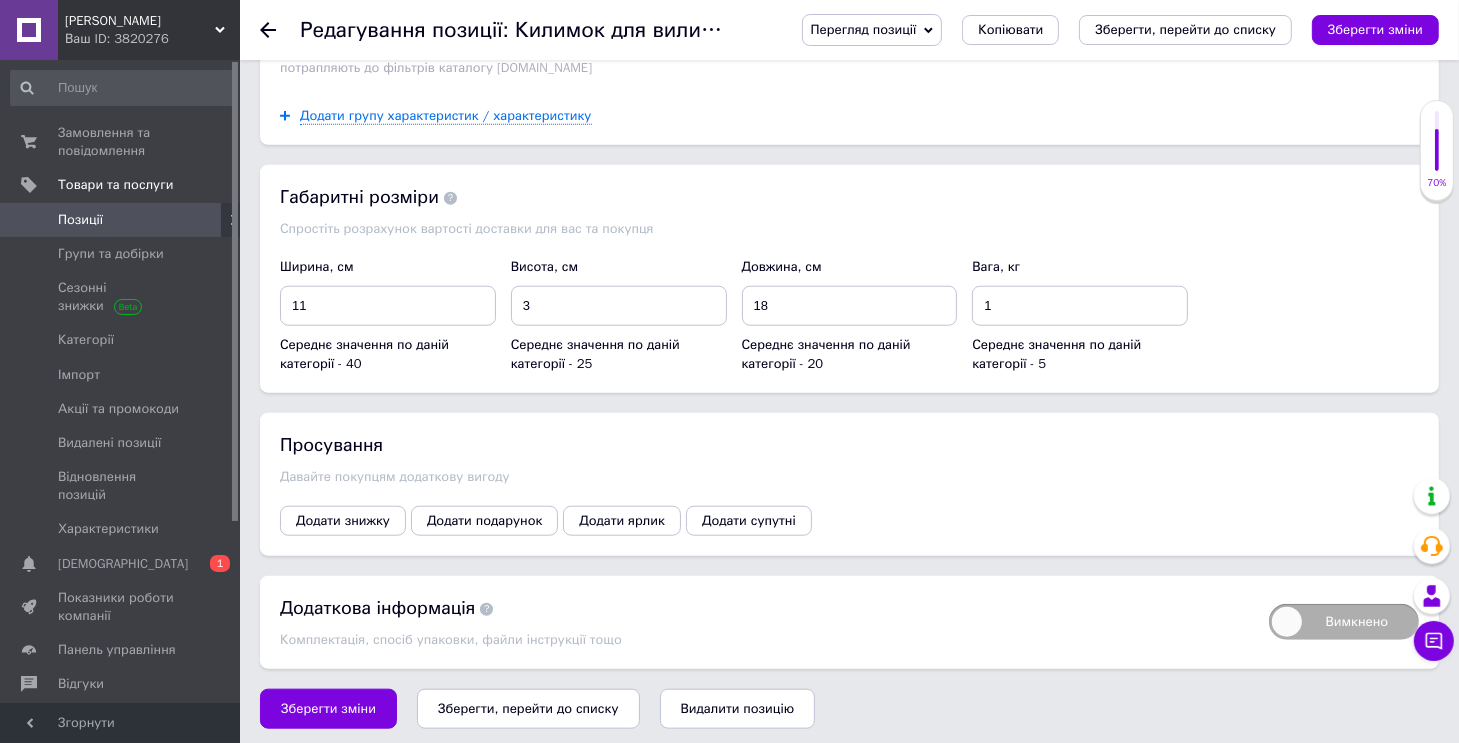 click on "Габаритні розміри Спростіть розрахунок вартості доставки для вас та покупця Ширина, см 11 Середнє значення по даній категорії - 40 Висота, см 3 Середнє значення по даній категорії - 25 Довжина, см 18 Середнє значення по даній категорії - 20 Вага, кг 1 Середнє значення по даній категорії - 5" at bounding box center [849, 279] 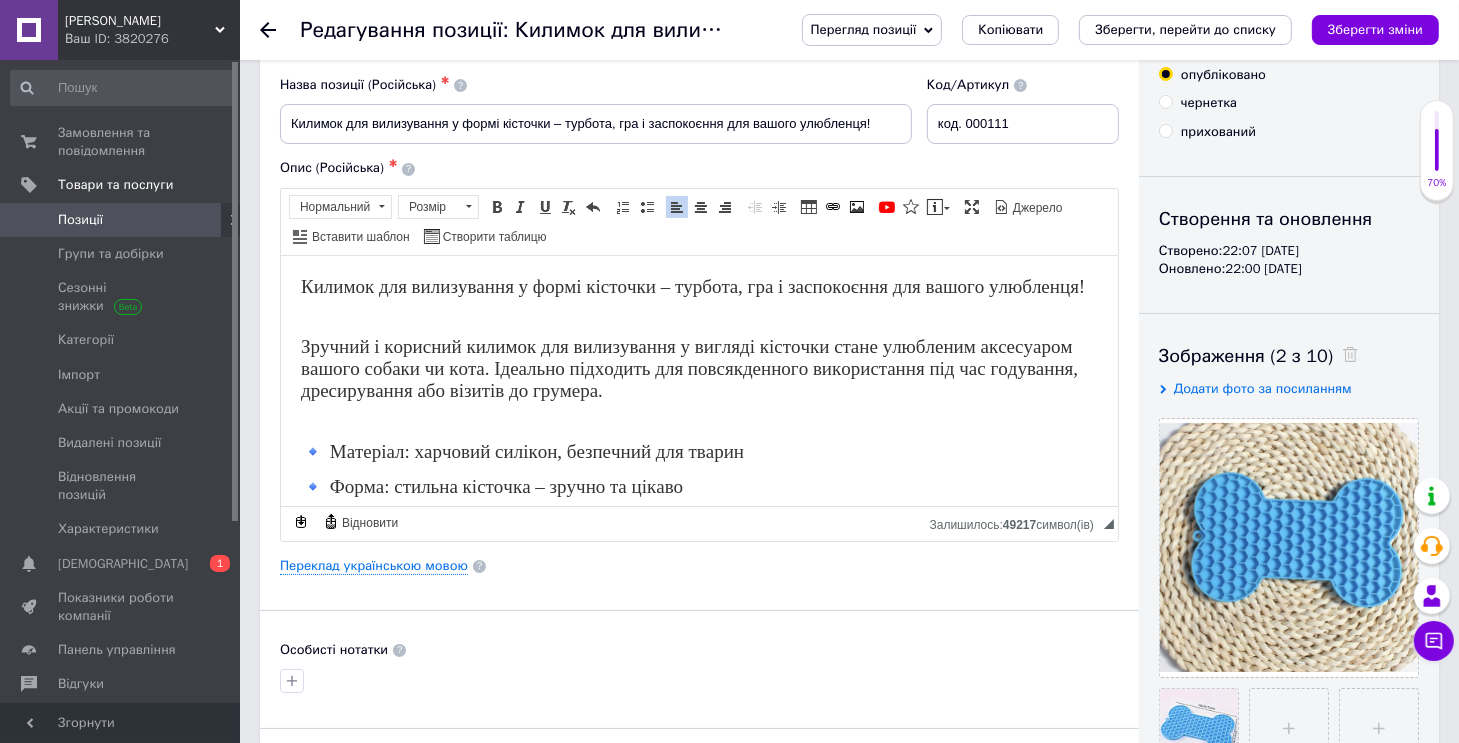 scroll, scrollTop: 0, scrollLeft: 0, axis: both 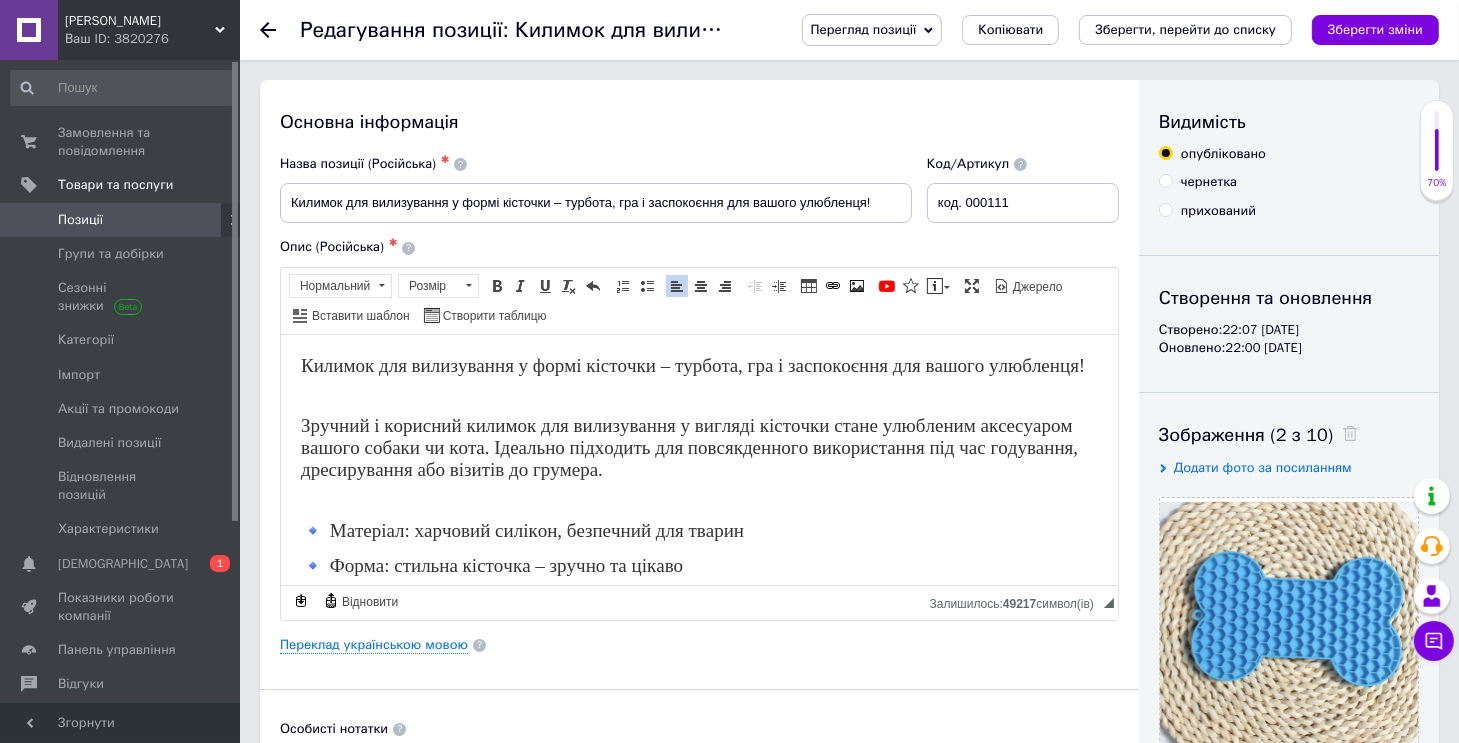 click on "чернетка" at bounding box center [1165, 180] 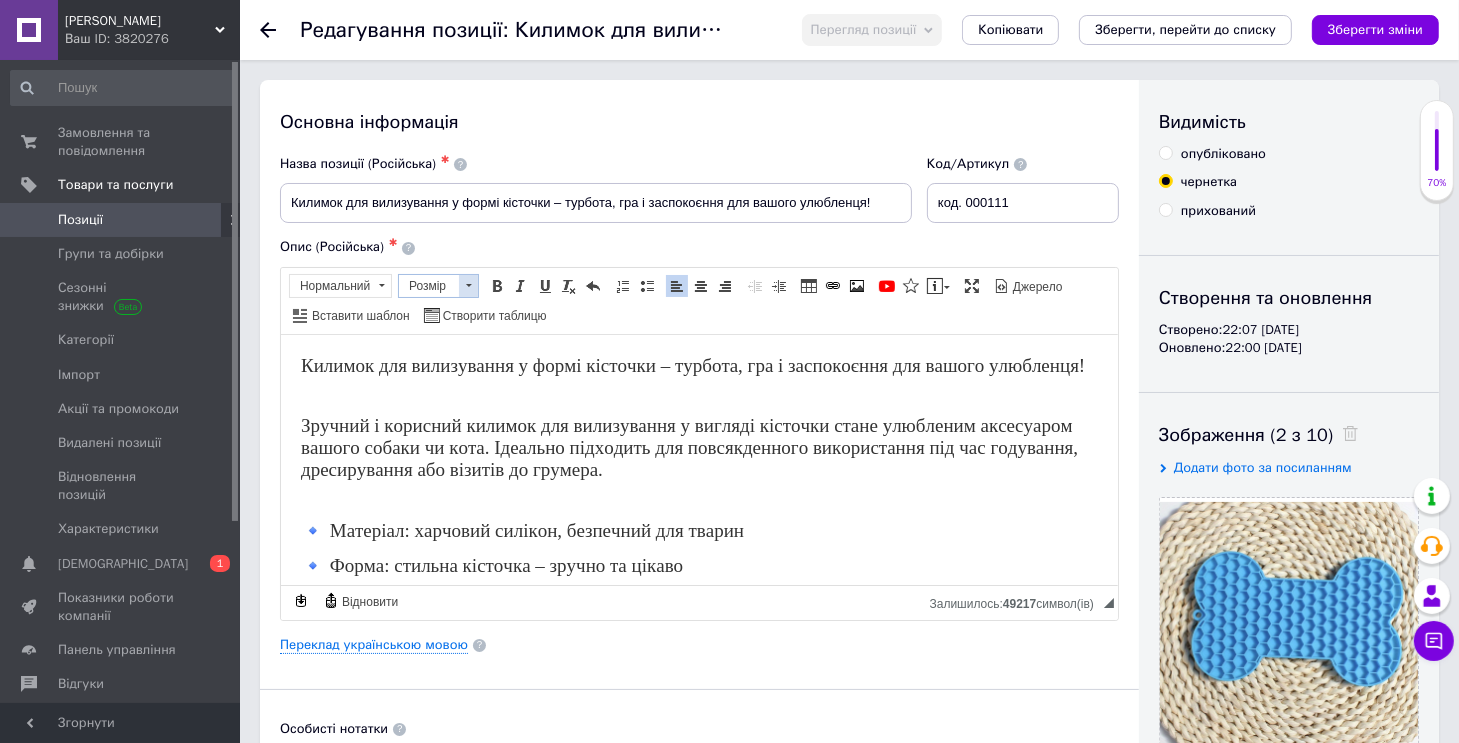 click at bounding box center (469, 285) 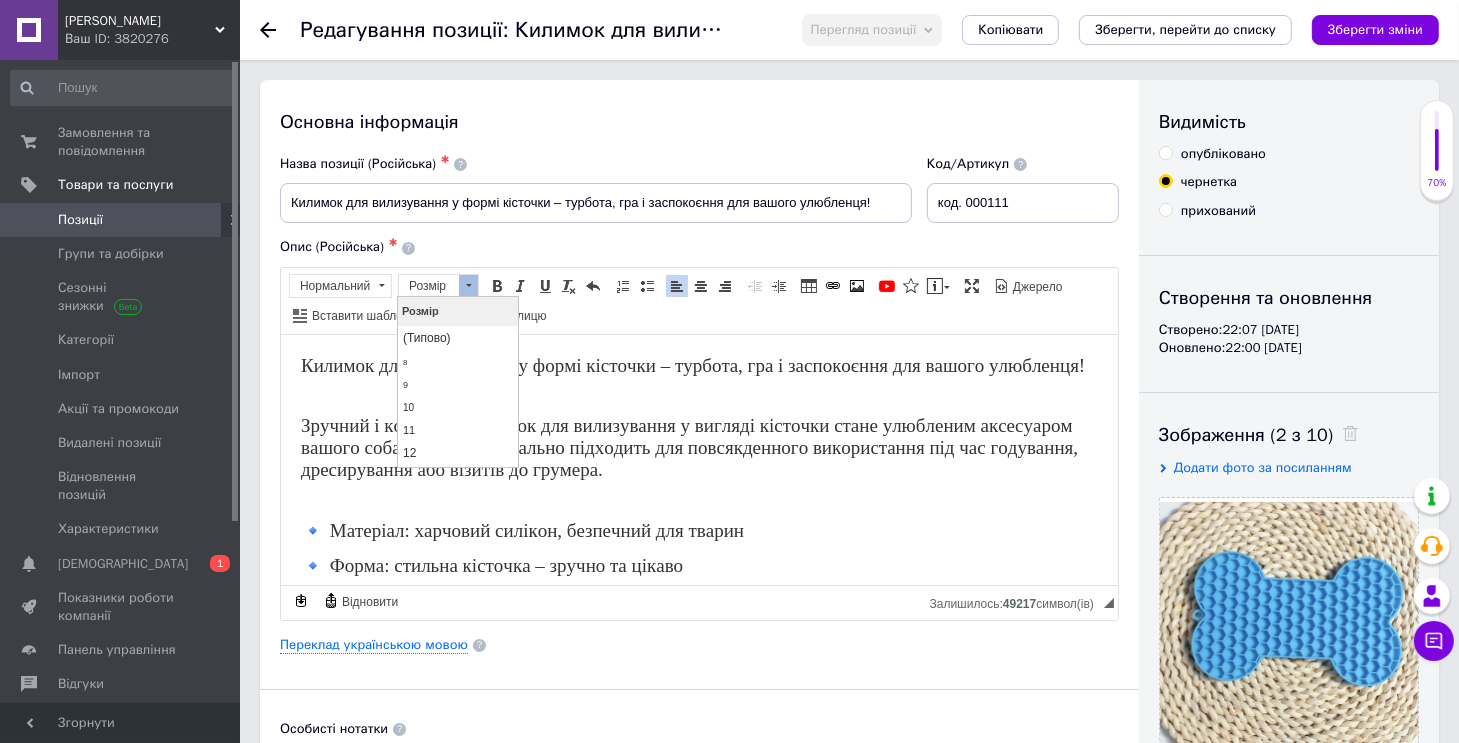 scroll, scrollTop: 0, scrollLeft: 0, axis: both 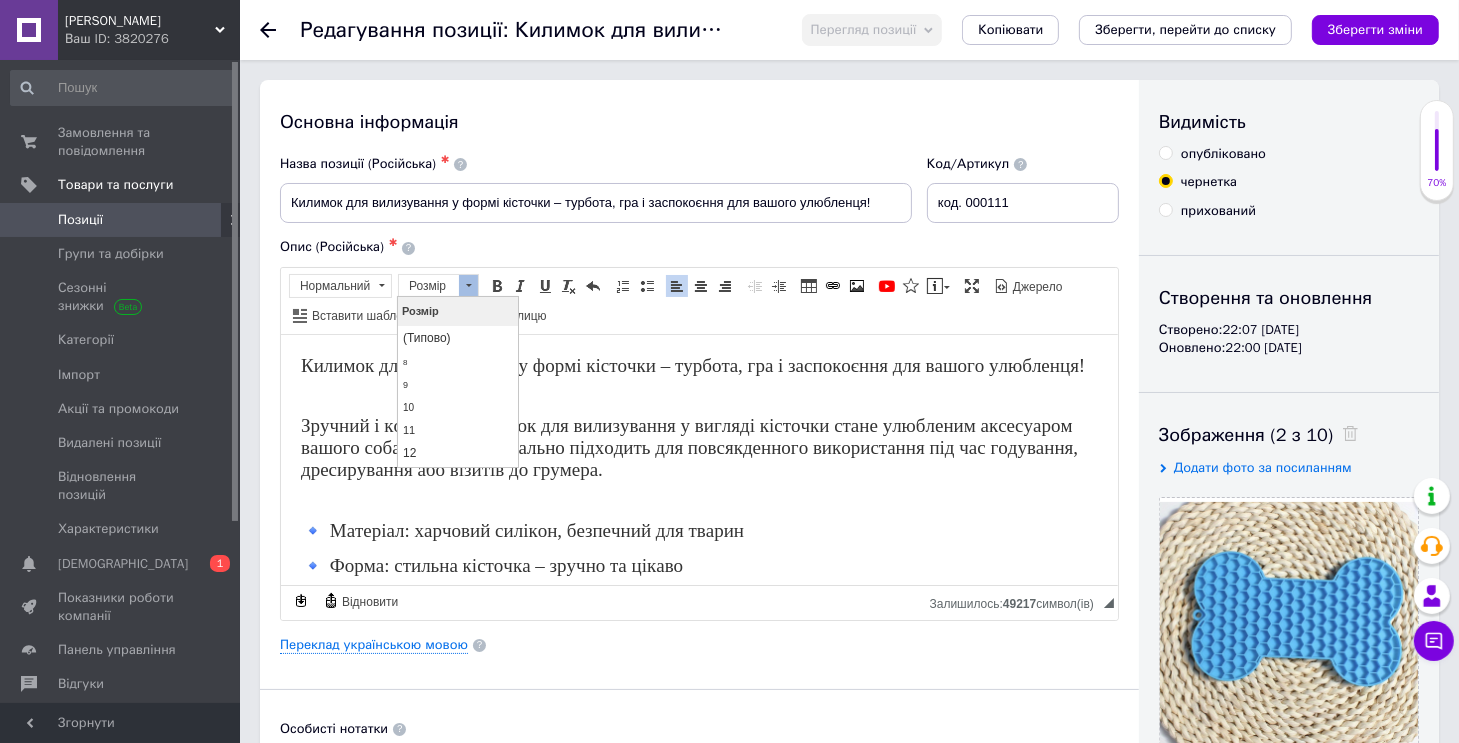 click at bounding box center (469, 285) 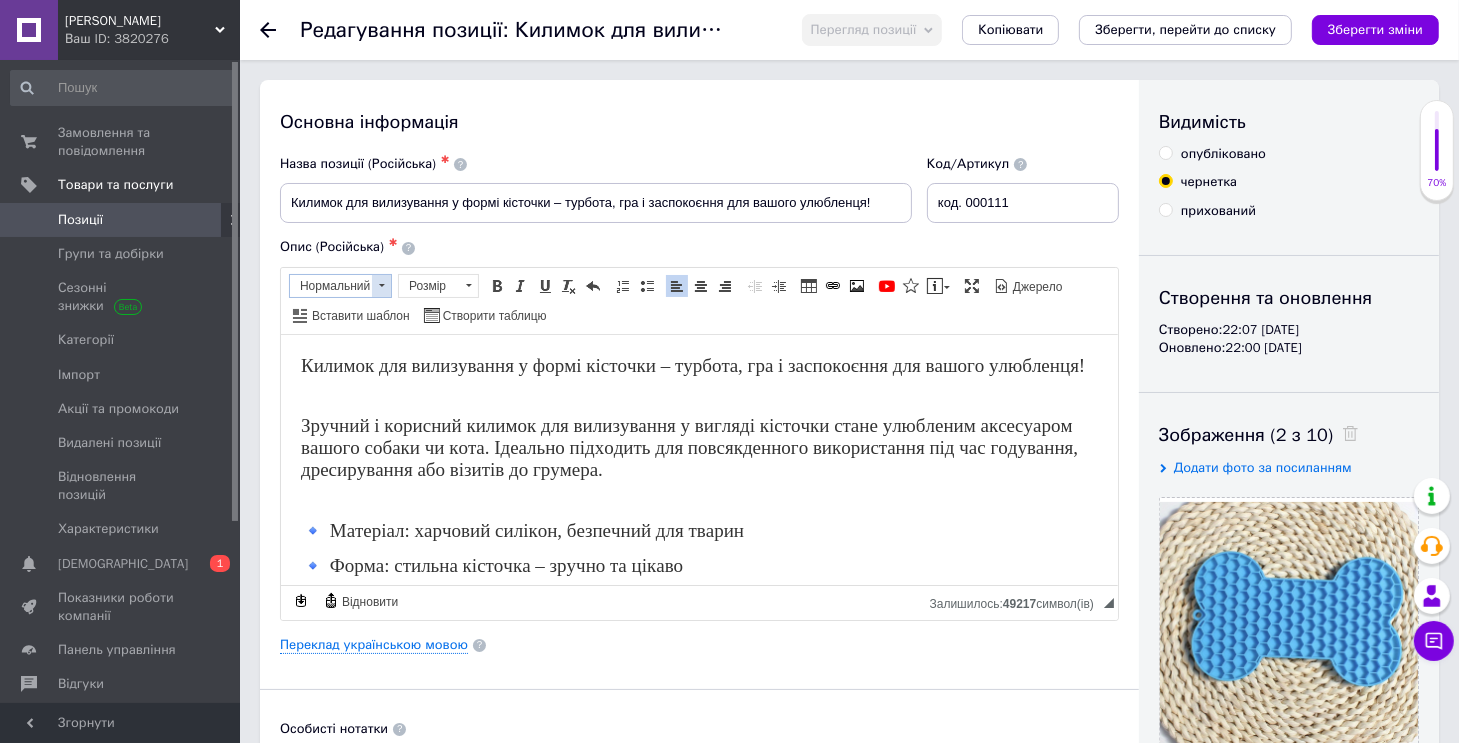 click on "Нормальний" at bounding box center [331, 286] 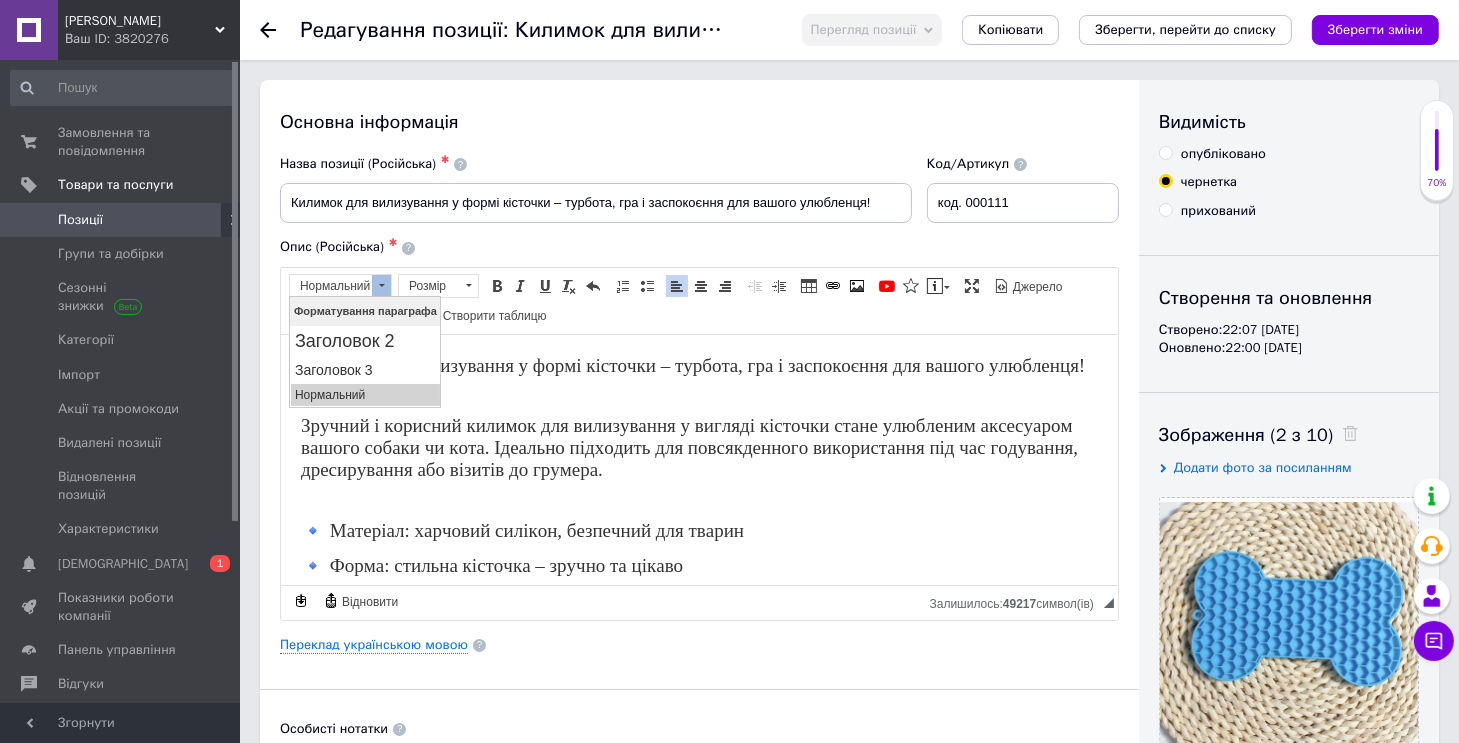 click at bounding box center (381, 286) 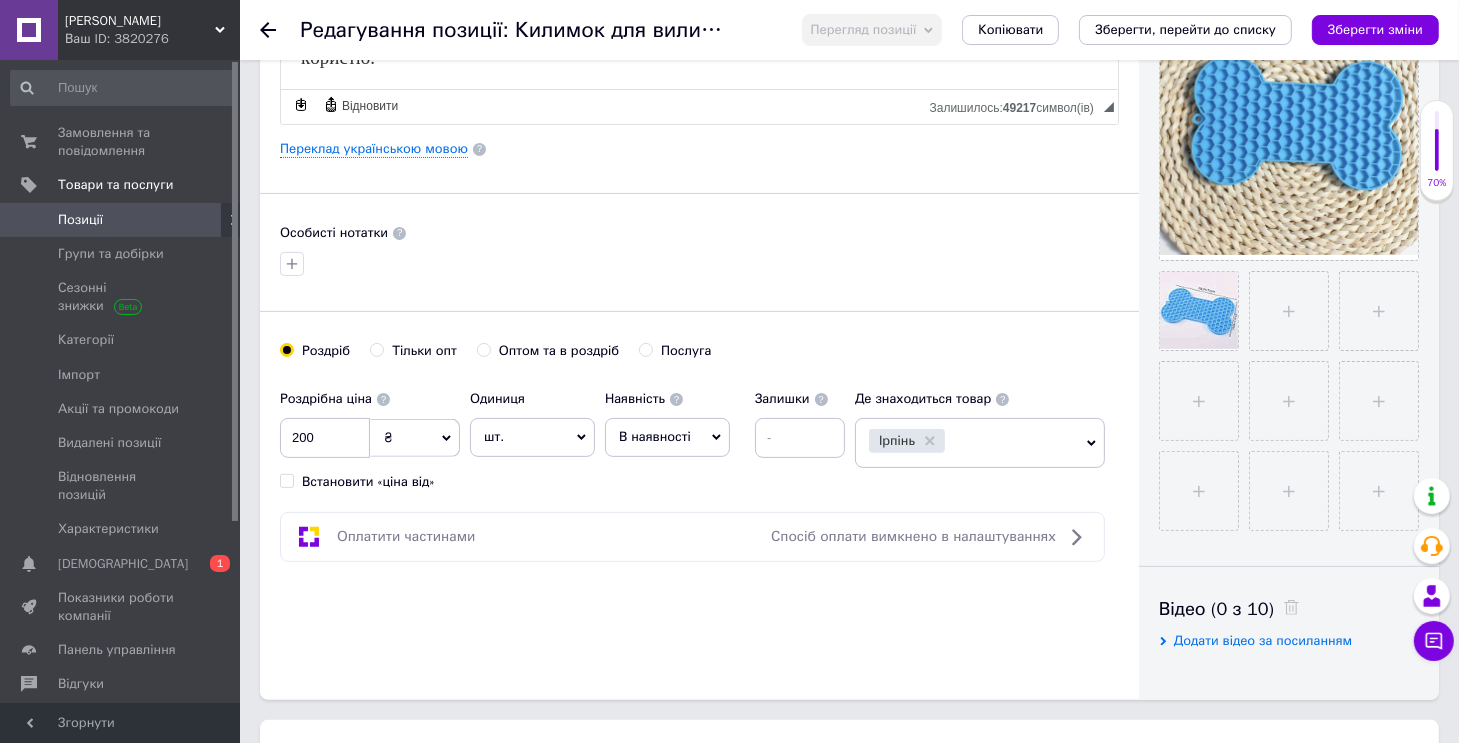 scroll, scrollTop: 500, scrollLeft: 0, axis: vertical 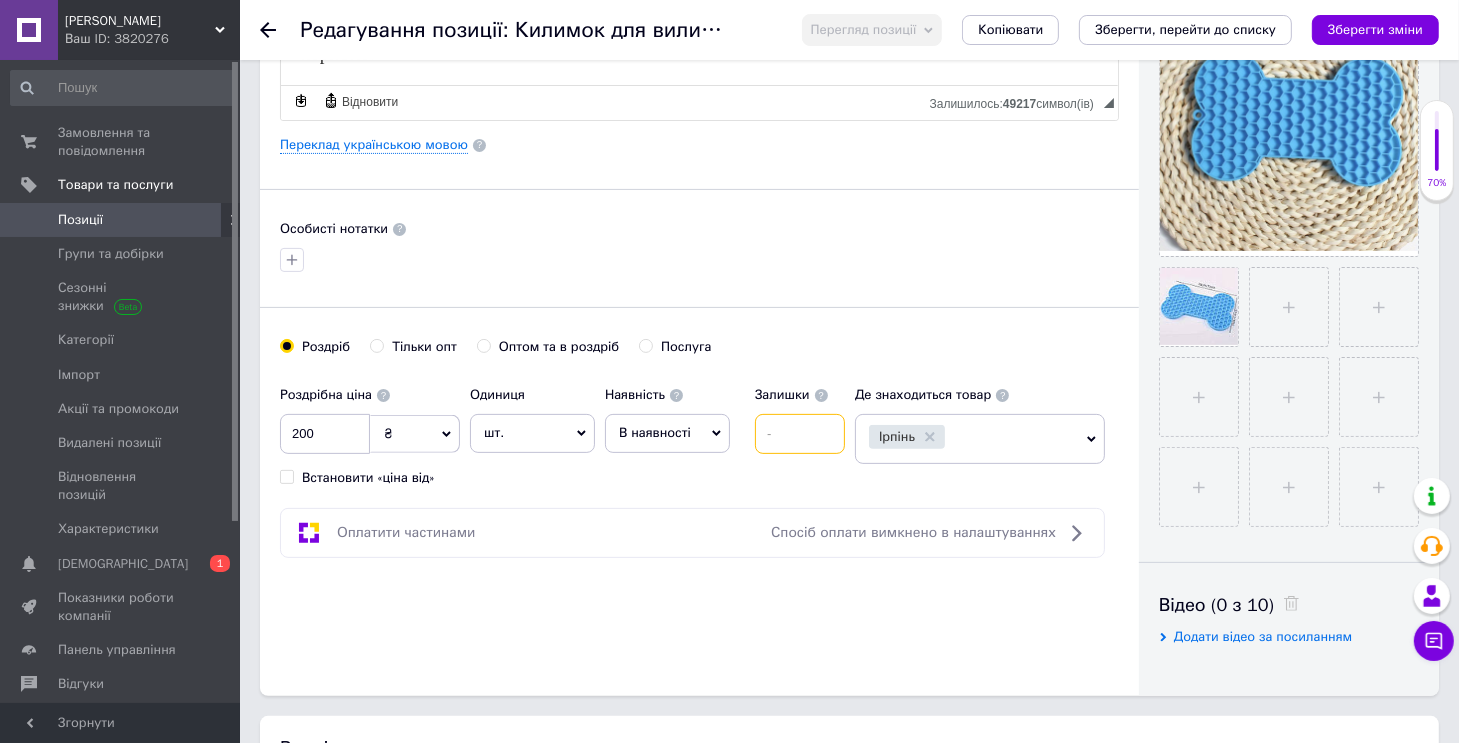 click at bounding box center [800, 434] 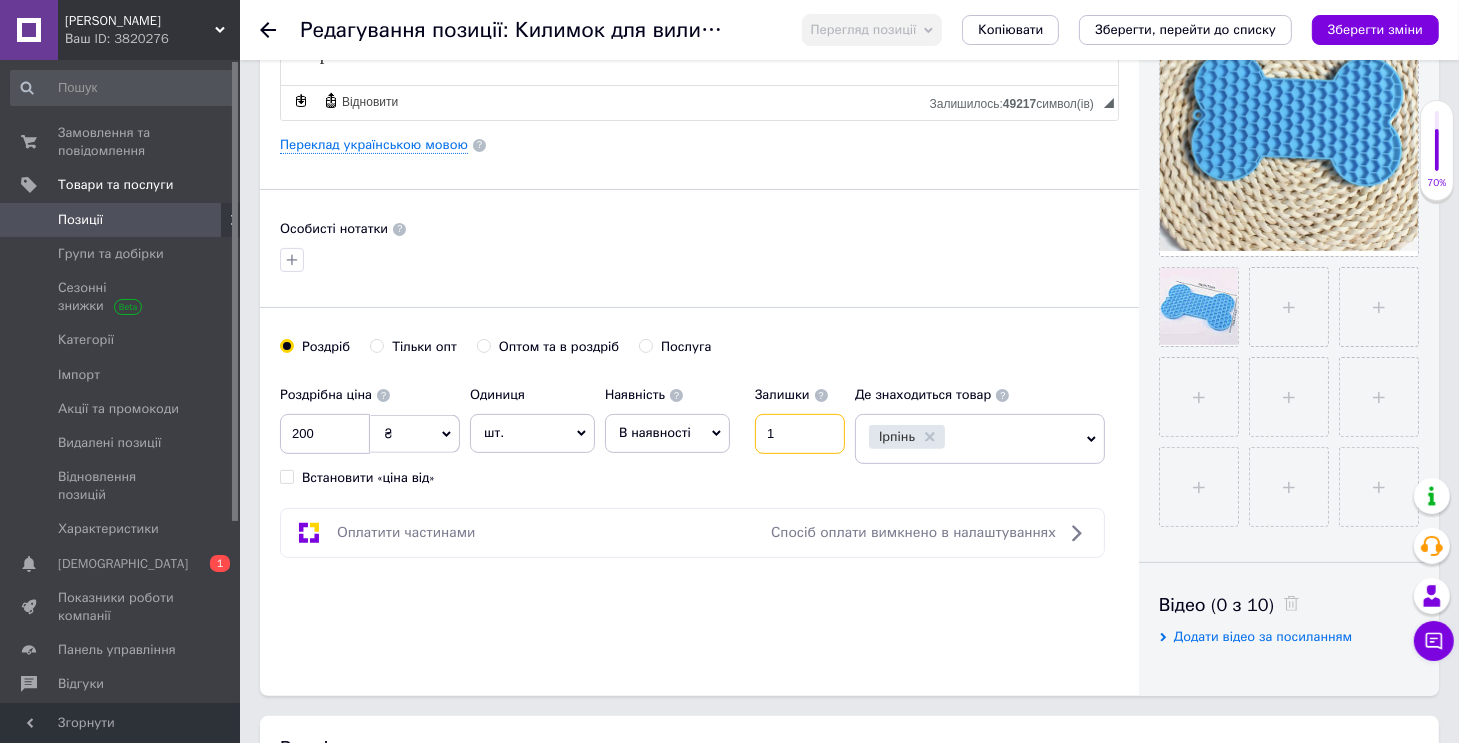 type on "1" 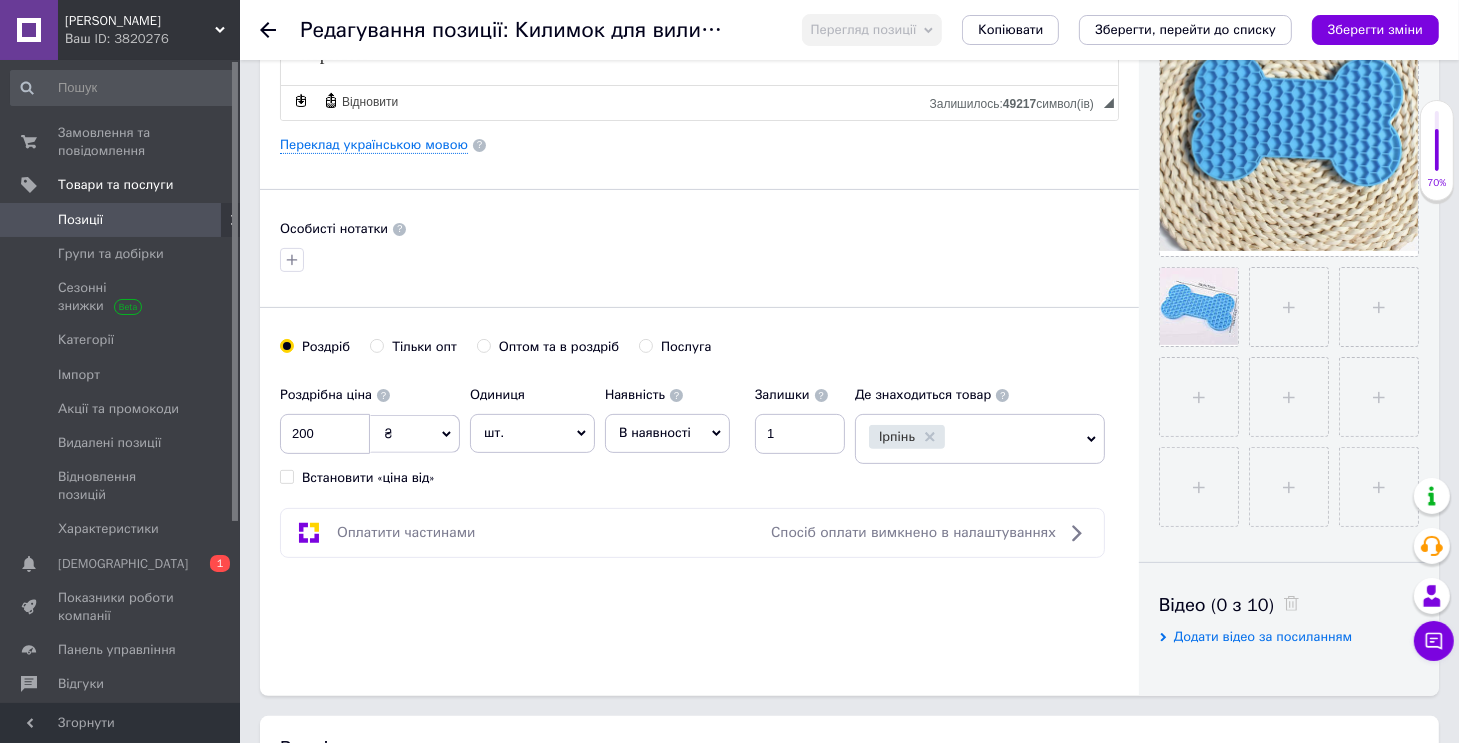 click on "Оплатити частинами Спосіб оплати вимкнено в налаштуваннях" at bounding box center (692, 533) 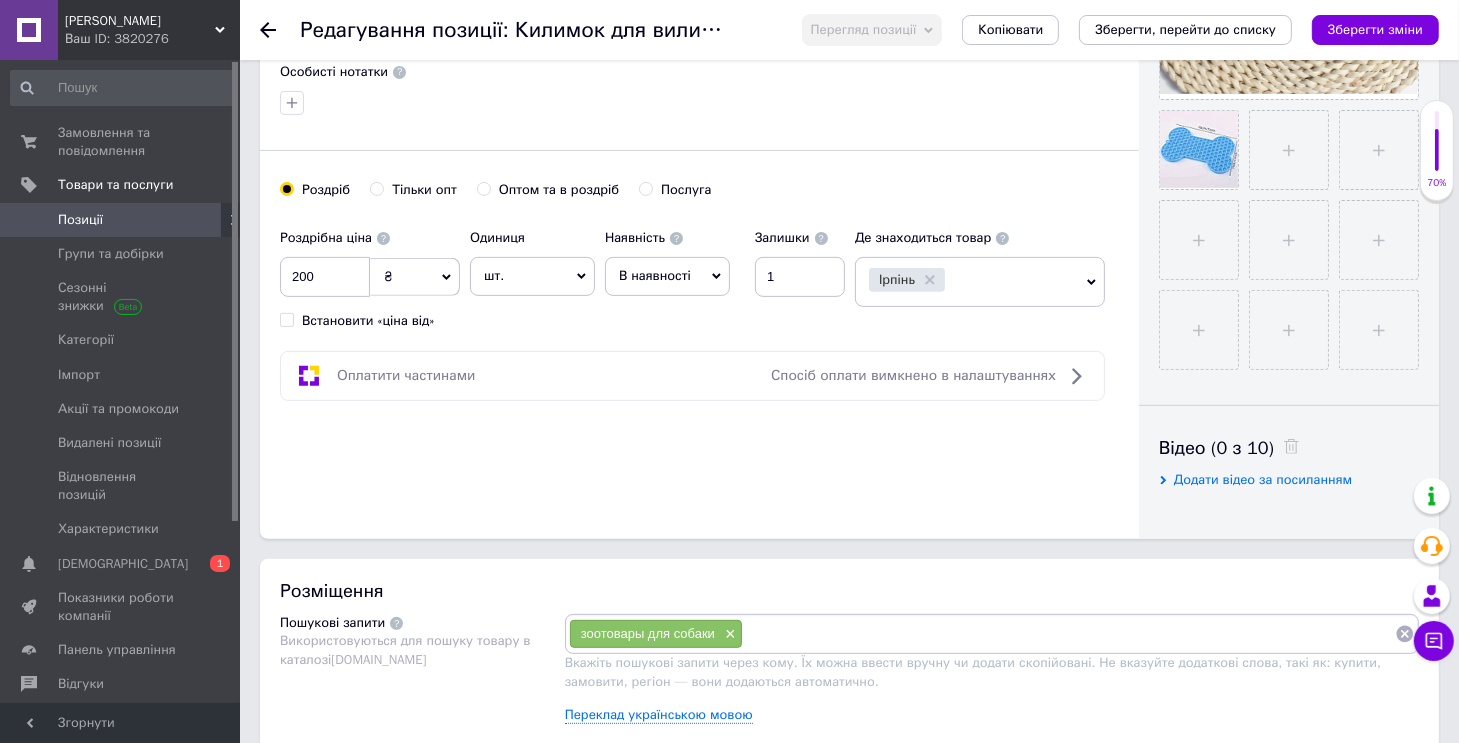 scroll, scrollTop: 700, scrollLeft: 0, axis: vertical 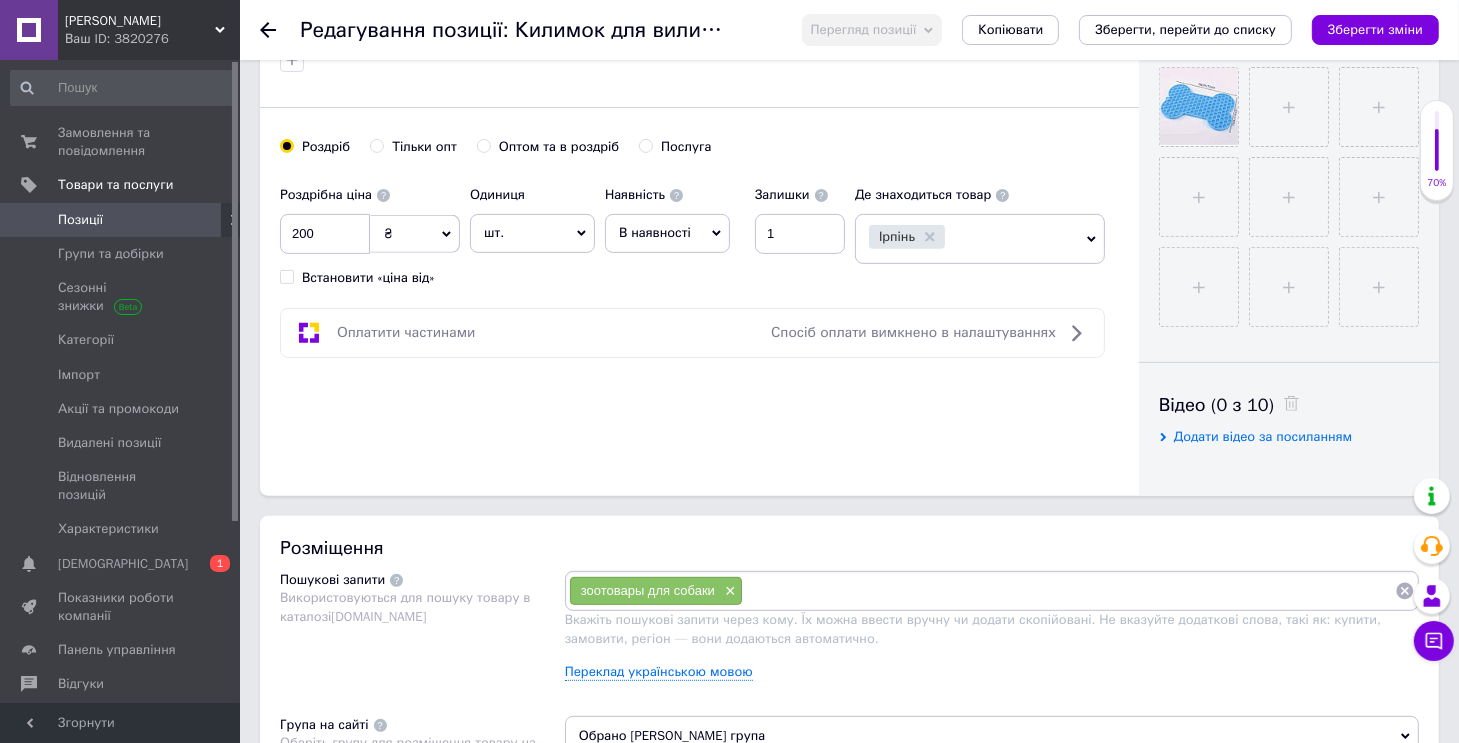 click on "Основна інформація Назва позиції (Російська) ✱ Килимок для вилизування у формі кісточки – турбота, гра і заспокоєння для вашого улюбленця! Код/Артикул код. 000111 Опис (Російська) ✱ Килимок для вилизування у формі кісточки – турбота, гра і заспокоєння для вашого улюбленця!
Зручний і корисний килимок для вилизування у вигляді кісточки стане улюбленим аксесуаром вашого собаки чи кота. Ідеально підходить для повсякденного використання під час годування, дресирування або візитів до грумера.
🔹 Матеріал: харчовий силікон, безпечний для тварин" at bounding box center [699, -62] 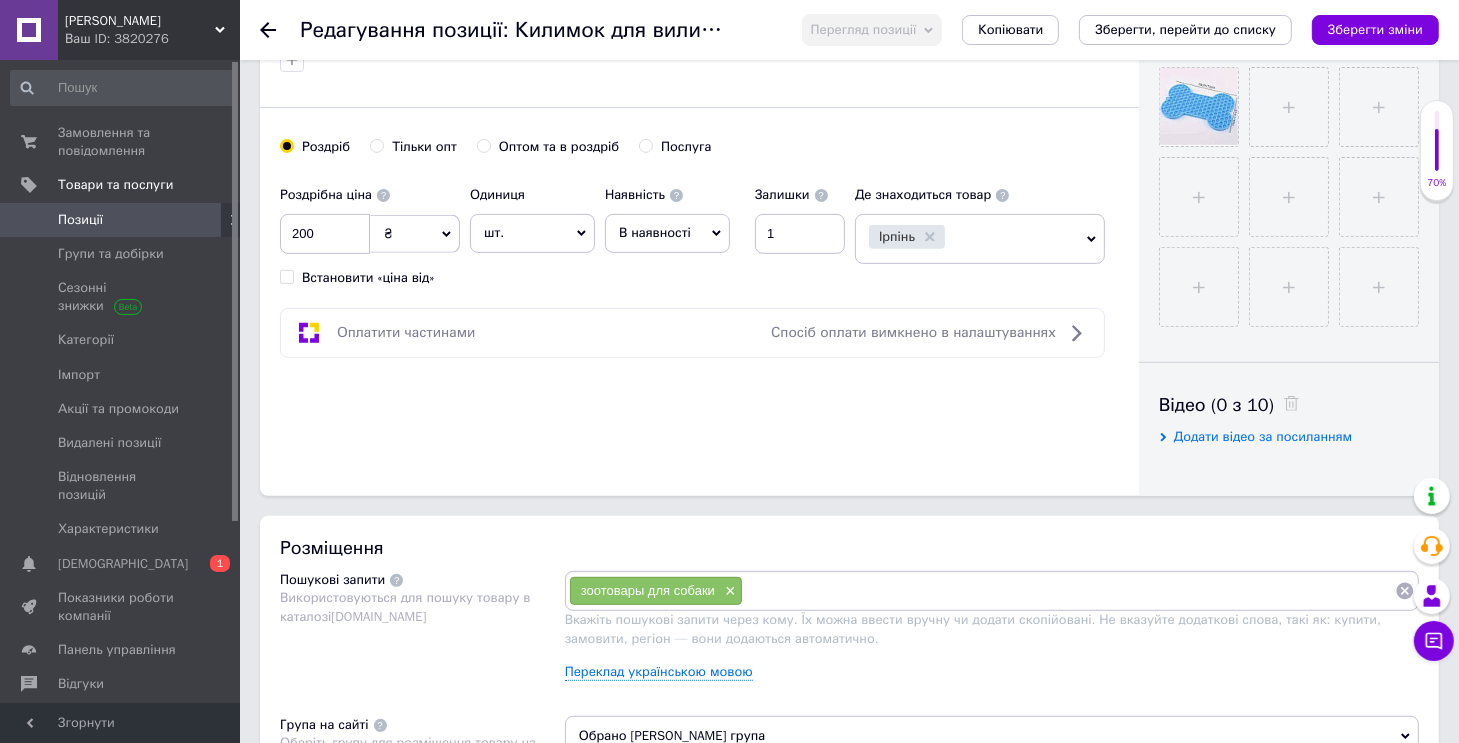radio on "true" 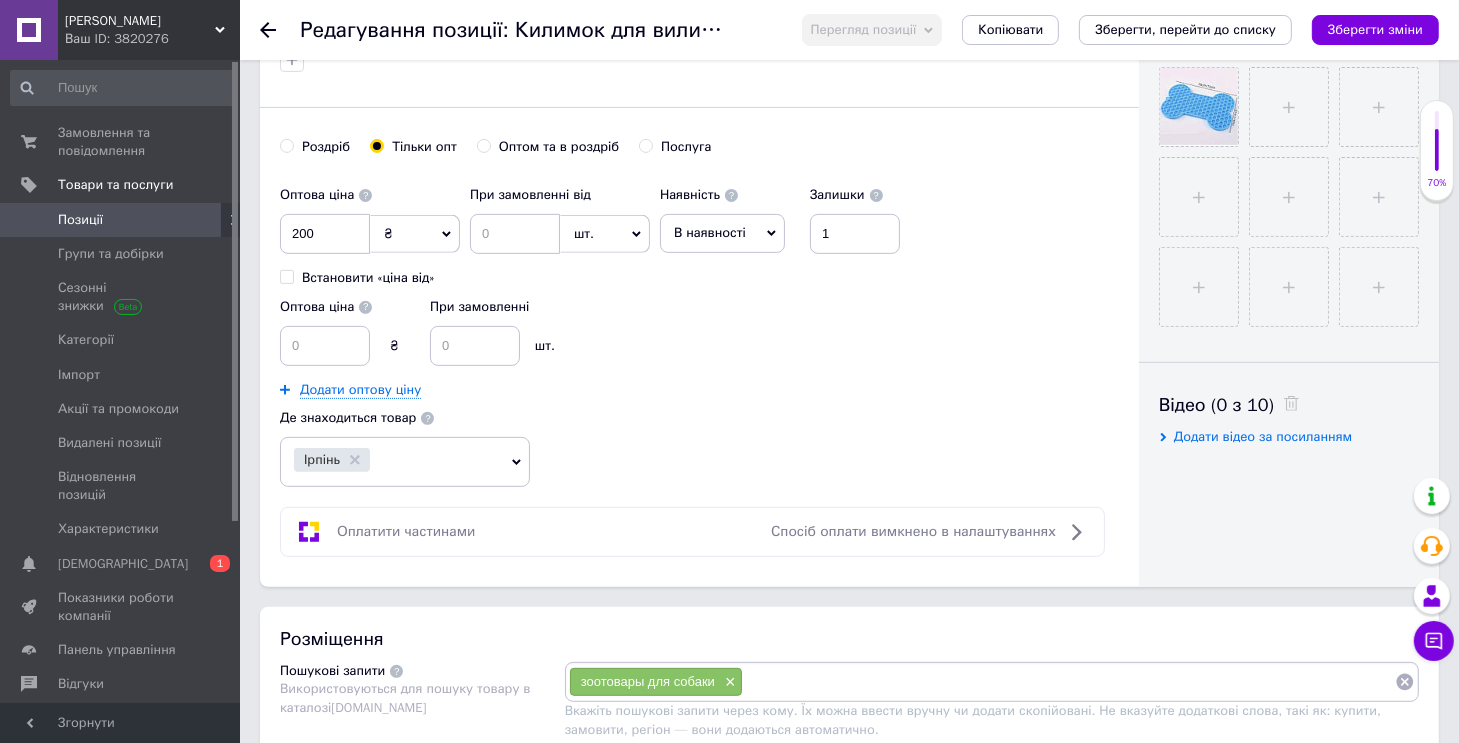 click on "Оптом та в роздріб" at bounding box center (559, 147) 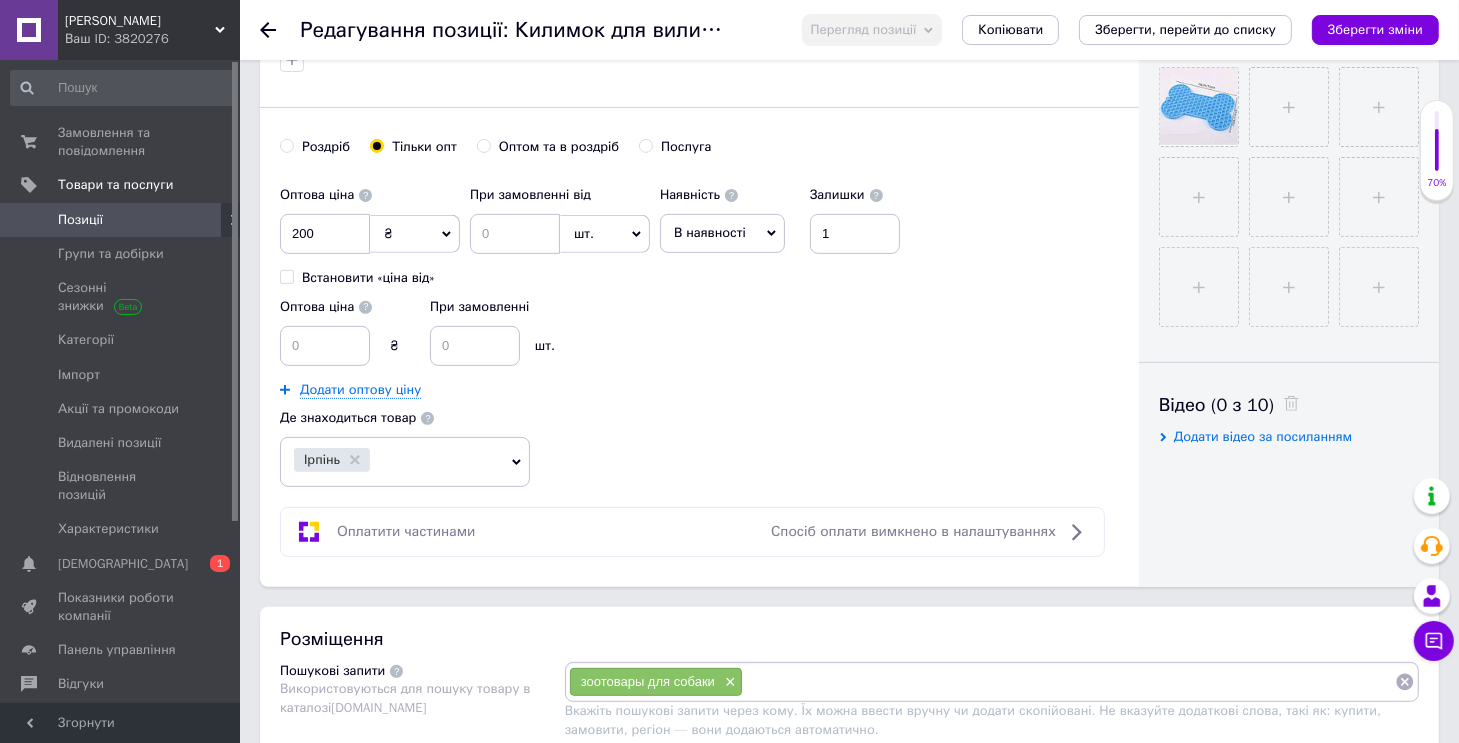 radio on "true" 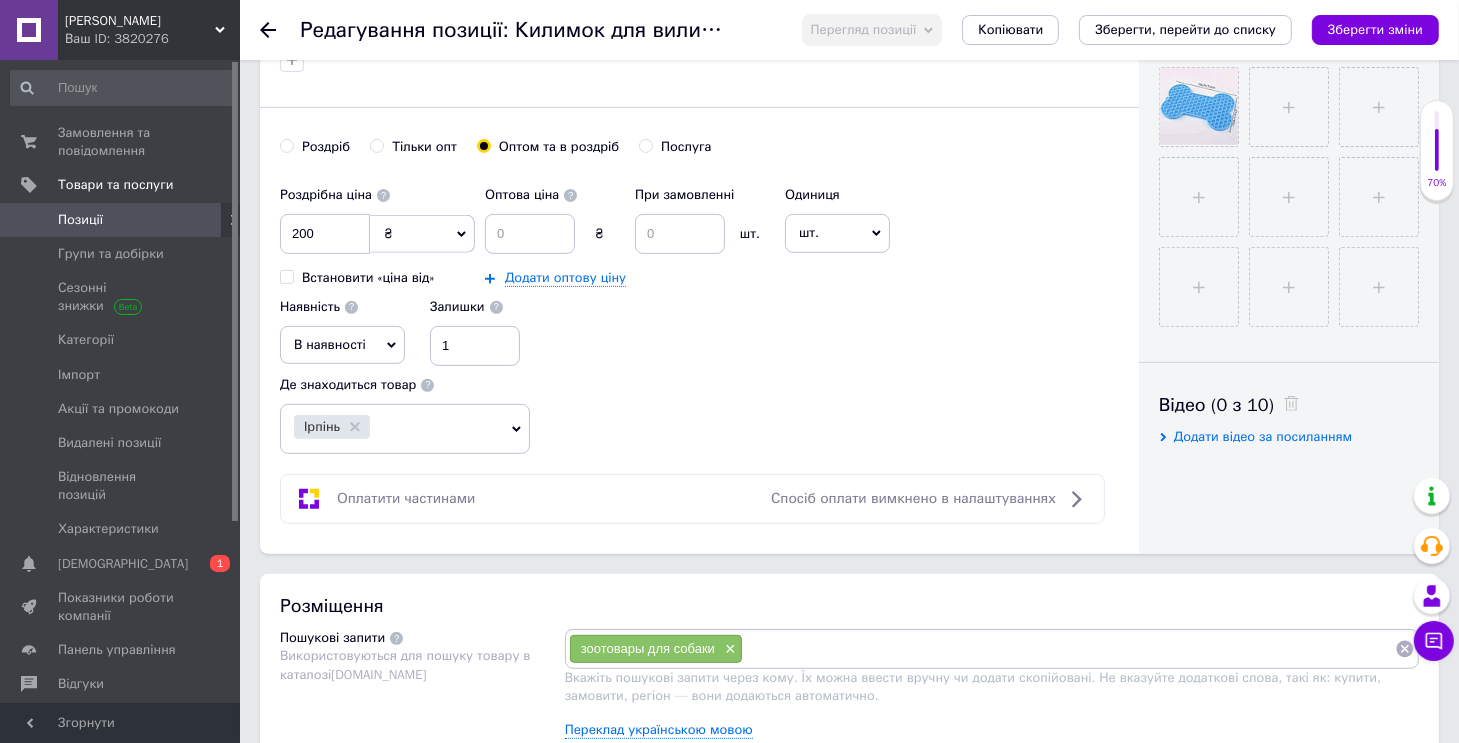 click on "Спосіб оплати вимкнено в налаштуваннях" at bounding box center [913, 498] 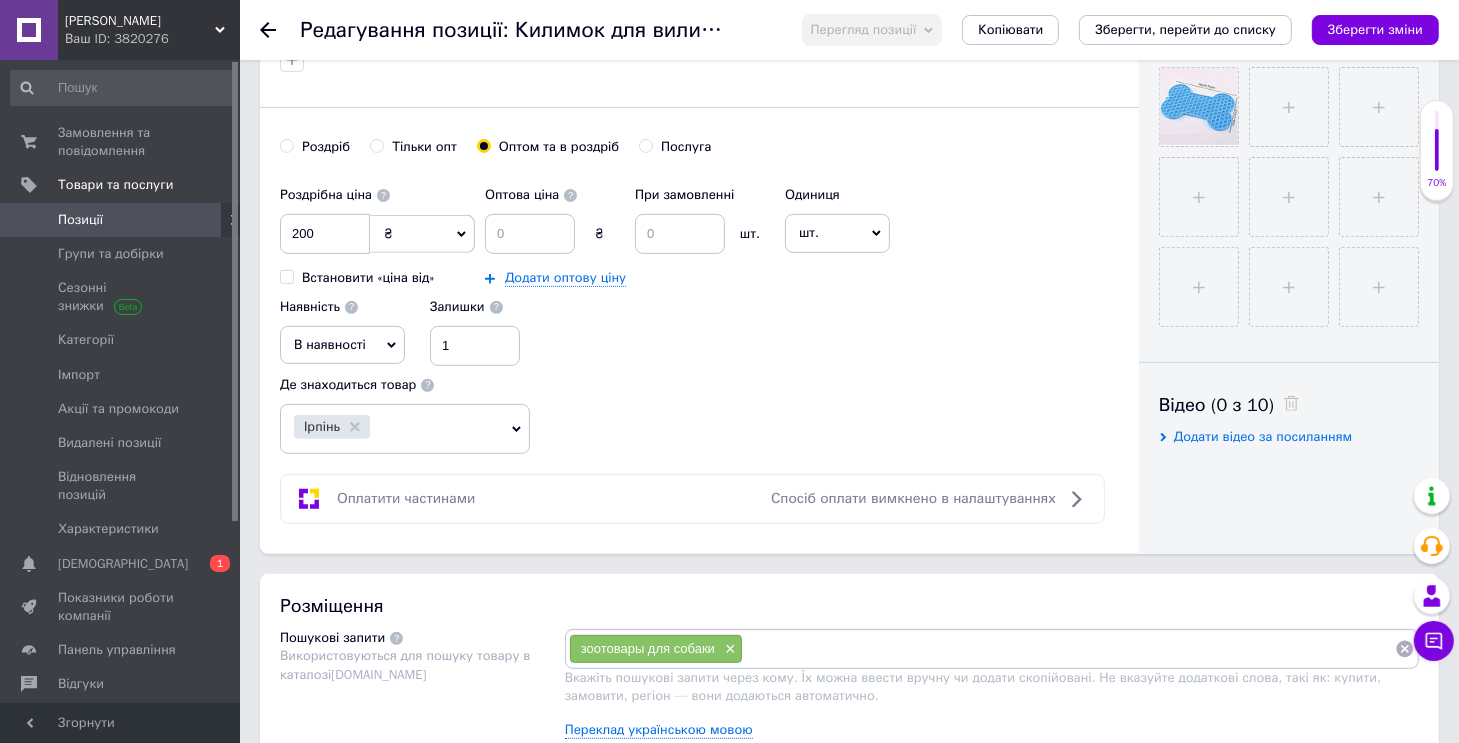 radio on "true" 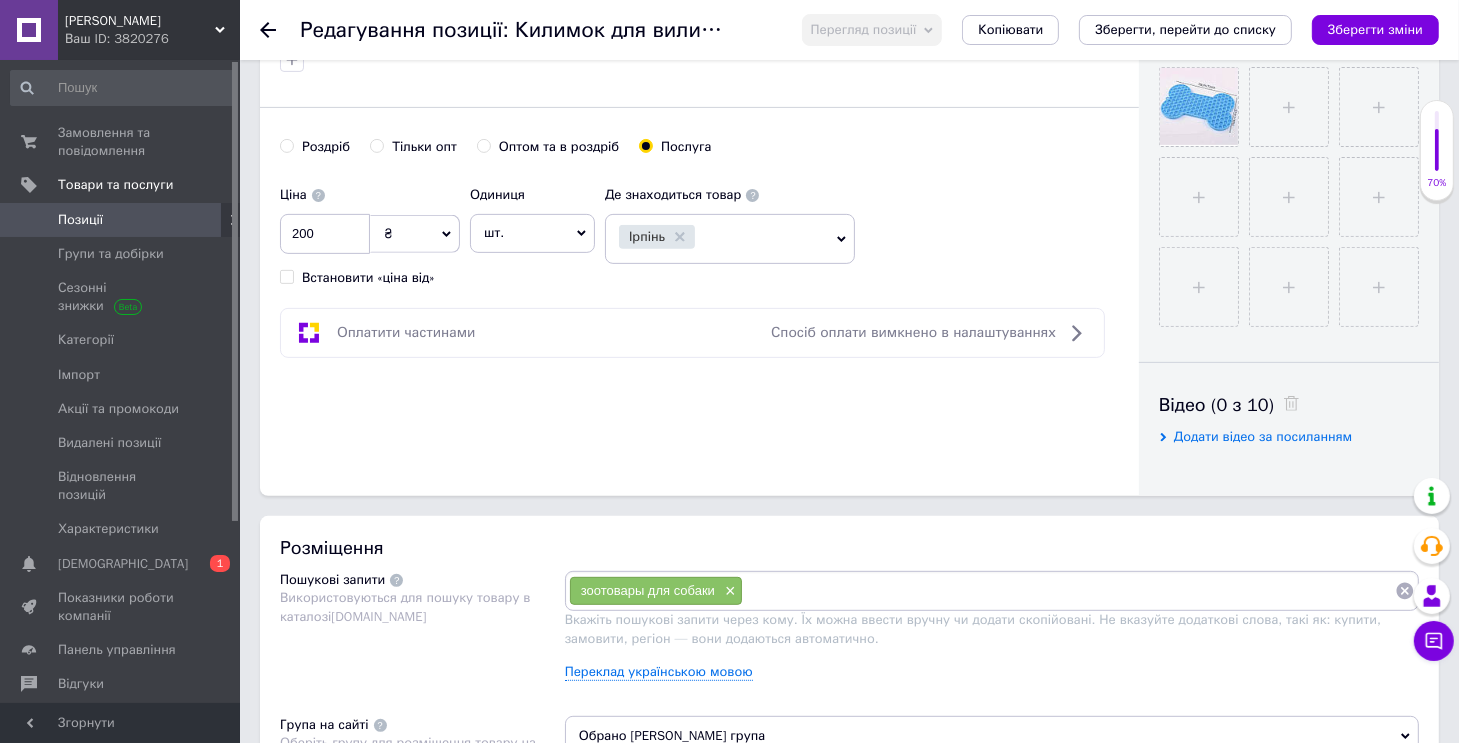 click on "Тільки опт" at bounding box center (376, 145) 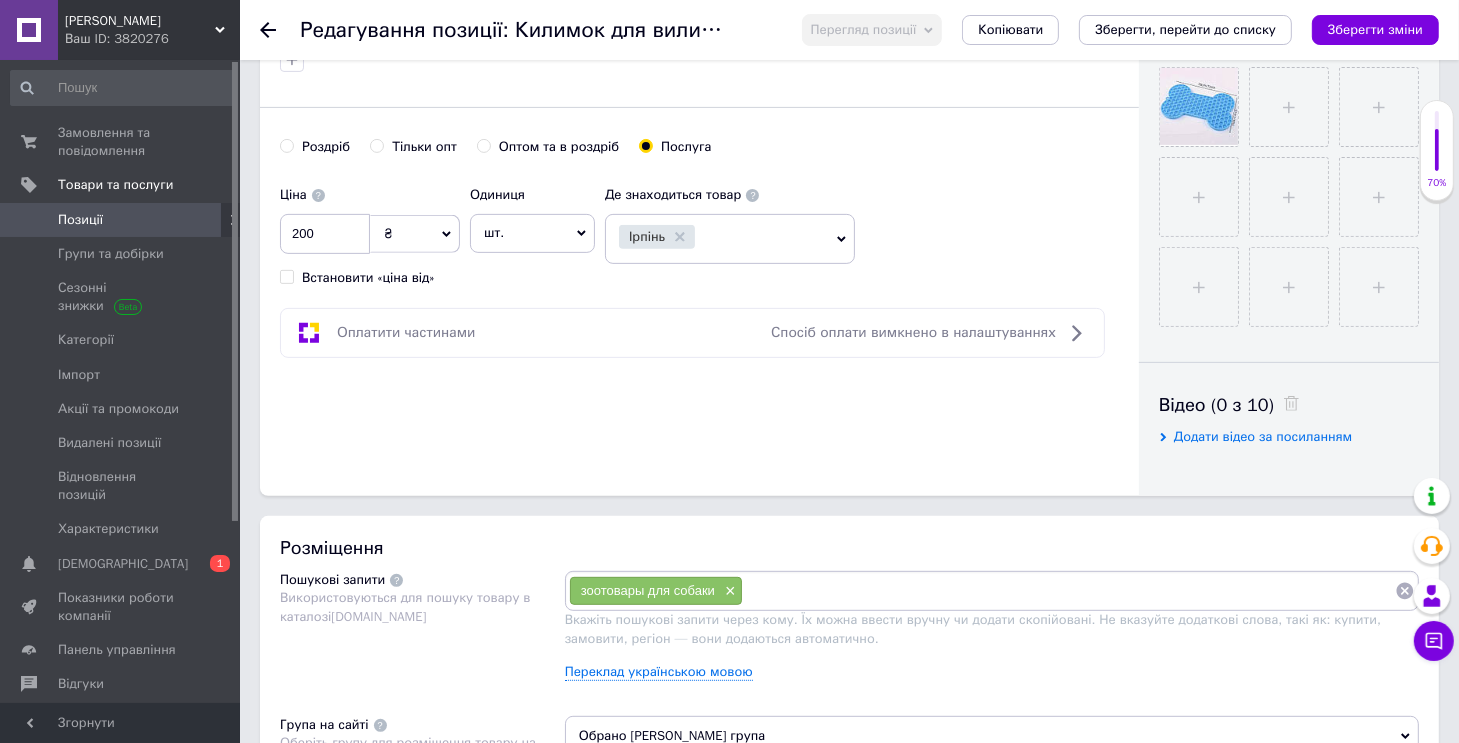 radio on "true" 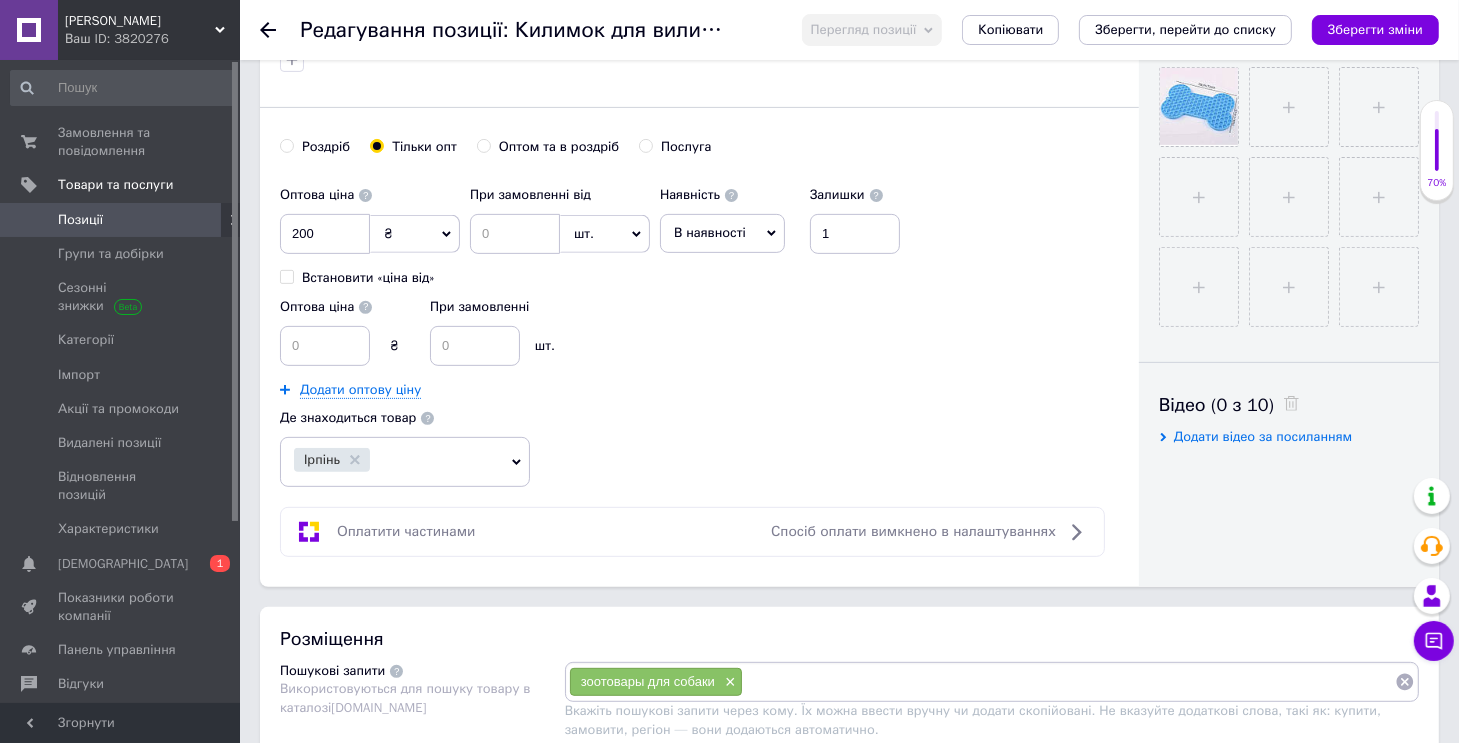 click on "Оптом та в роздріб" at bounding box center [483, 145] 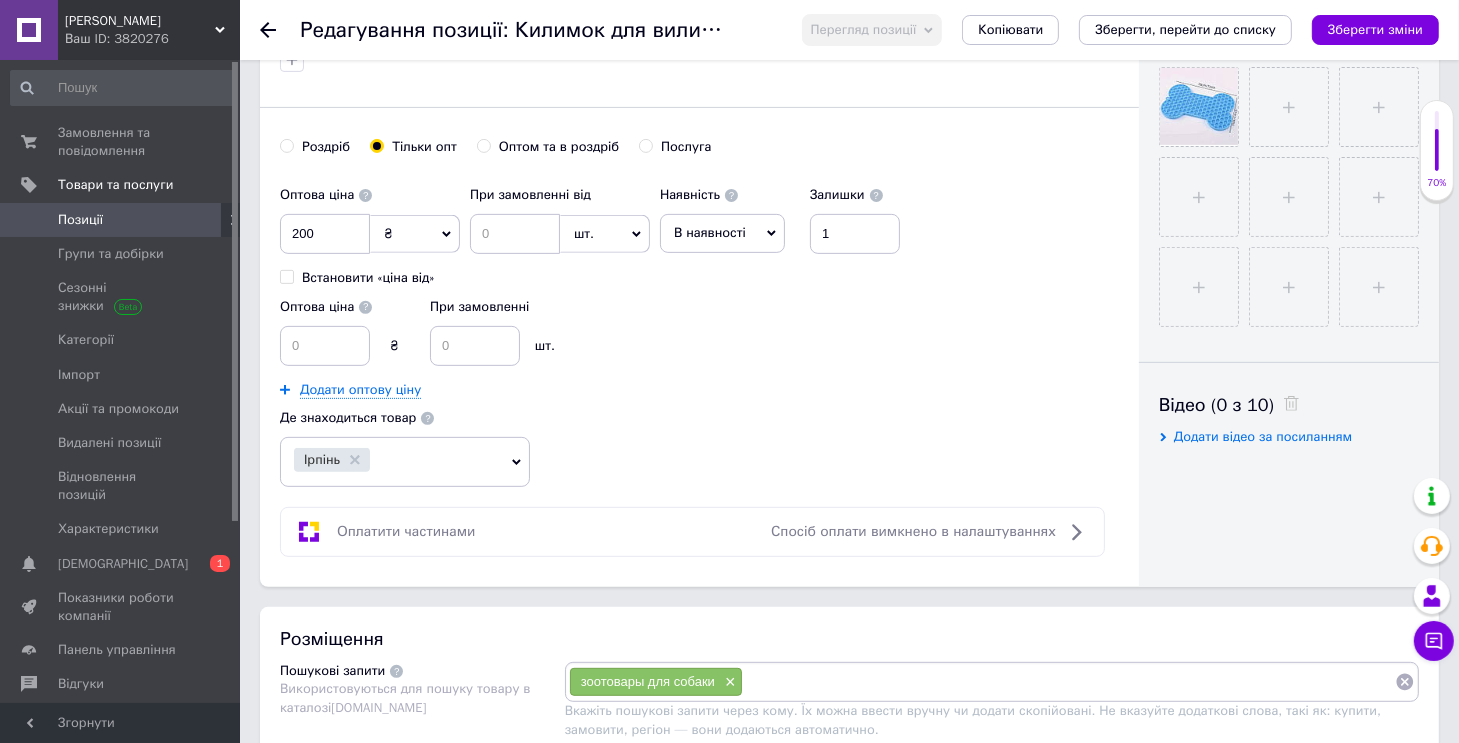 radio on "true" 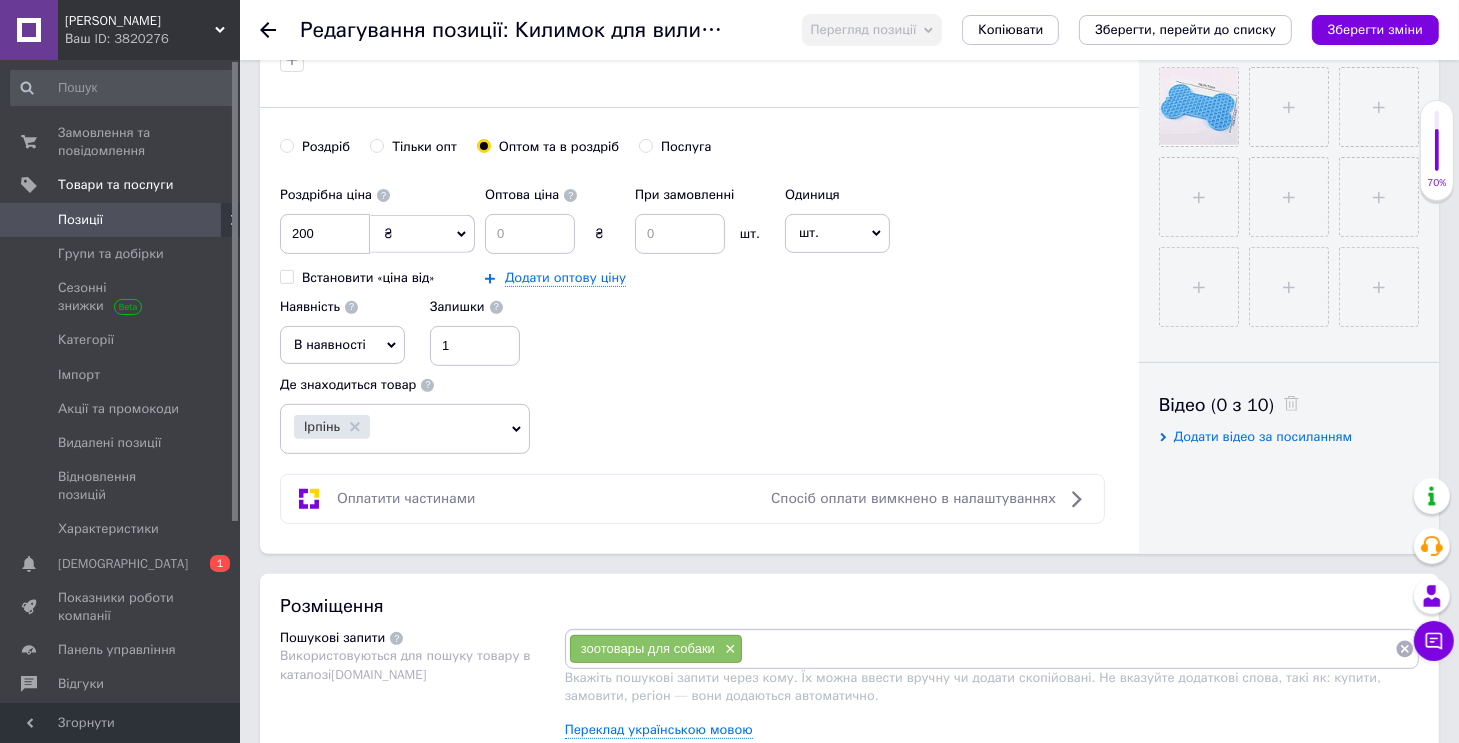 click on "Роздріб" at bounding box center [286, 145] 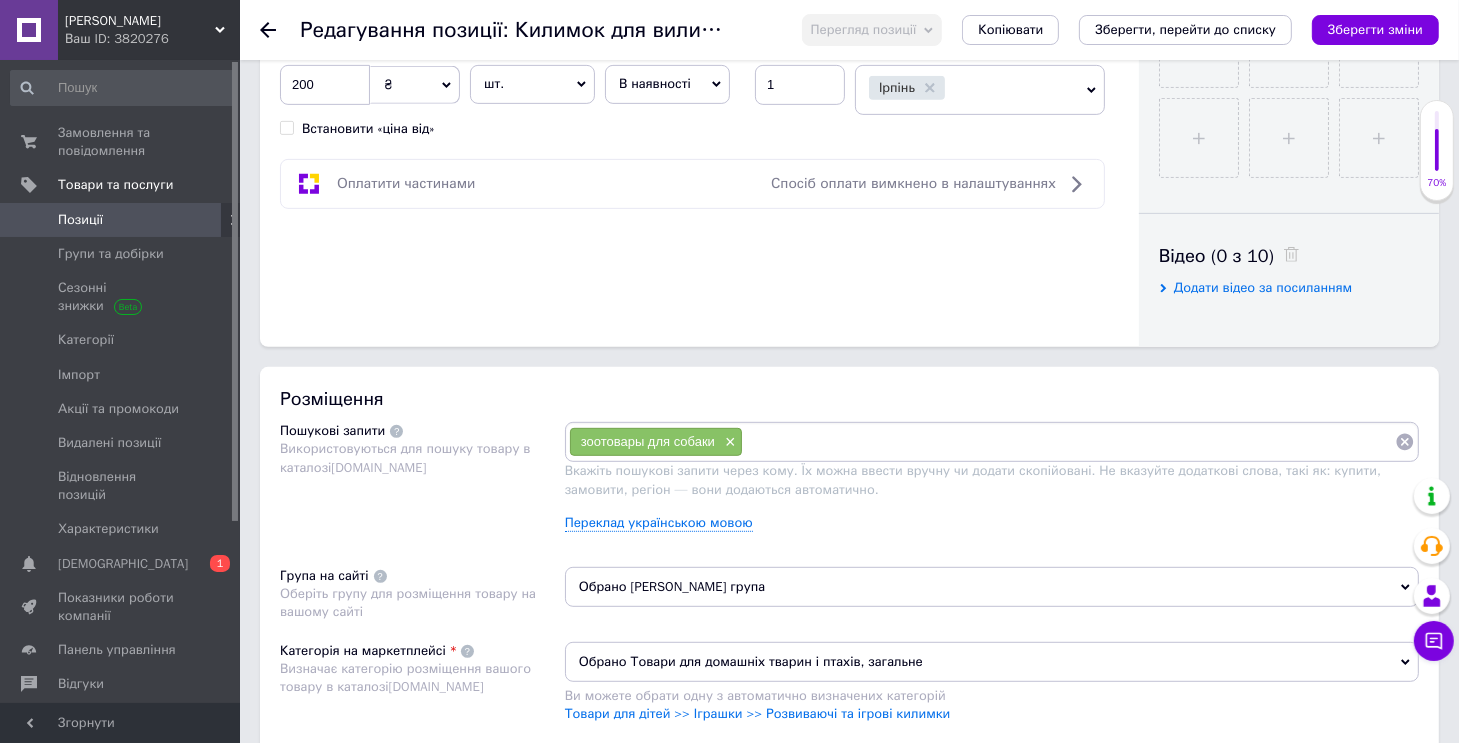 scroll, scrollTop: 900, scrollLeft: 0, axis: vertical 